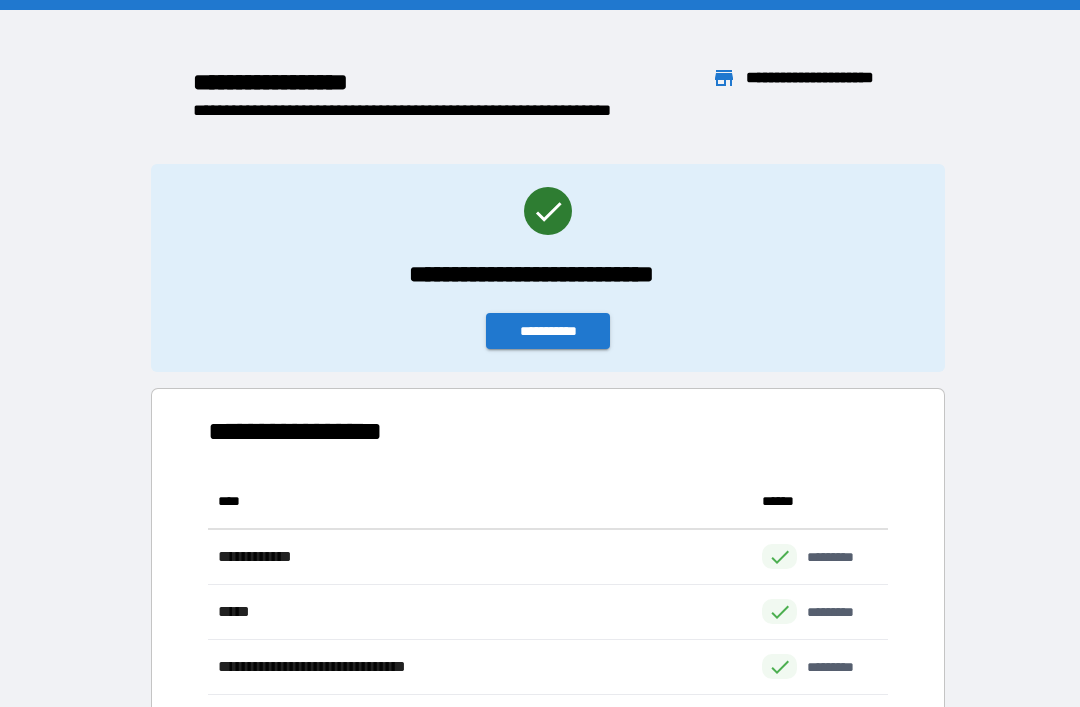 scroll, scrollTop: 64, scrollLeft: 0, axis: vertical 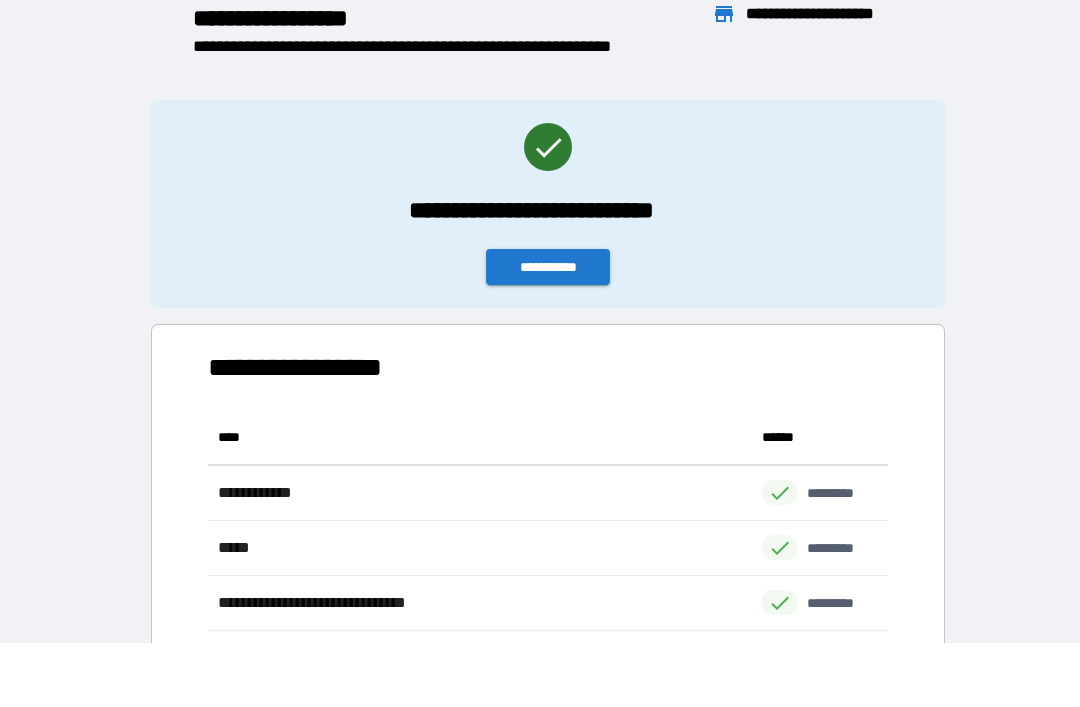 click on "**********" at bounding box center [548, 267] 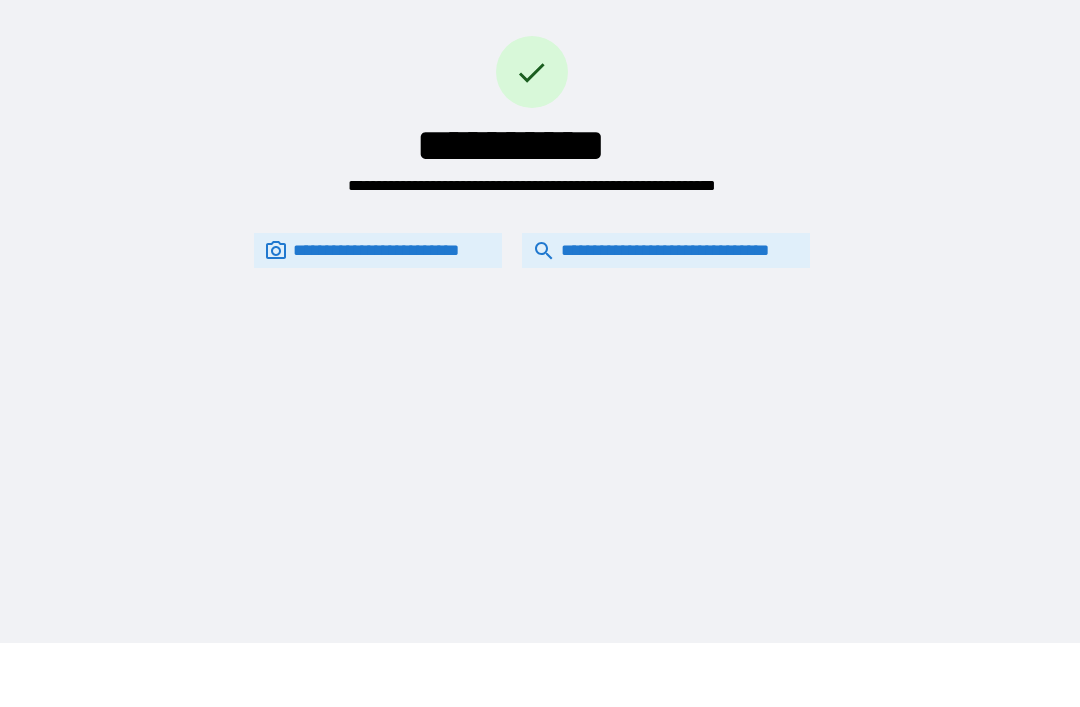 click on "**********" at bounding box center (666, 250) 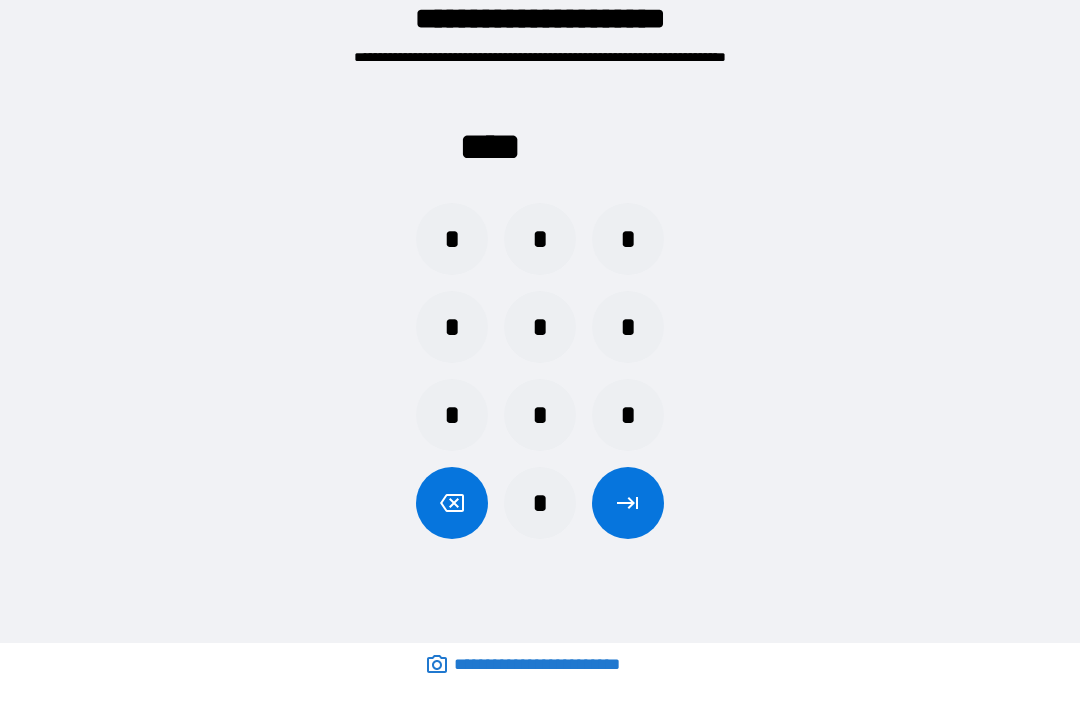 click on "*" at bounding box center [452, 239] 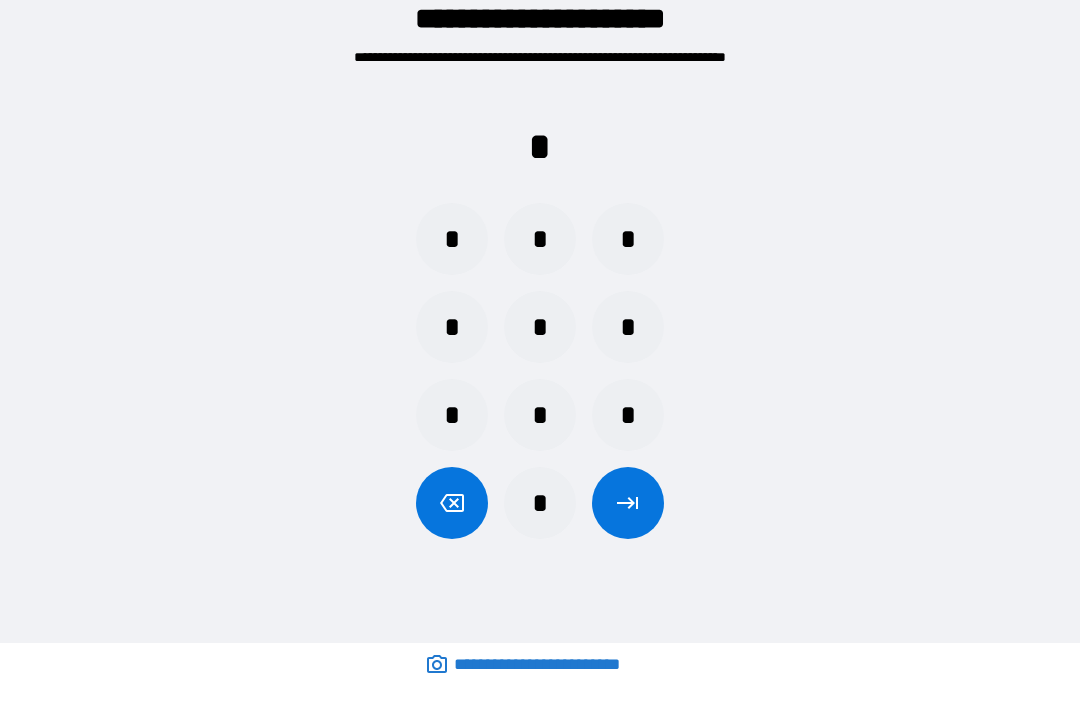 click on "*" at bounding box center (628, 239) 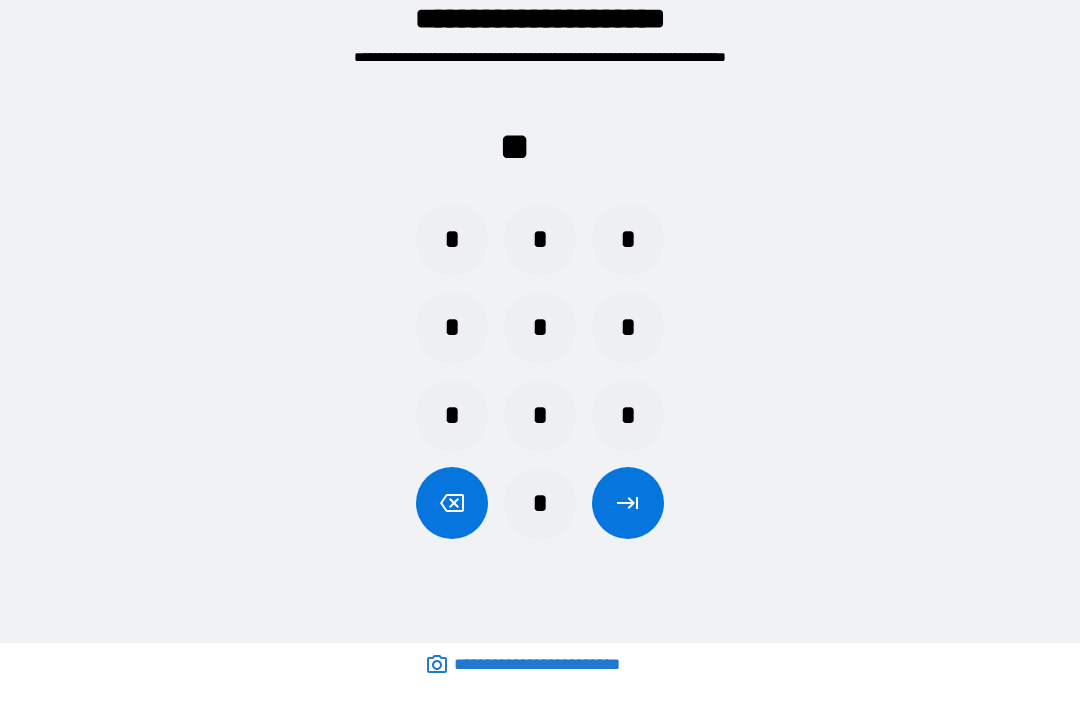 click on "*" at bounding box center (452, 415) 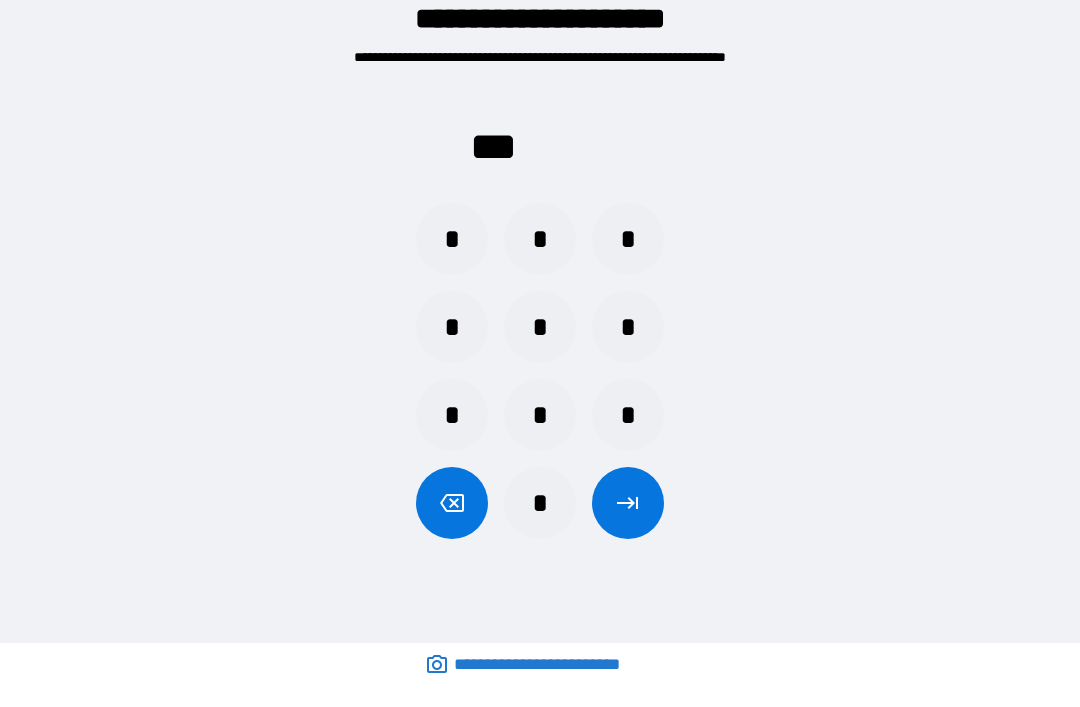 click on "*" at bounding box center [540, 415] 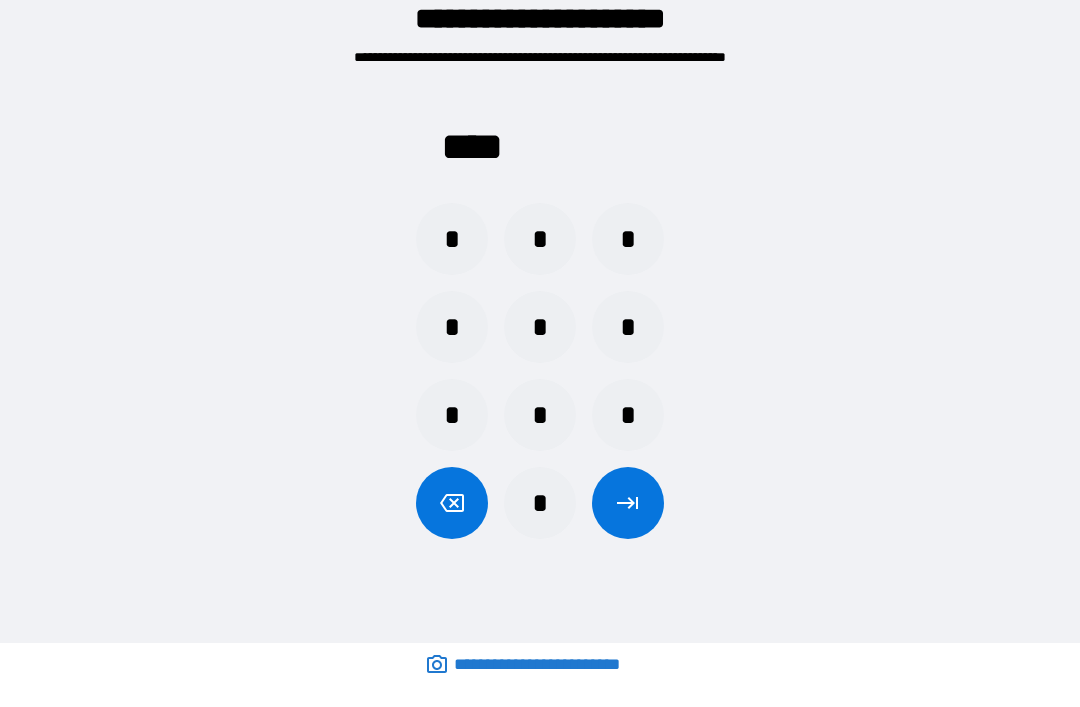 click 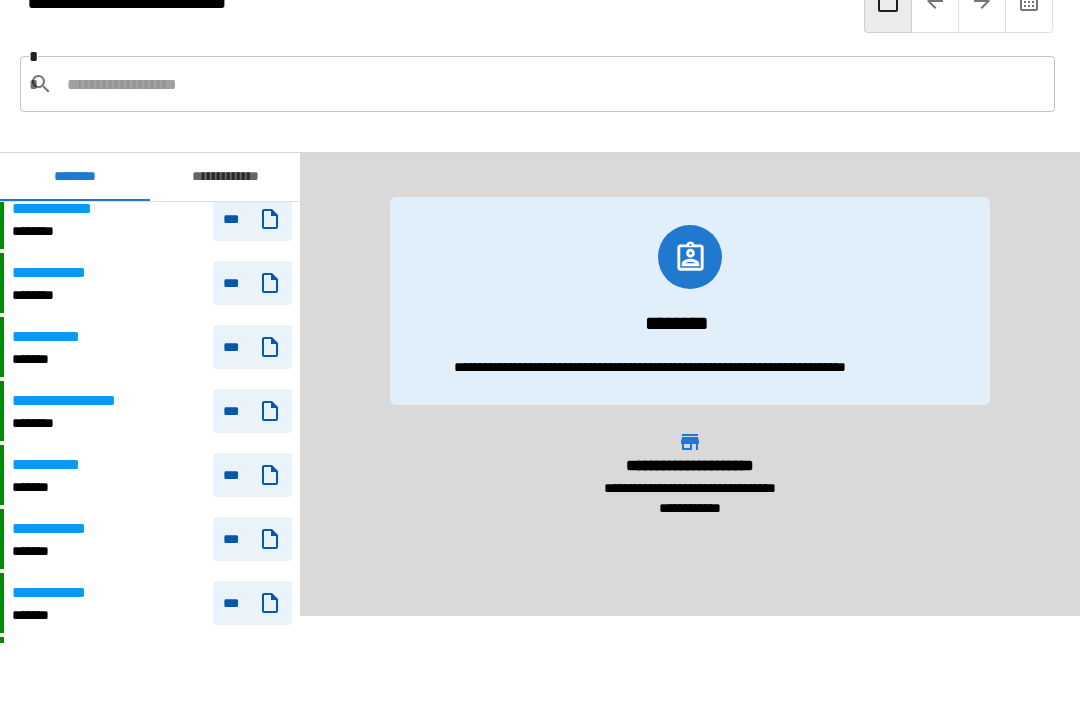 scroll, scrollTop: 916, scrollLeft: 0, axis: vertical 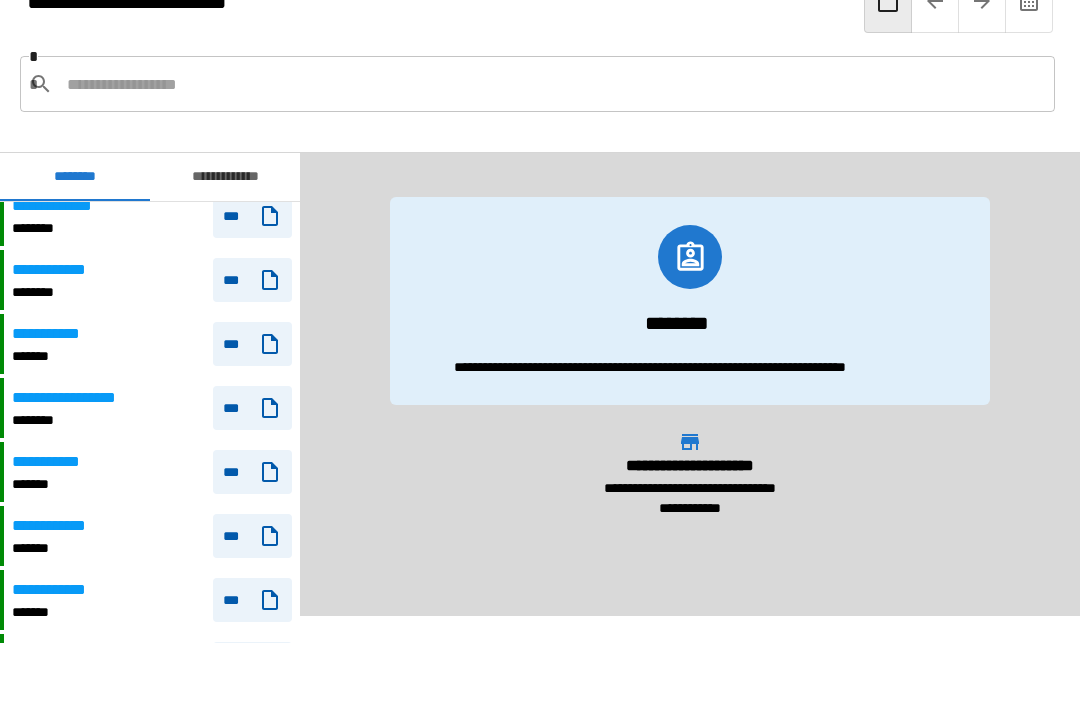 click on "********" at bounding box center [76, 420] 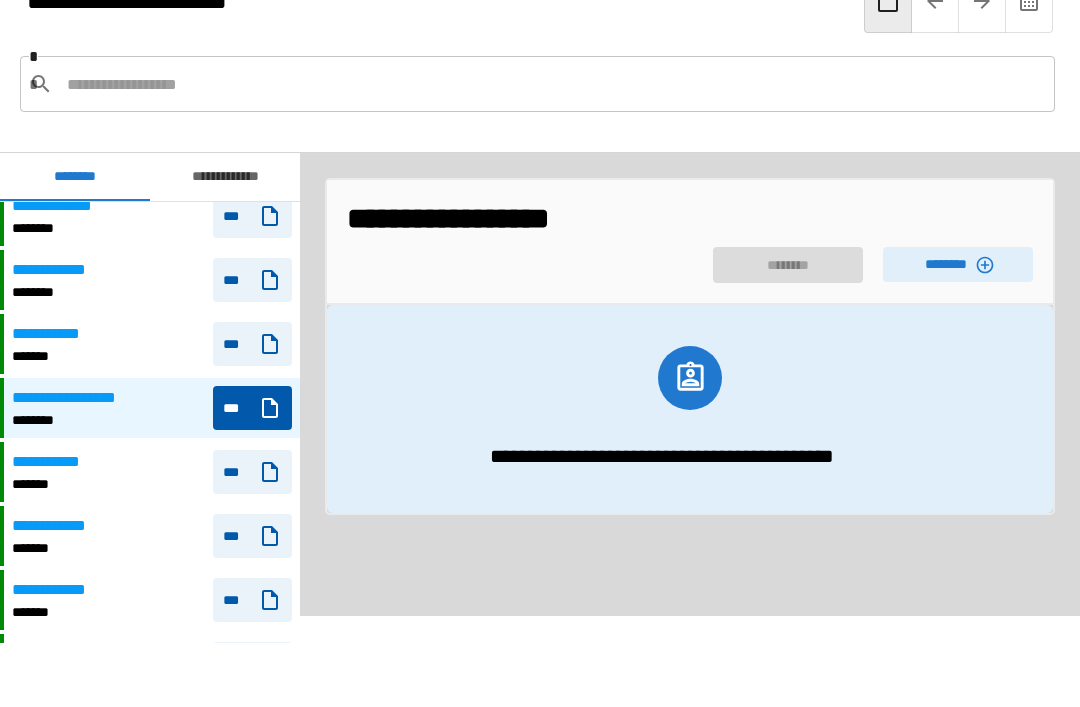 click on "********" at bounding box center (958, 264) 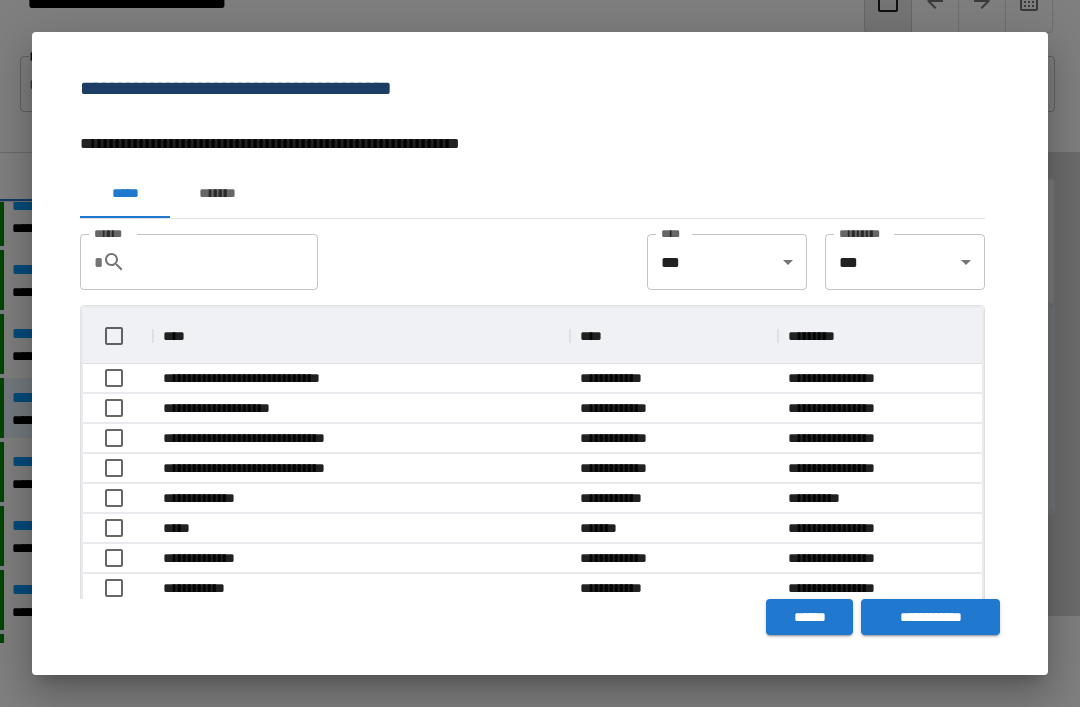 scroll, scrollTop: 326, scrollLeft: 899, axis: both 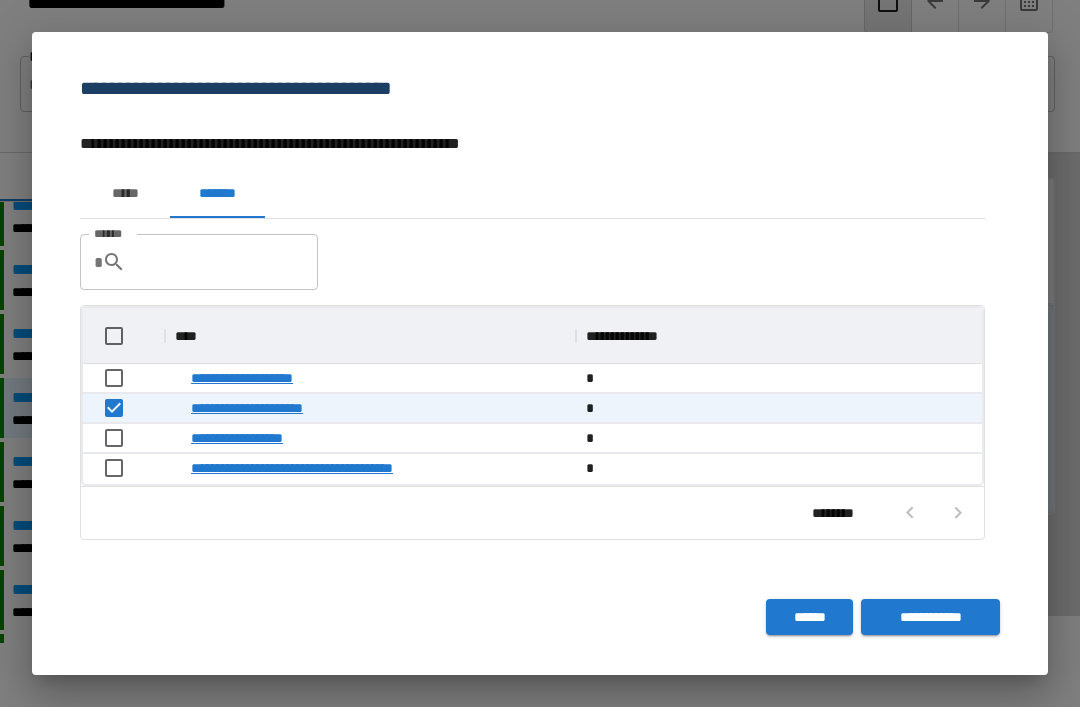 click on "**********" at bounding box center [930, 617] 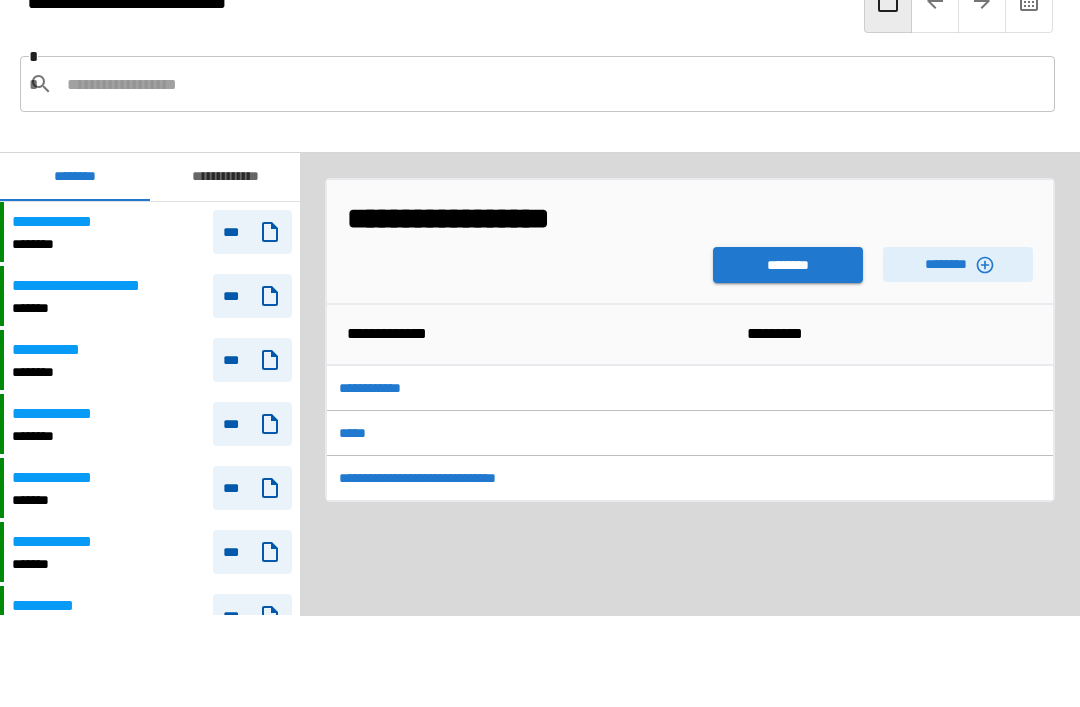scroll, scrollTop: 180, scrollLeft: 0, axis: vertical 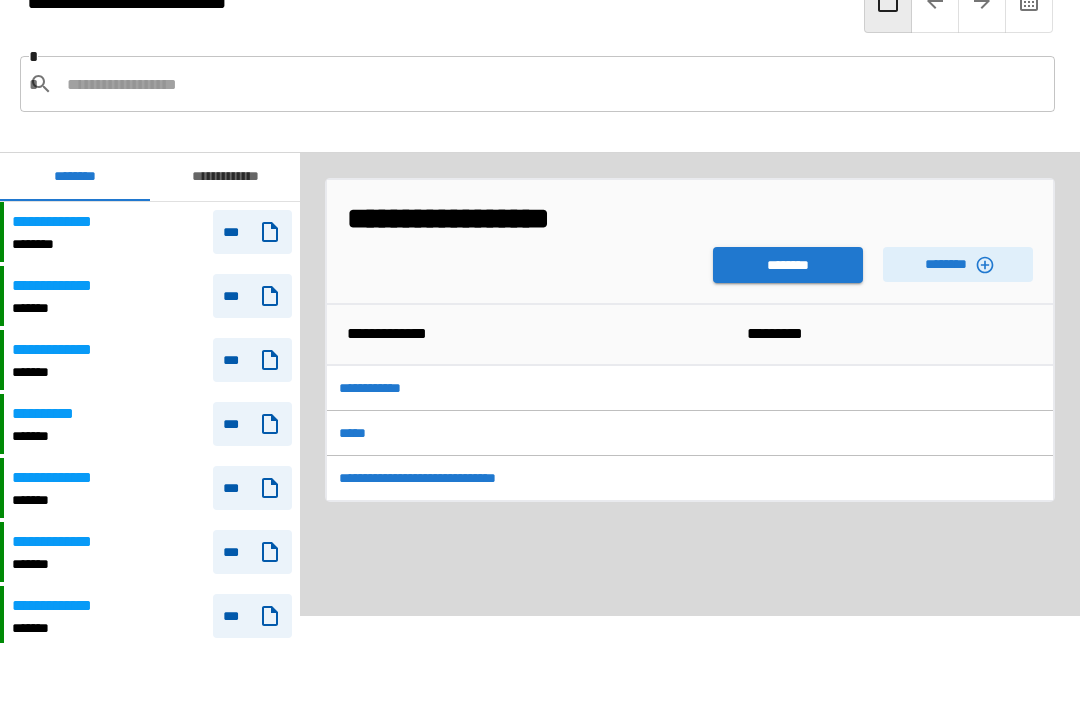 click on "********" at bounding box center (788, 265) 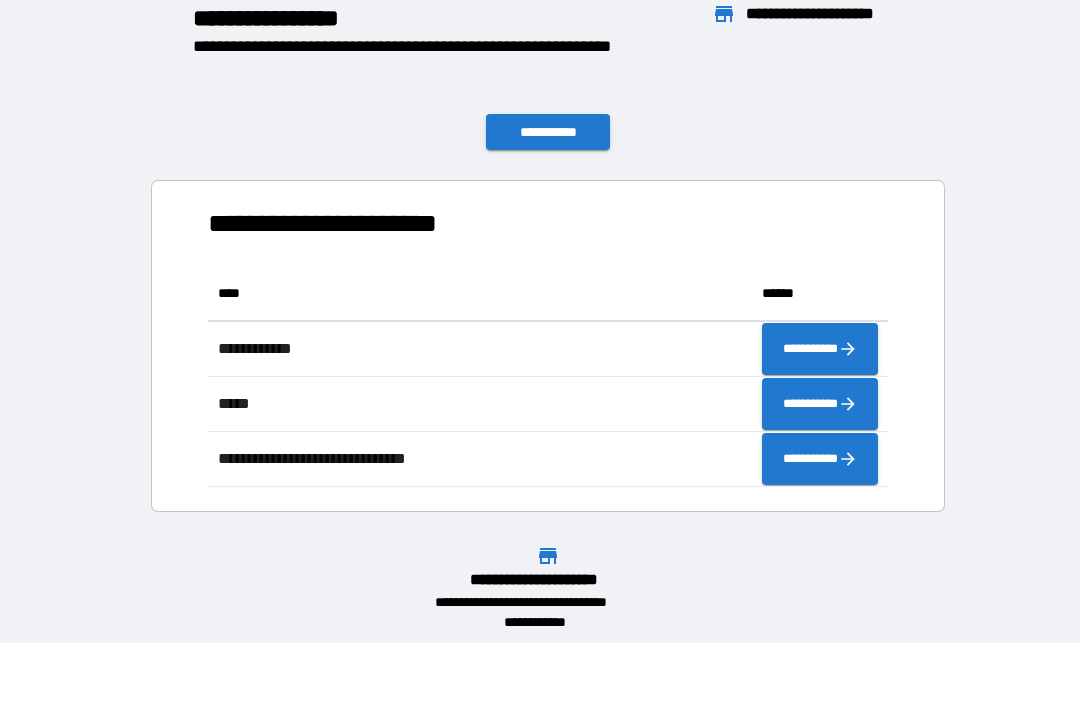 scroll, scrollTop: 221, scrollLeft: 680, axis: both 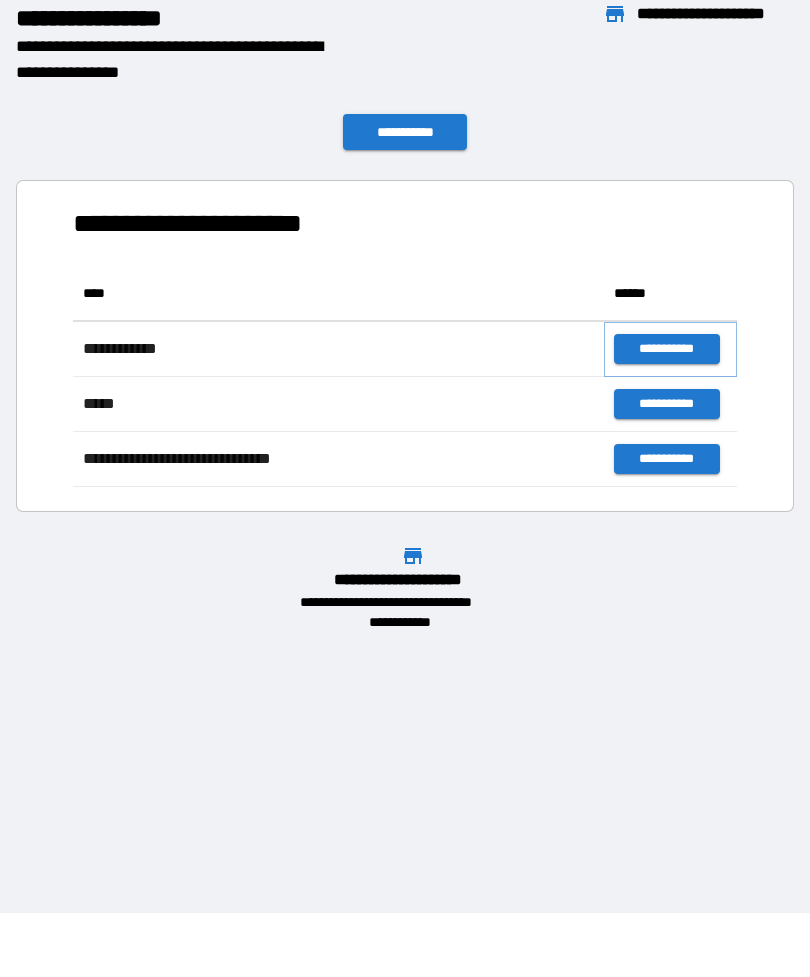 click on "**********" at bounding box center [666, 349] 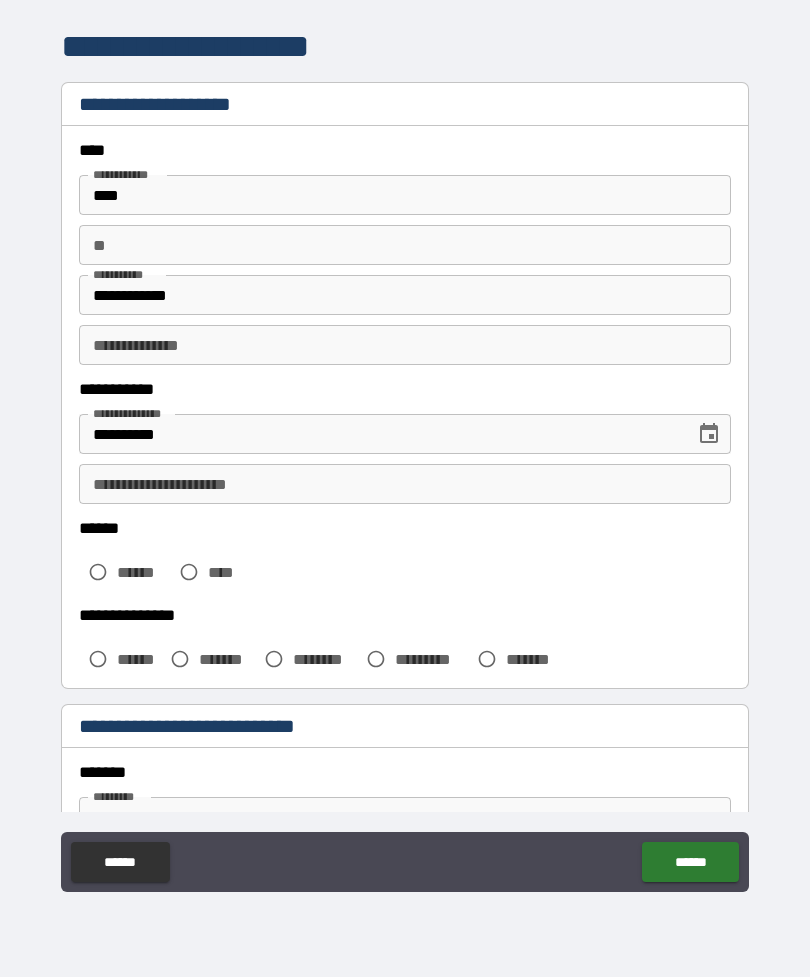 click on "**" at bounding box center (405, 245) 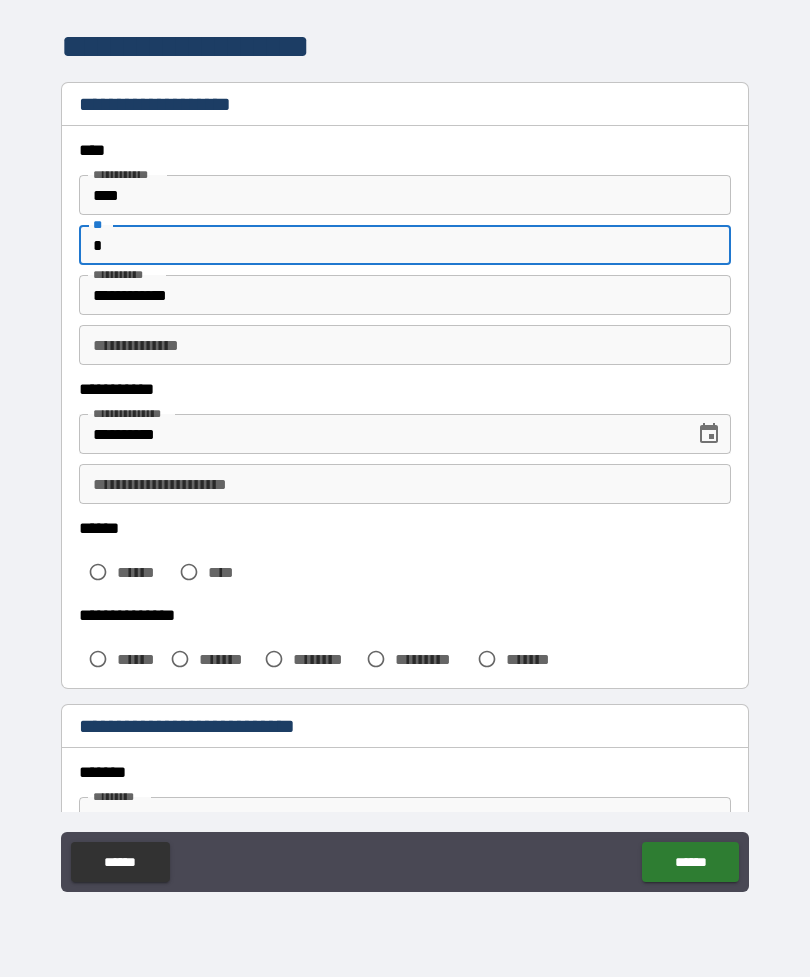 type on "*" 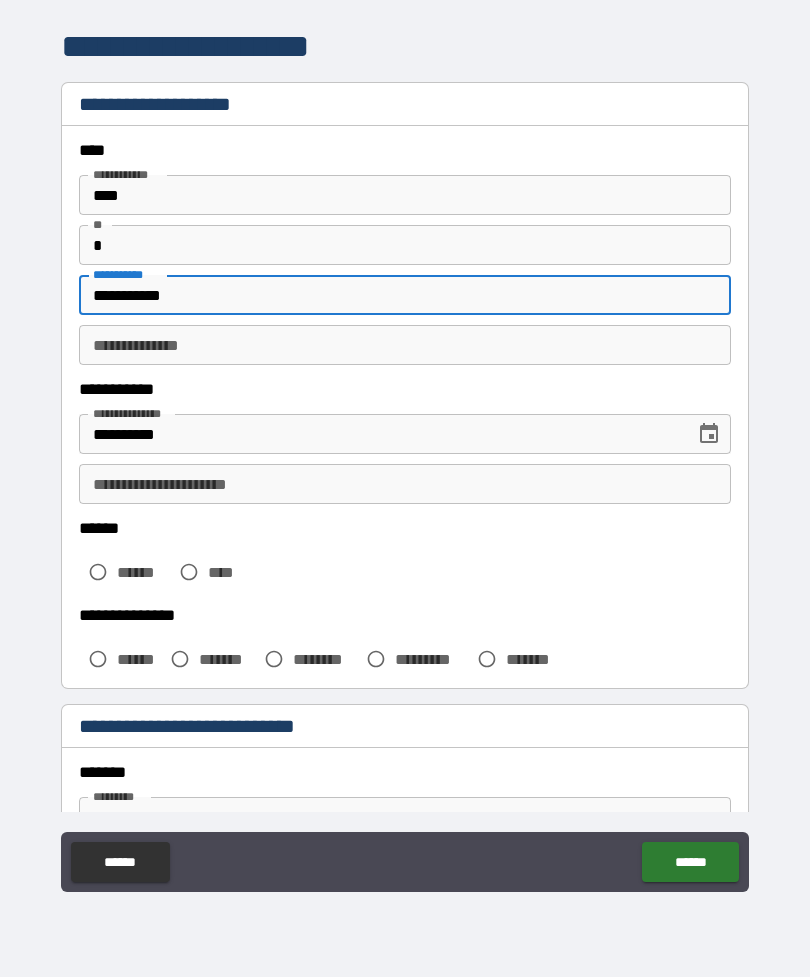 type on "**********" 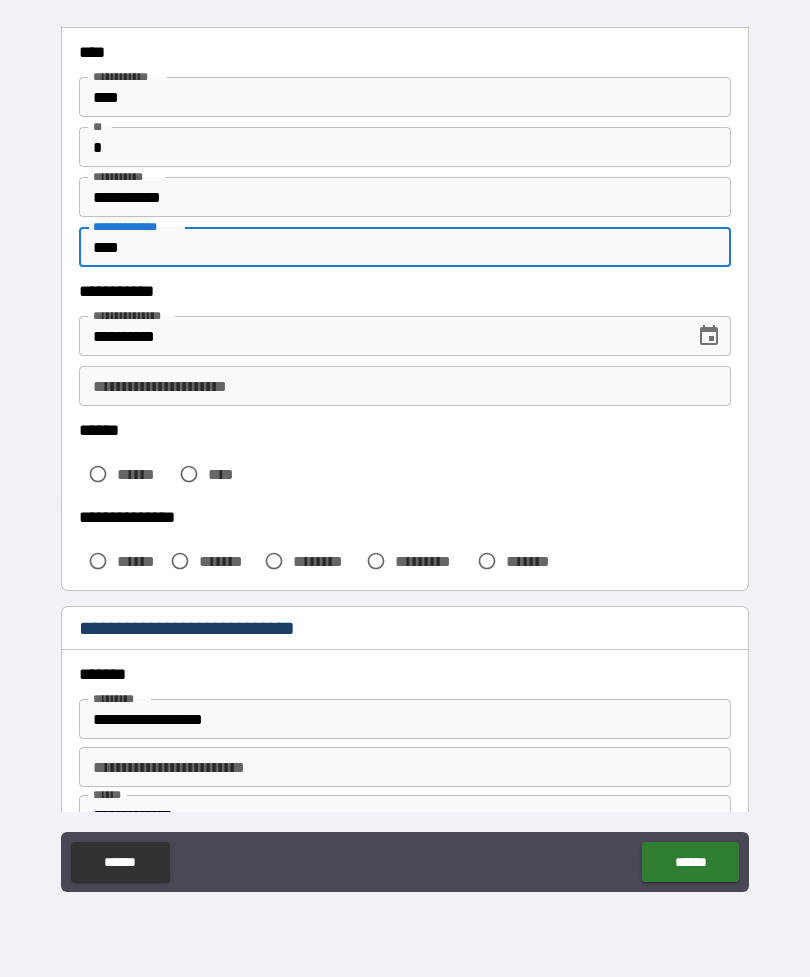 scroll, scrollTop: 109, scrollLeft: 0, axis: vertical 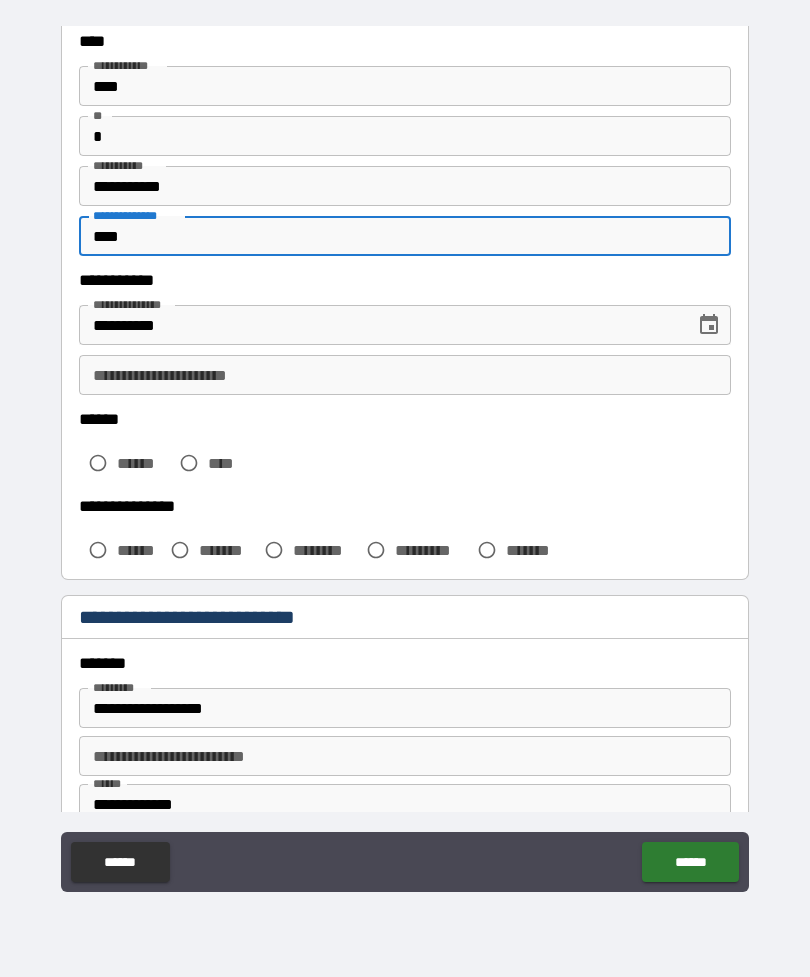 type on "****" 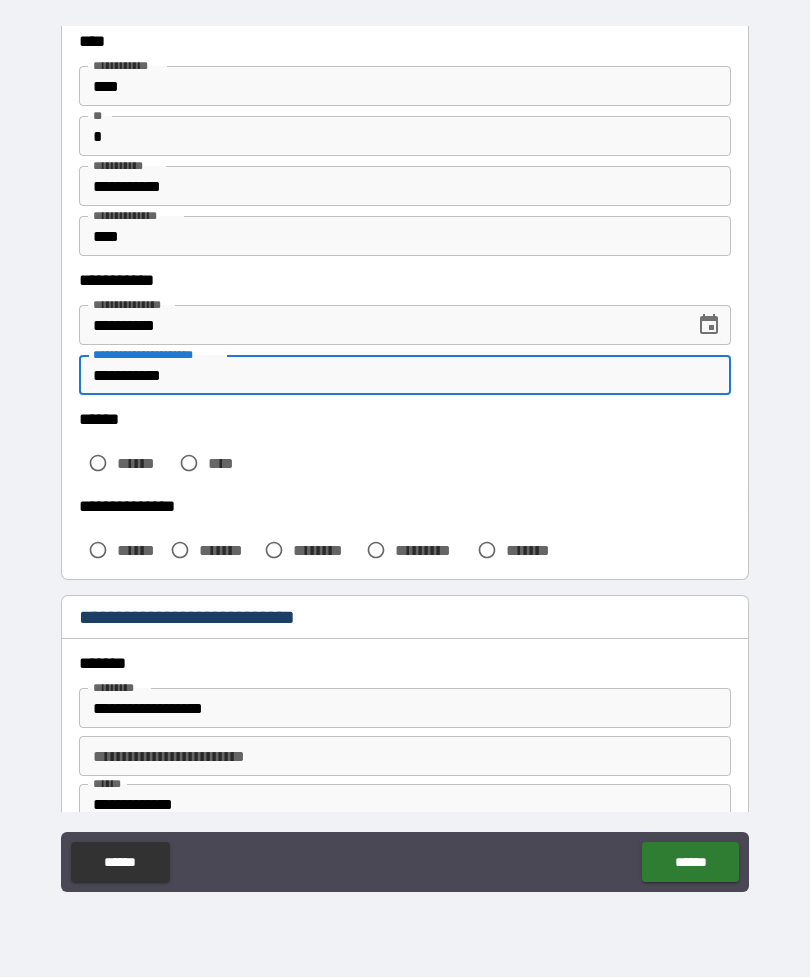 type on "**********" 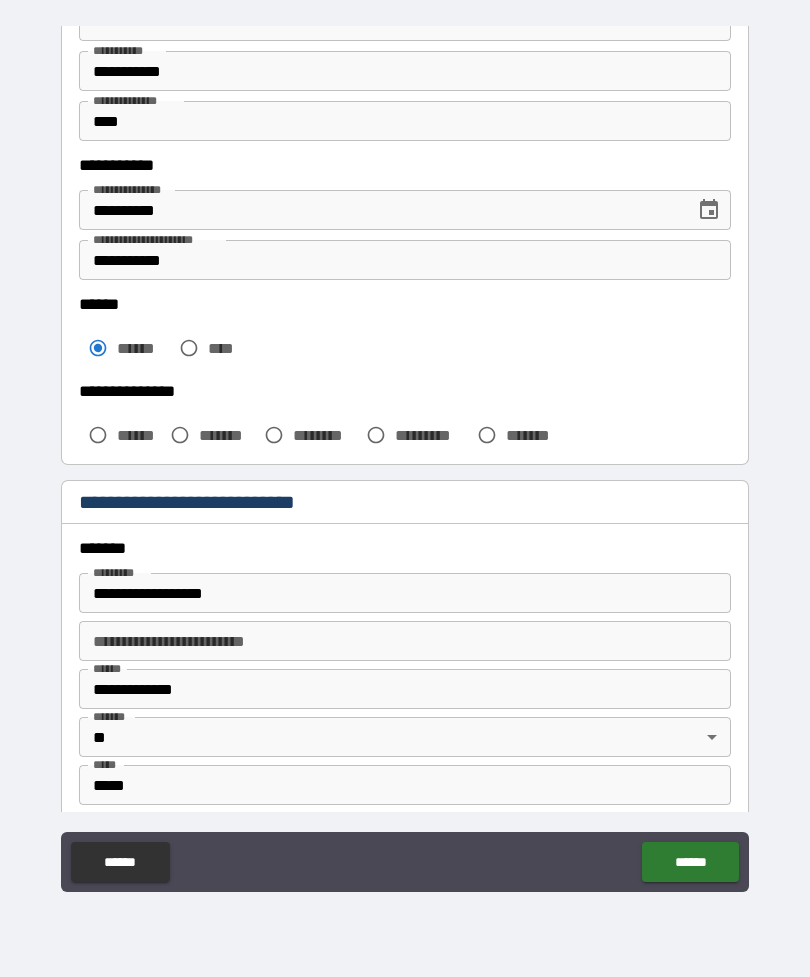 scroll, scrollTop: 235, scrollLeft: 0, axis: vertical 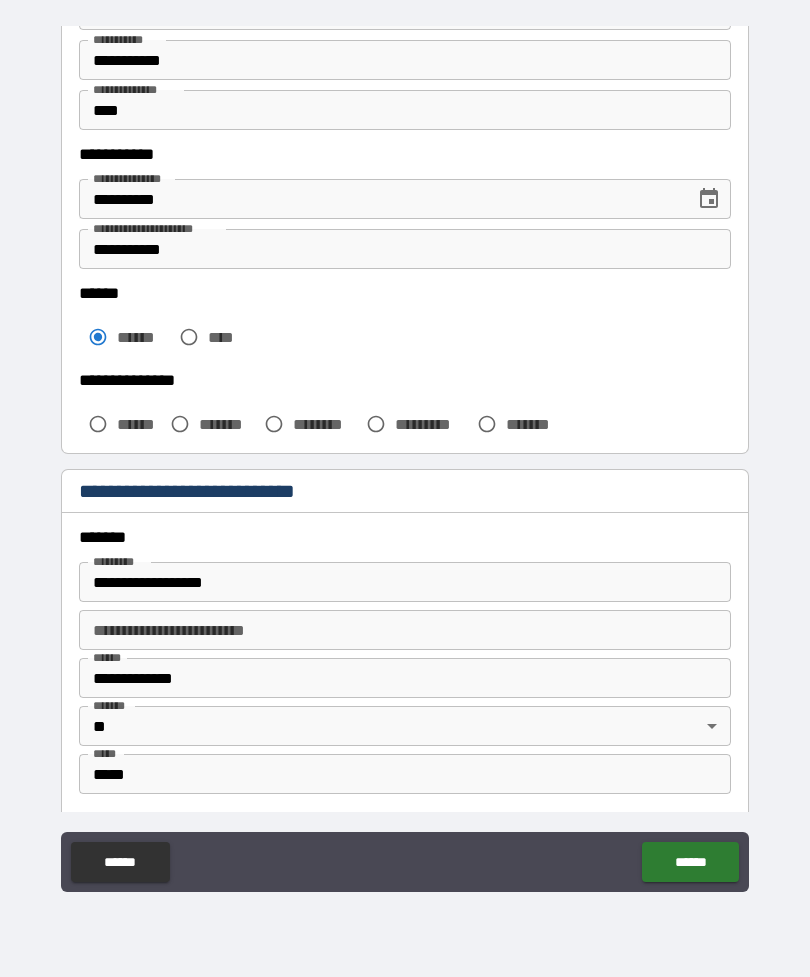 click on "*******" at bounding box center [227, 424] 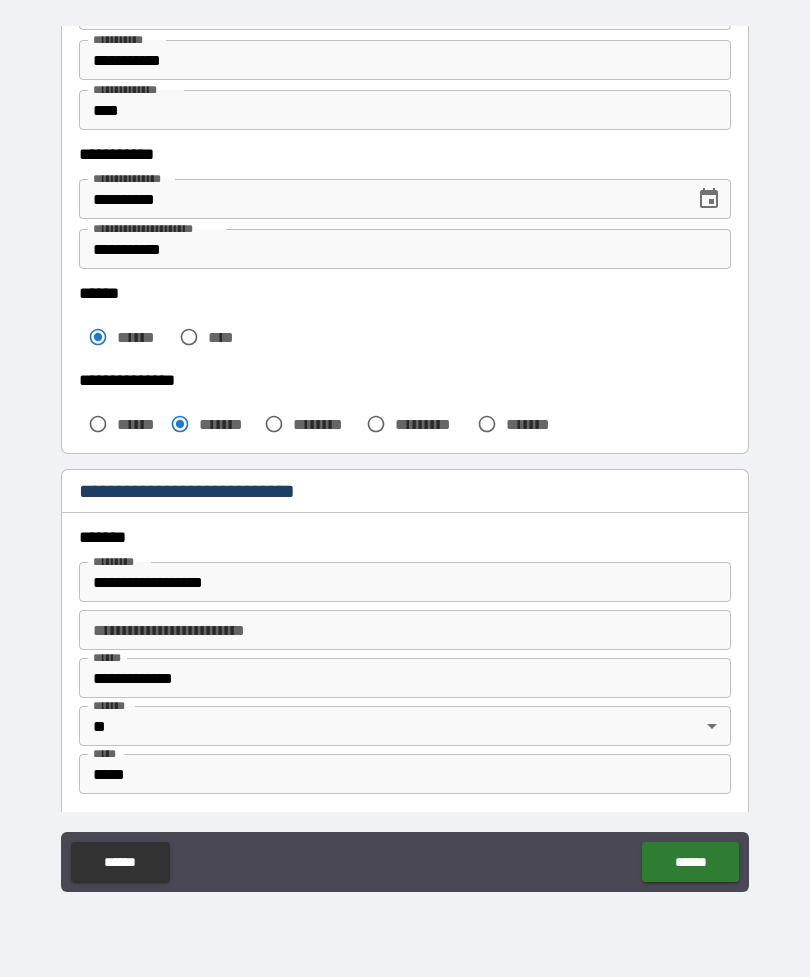 click on "*******" at bounding box center (227, 424) 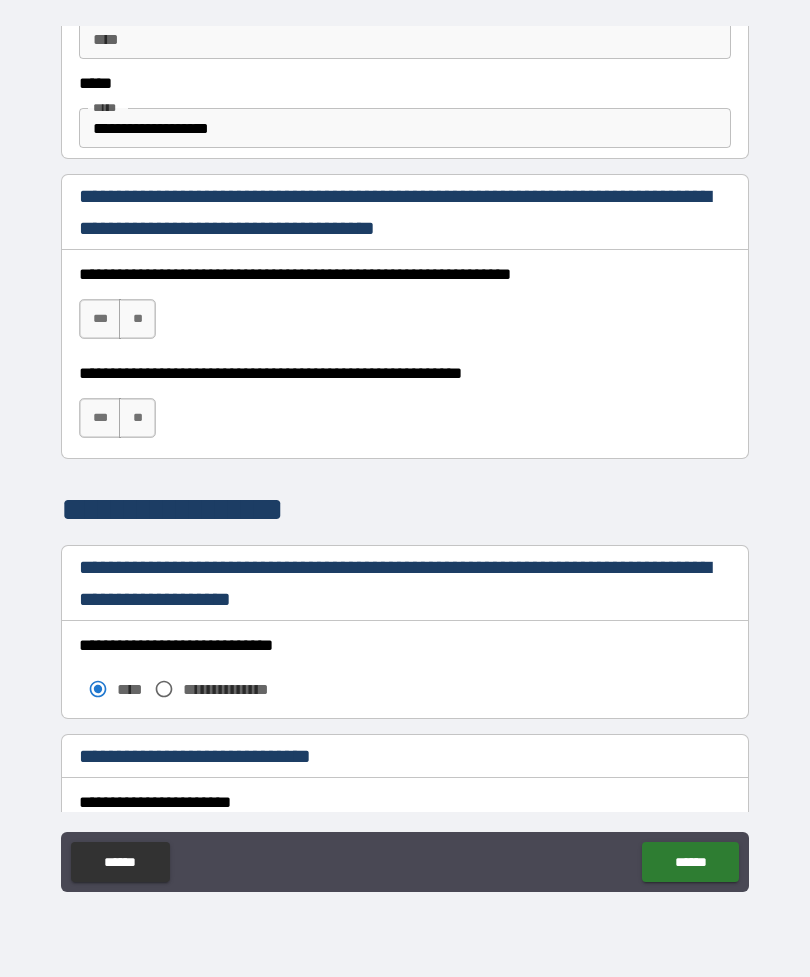 scroll, scrollTop: 1162, scrollLeft: 0, axis: vertical 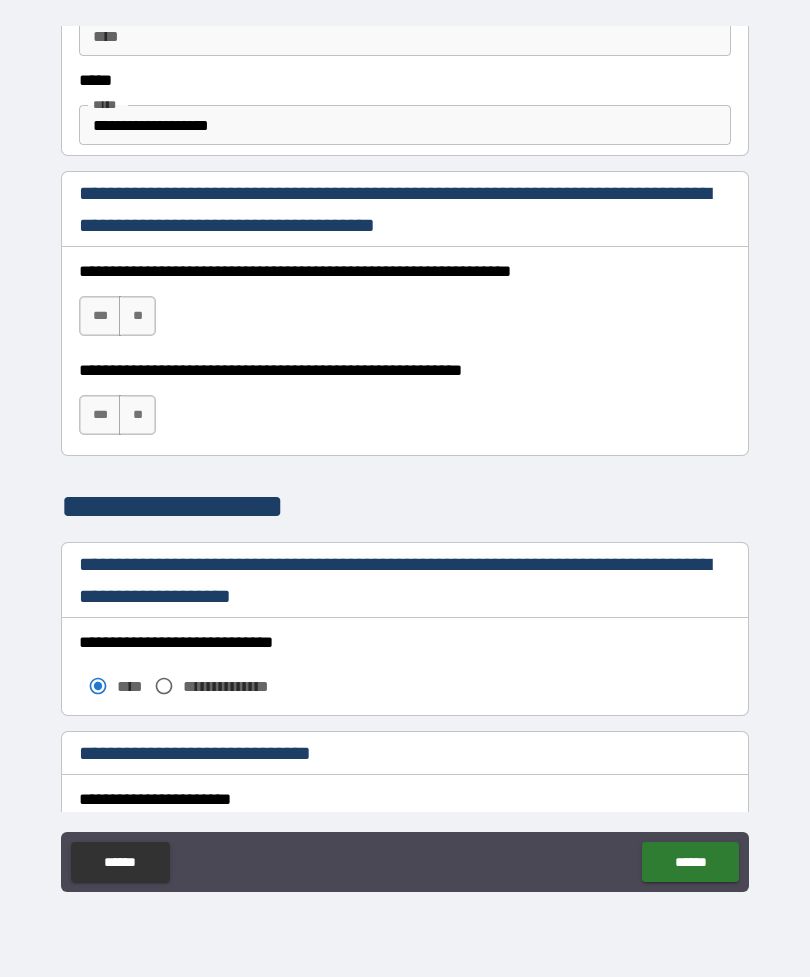 click on "***" at bounding box center (100, 316) 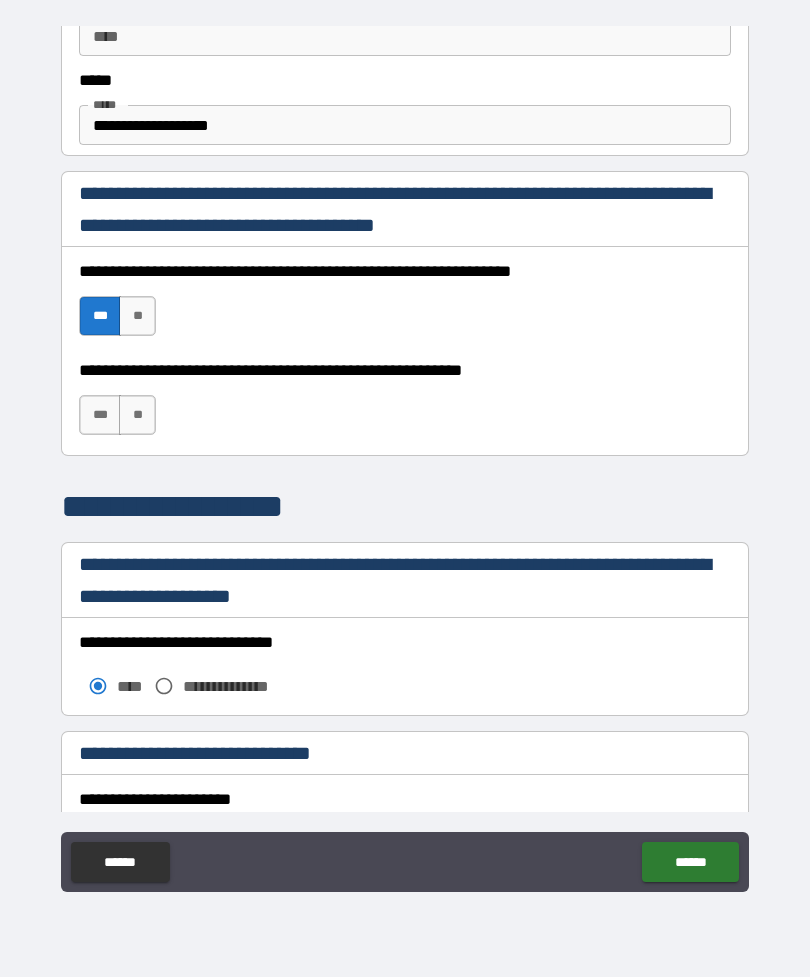 click on "***" at bounding box center (100, 415) 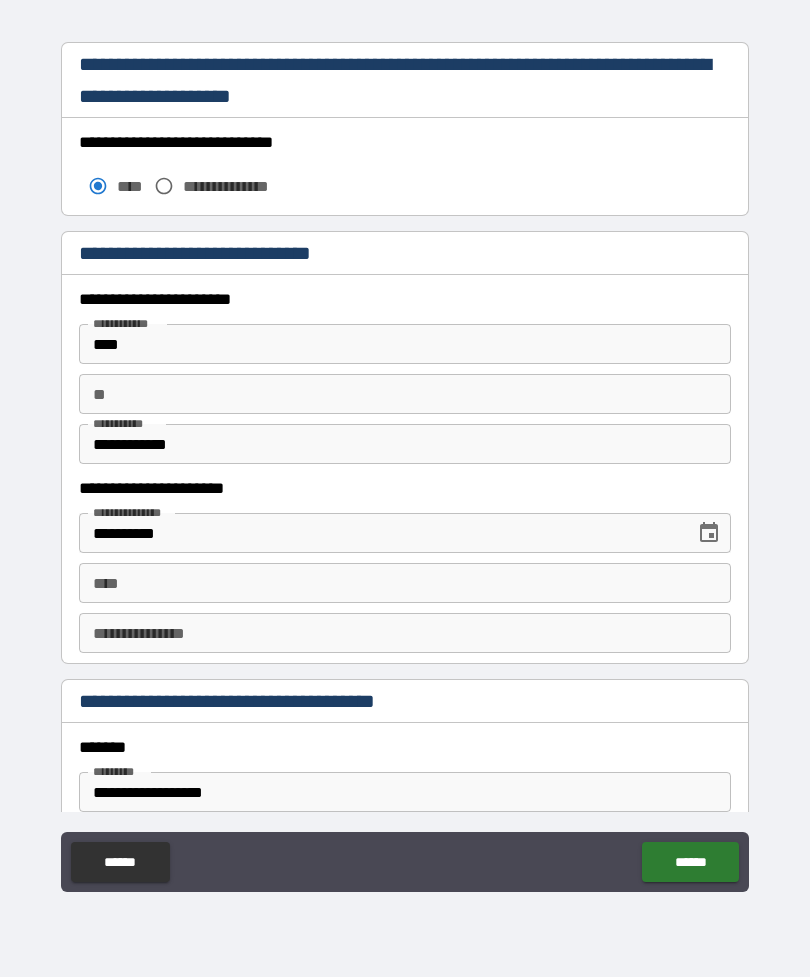 scroll, scrollTop: 1676, scrollLeft: 0, axis: vertical 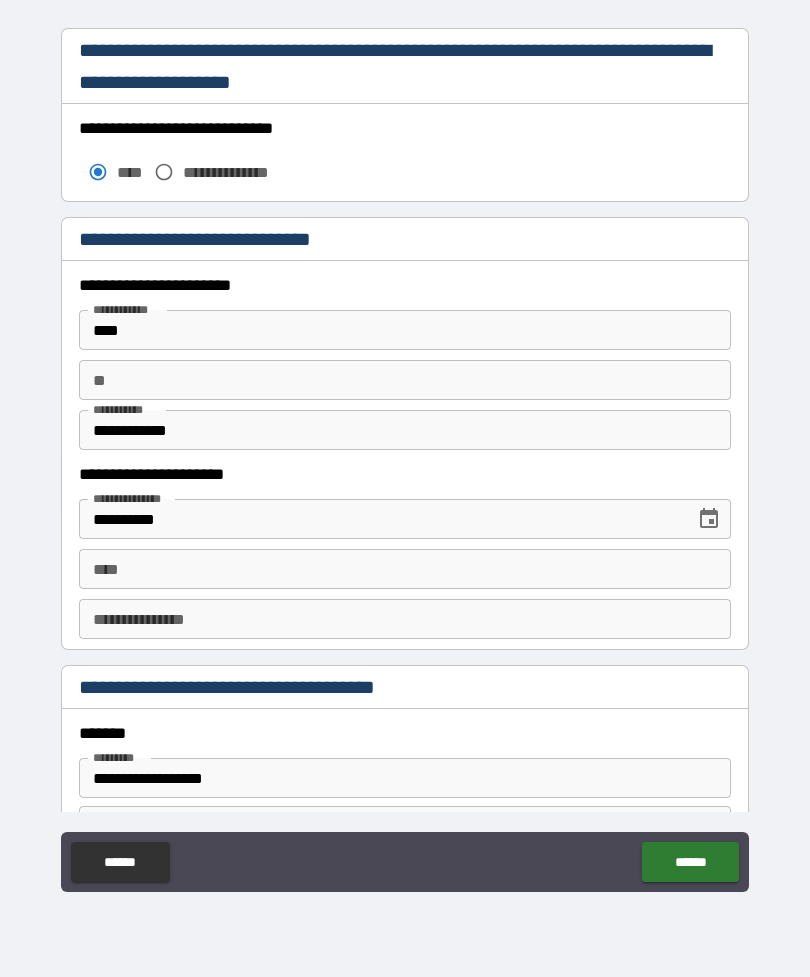 click on "**" at bounding box center (405, 380) 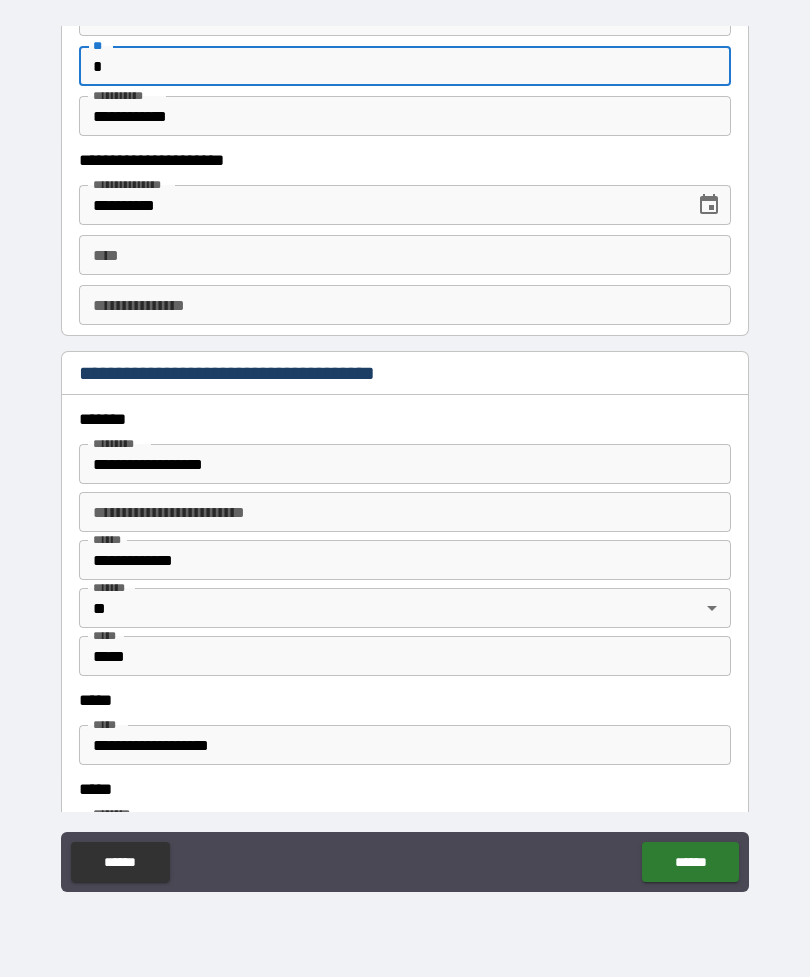 scroll, scrollTop: 2005, scrollLeft: 0, axis: vertical 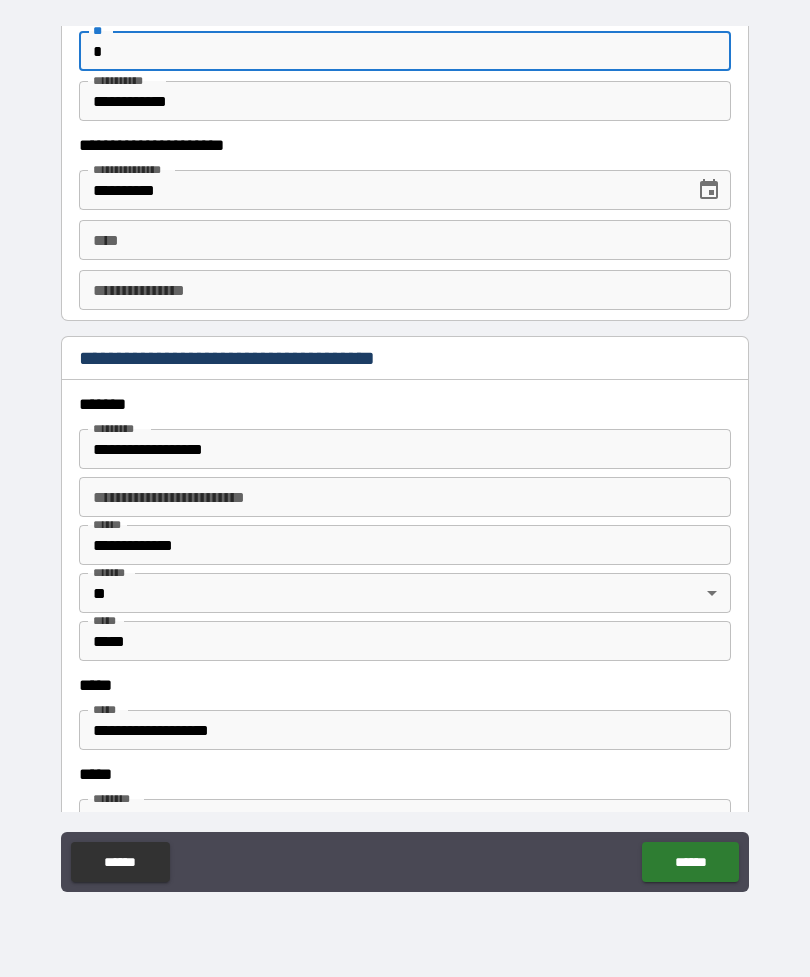 type on "*" 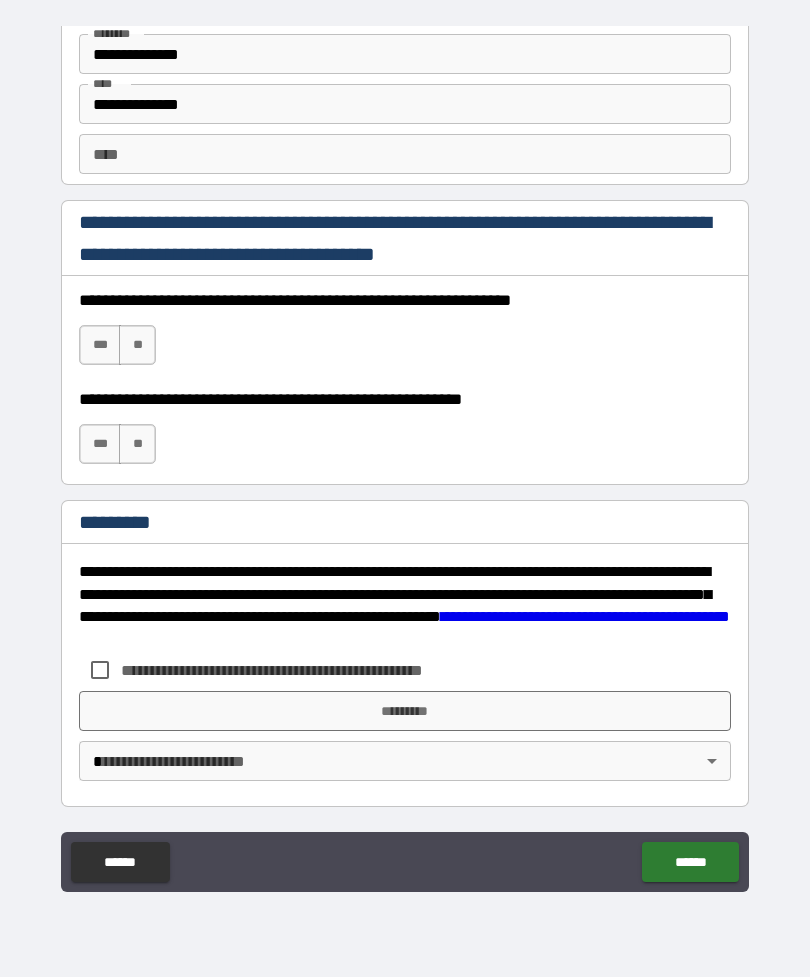 scroll, scrollTop: 2770, scrollLeft: 0, axis: vertical 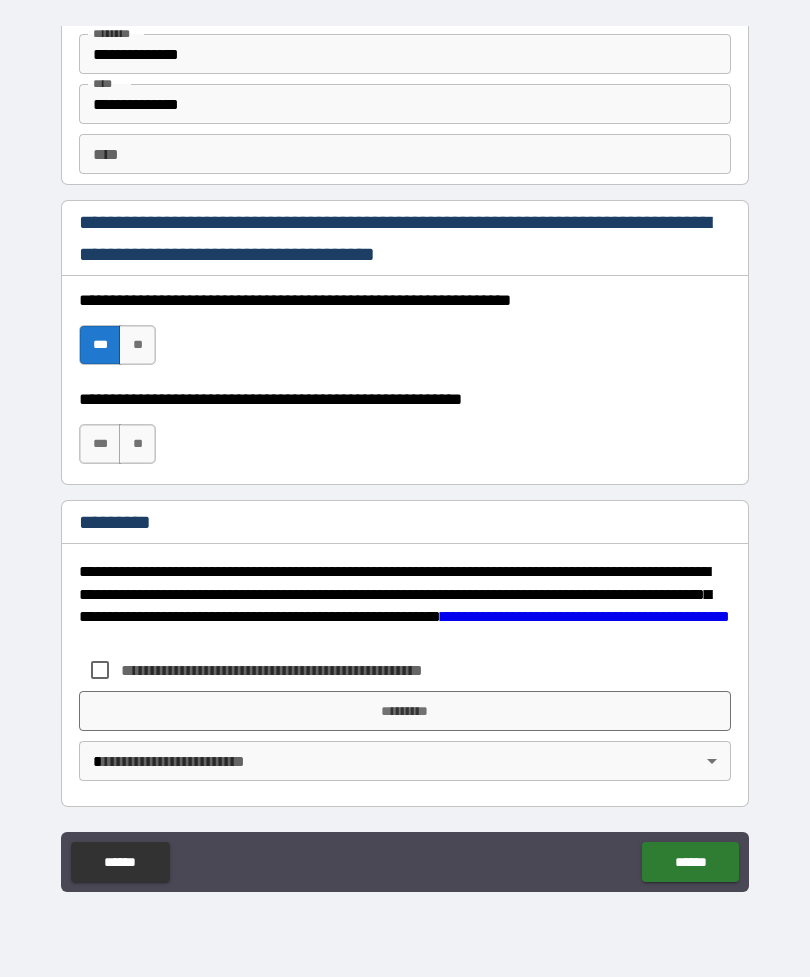 click on "***" at bounding box center [100, 444] 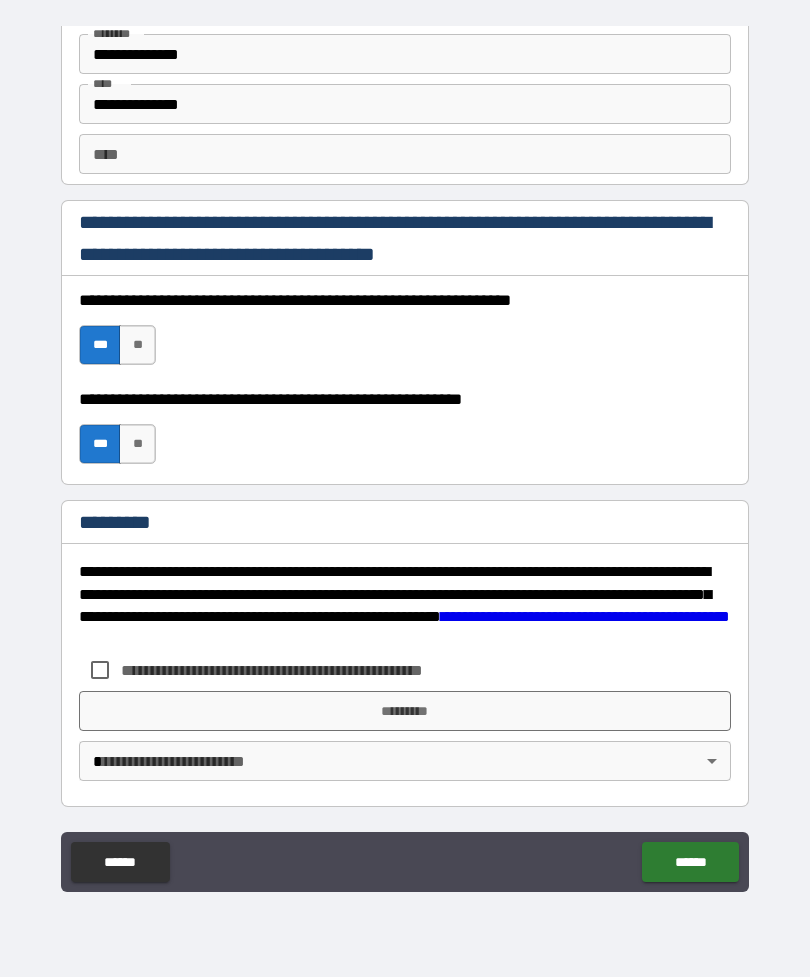 scroll, scrollTop: 2770, scrollLeft: 0, axis: vertical 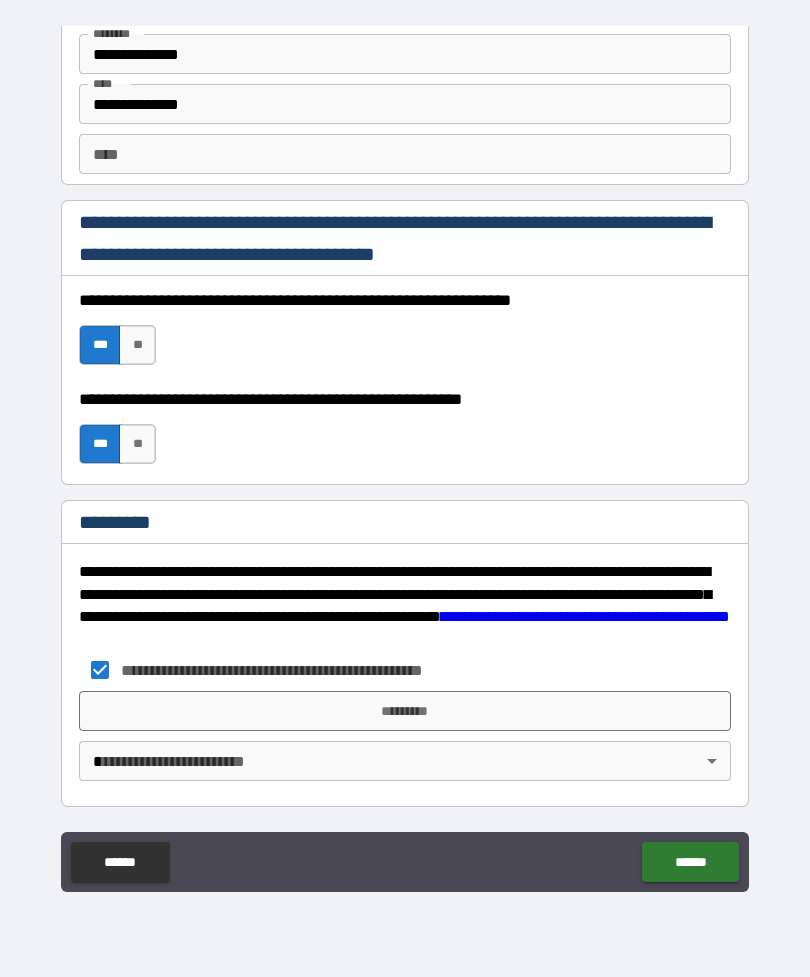 click on "*********" at bounding box center [405, 711] 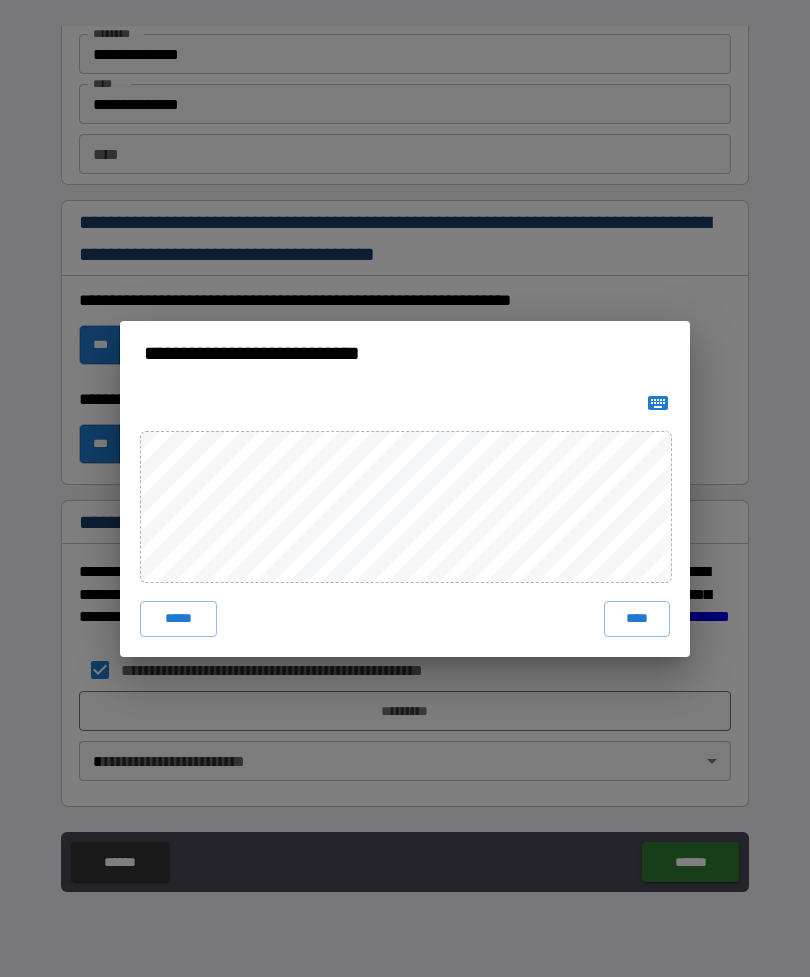 click on "****" at bounding box center (637, 619) 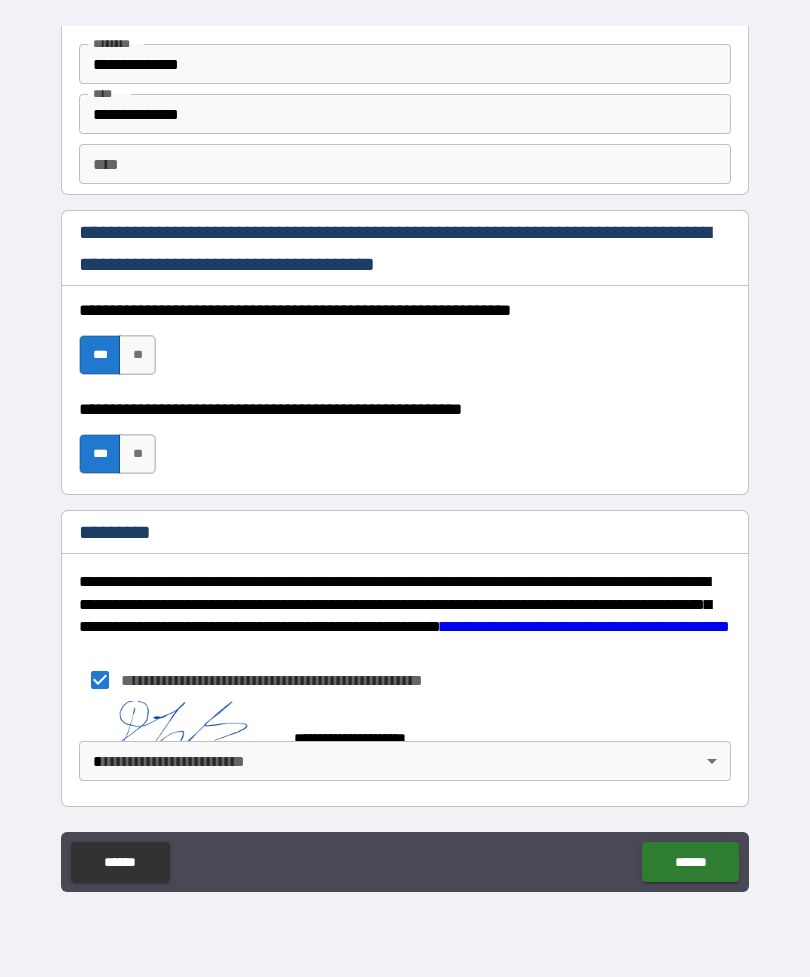 scroll, scrollTop: 2760, scrollLeft: 0, axis: vertical 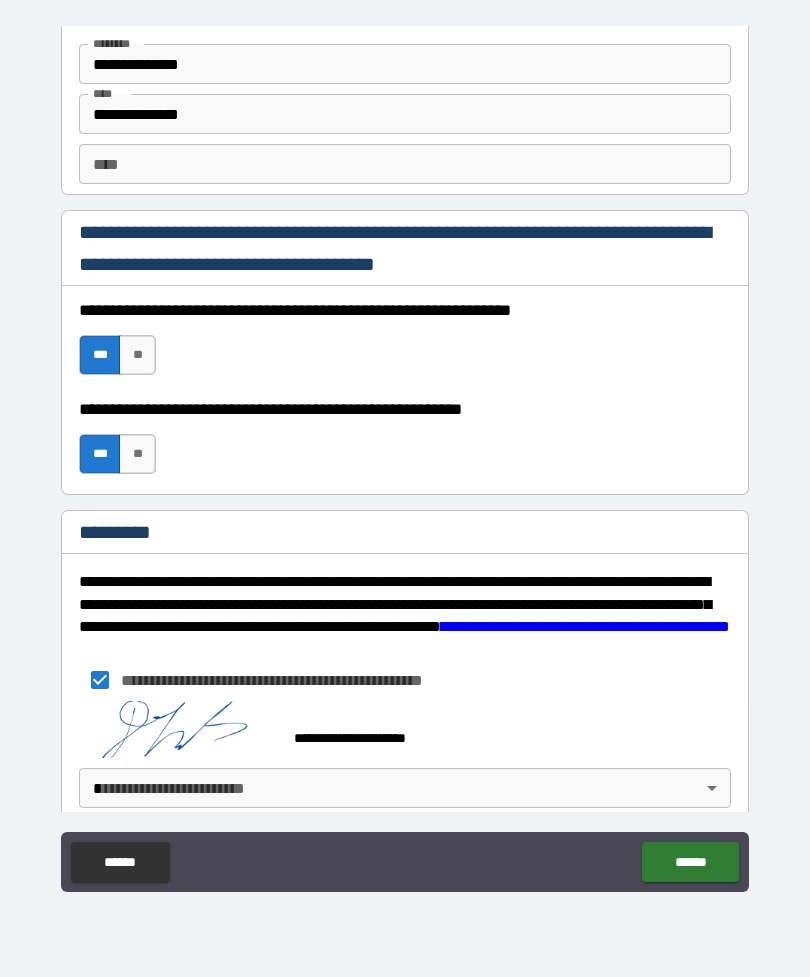 click on "******" at bounding box center (690, 862) 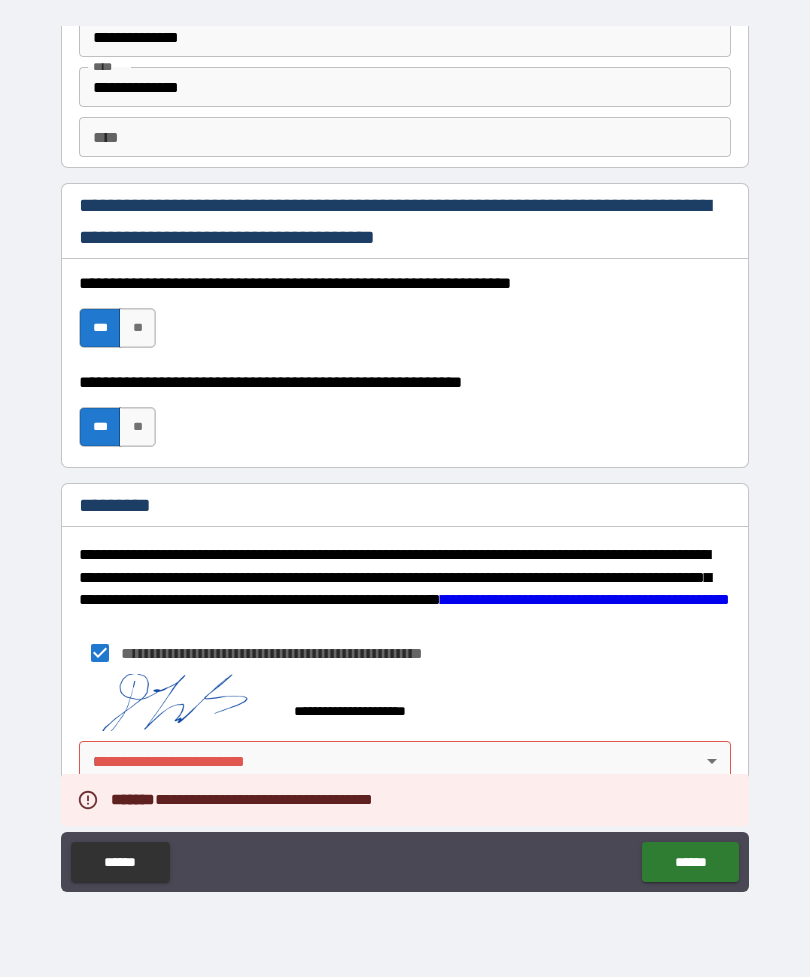 scroll, scrollTop: 2787, scrollLeft: 0, axis: vertical 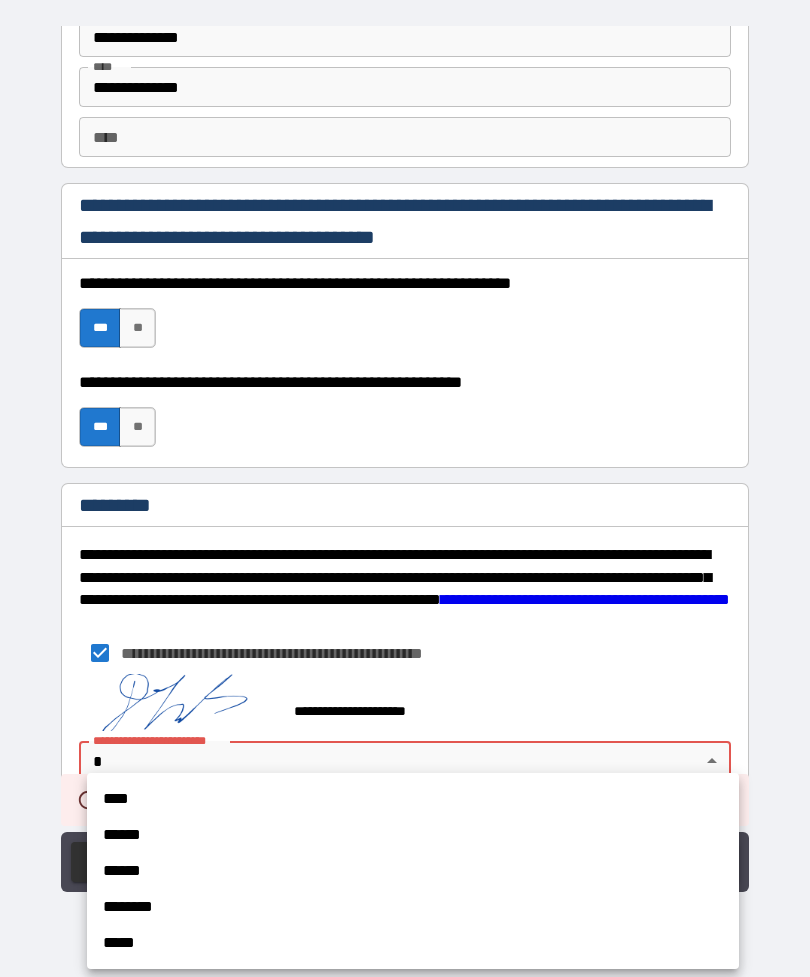 click on "****" at bounding box center (413, 799) 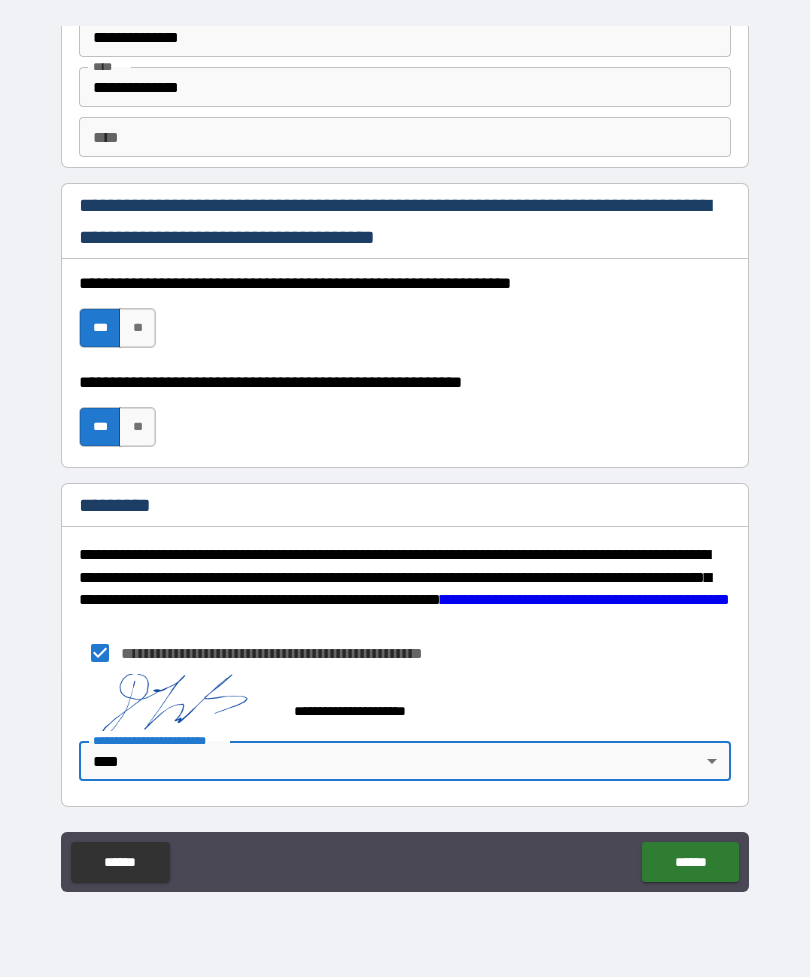 click on "******" at bounding box center (690, 862) 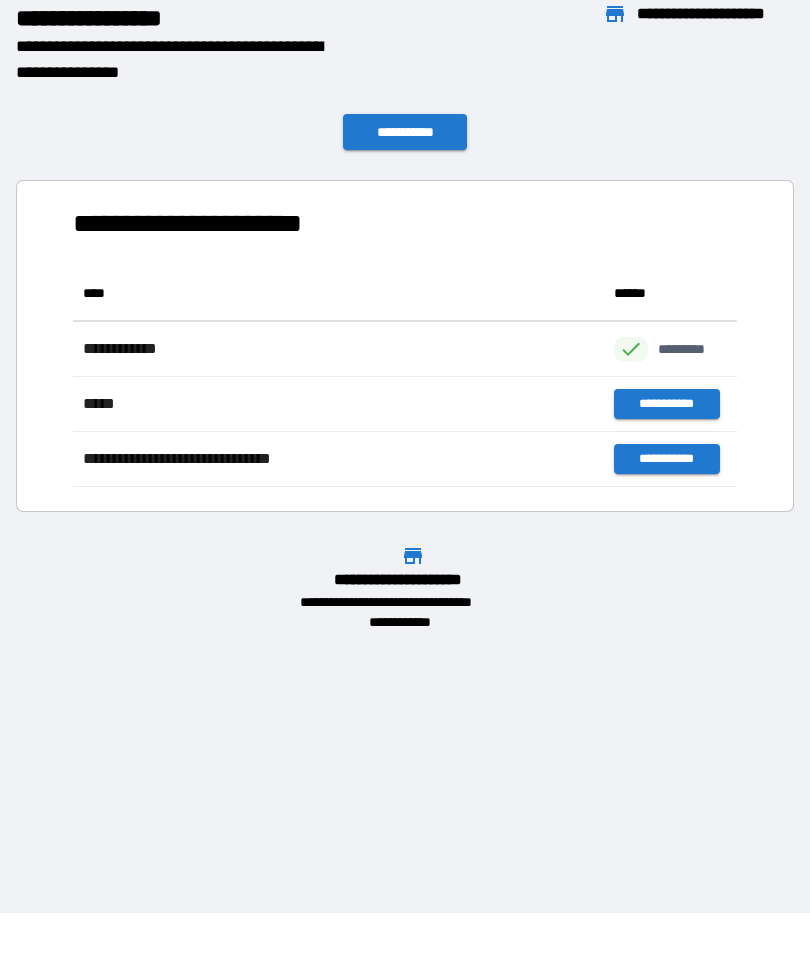 scroll, scrollTop: 1, scrollLeft: 1, axis: both 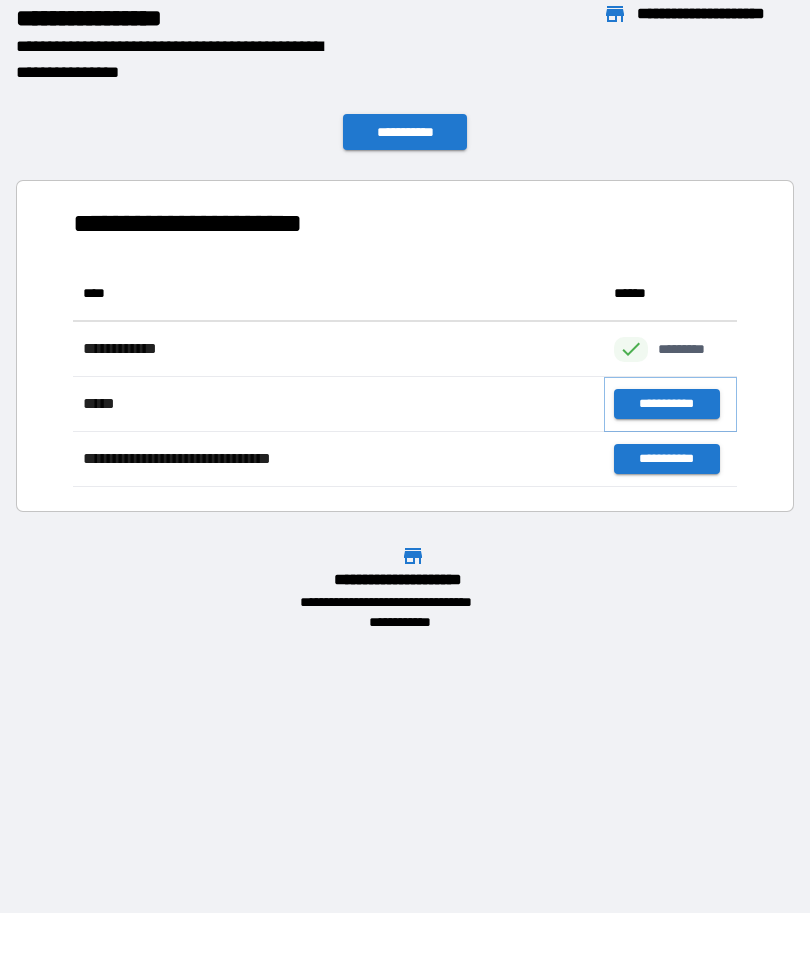 click on "**********" at bounding box center (666, 404) 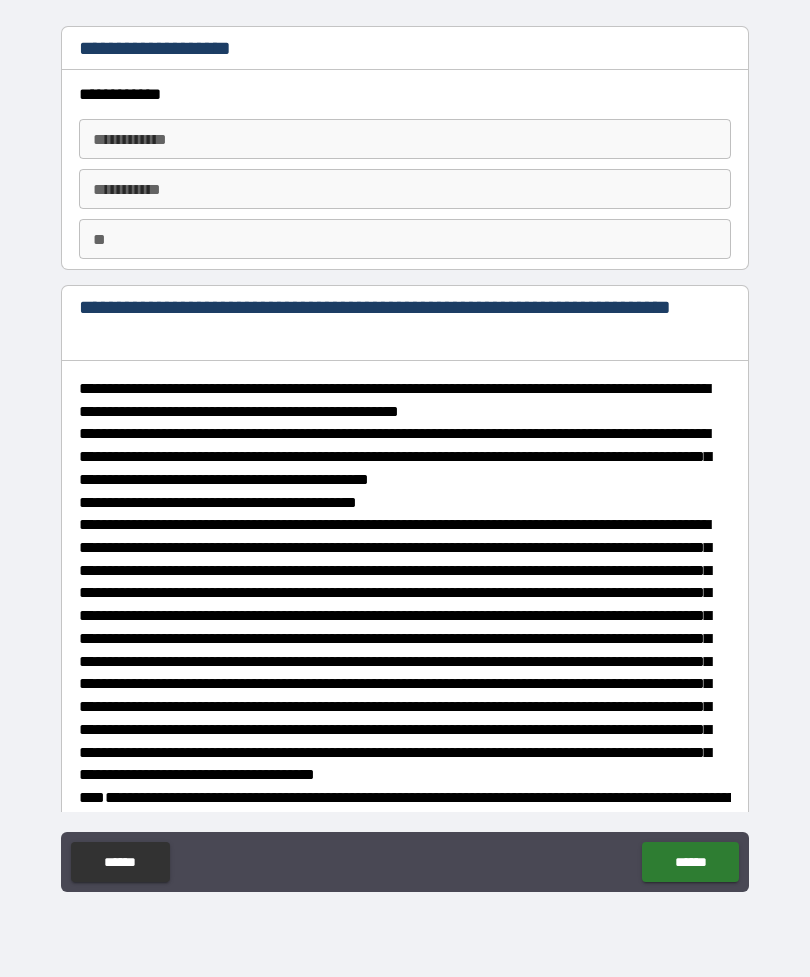 type on "*" 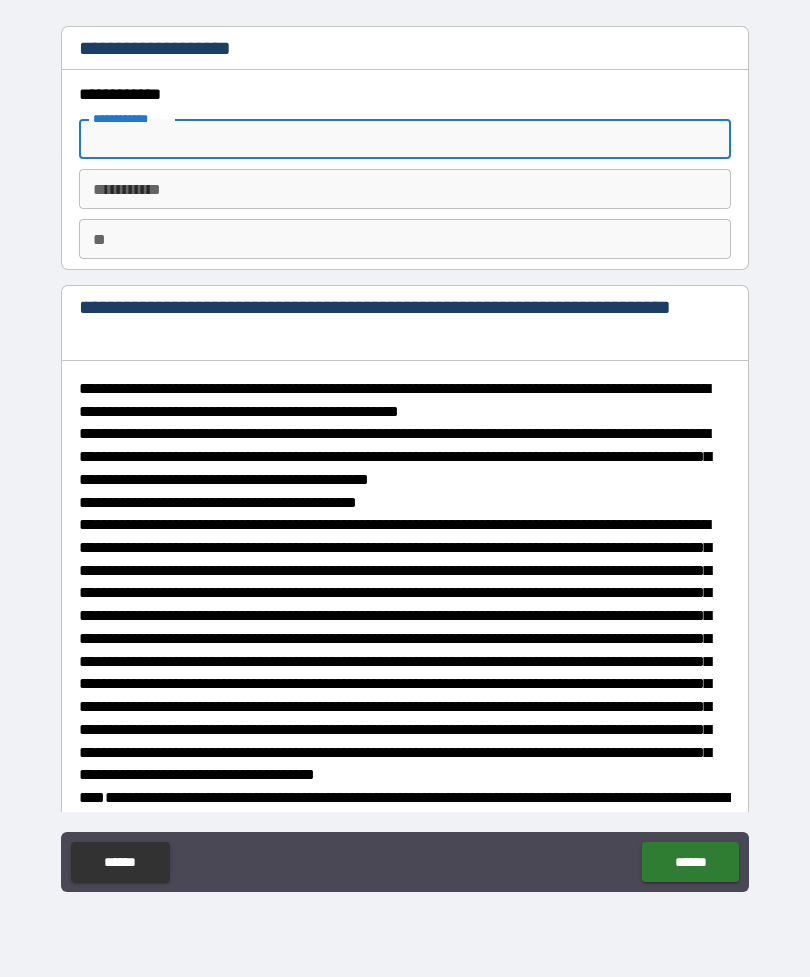 type on "*" 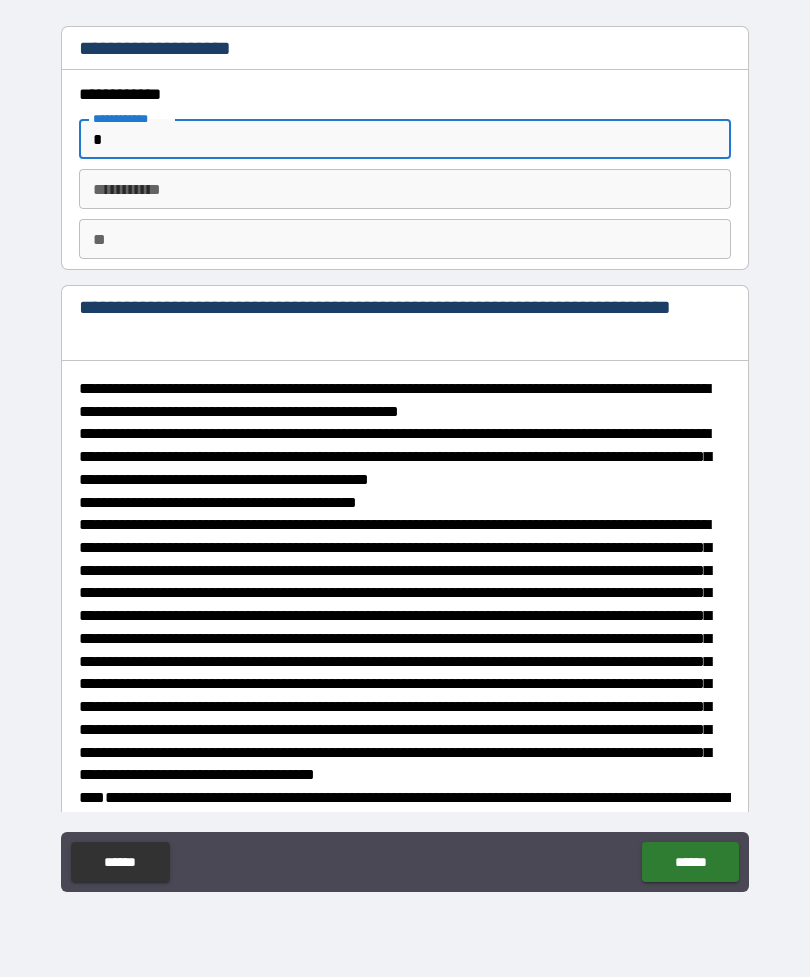 type on "*" 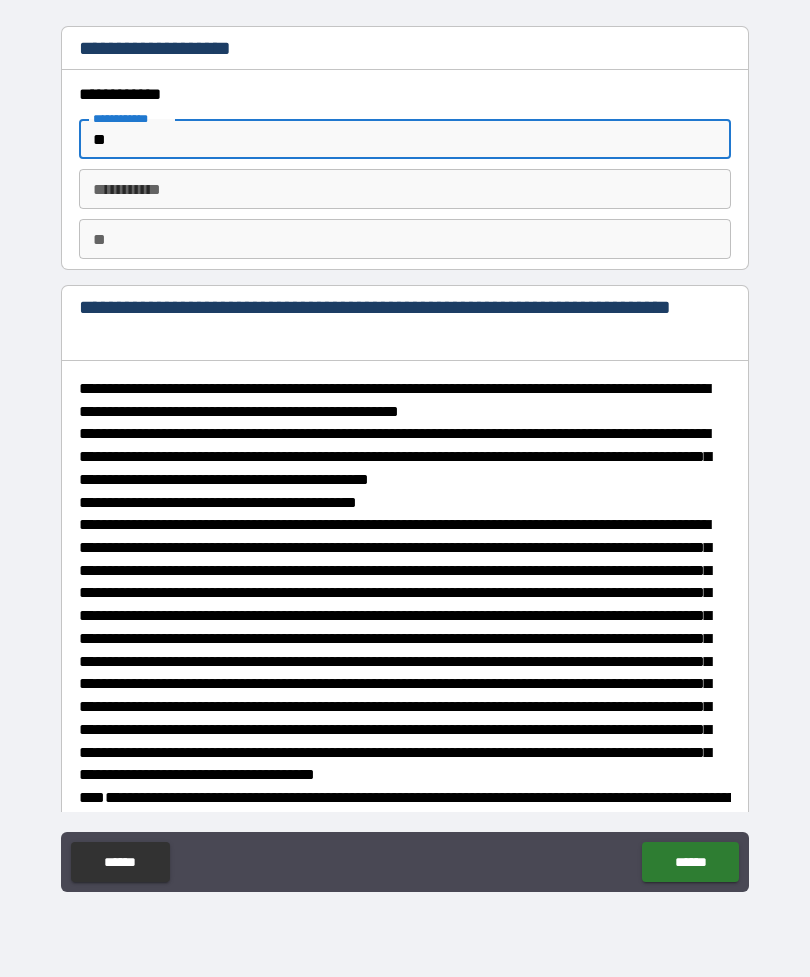 type on "*" 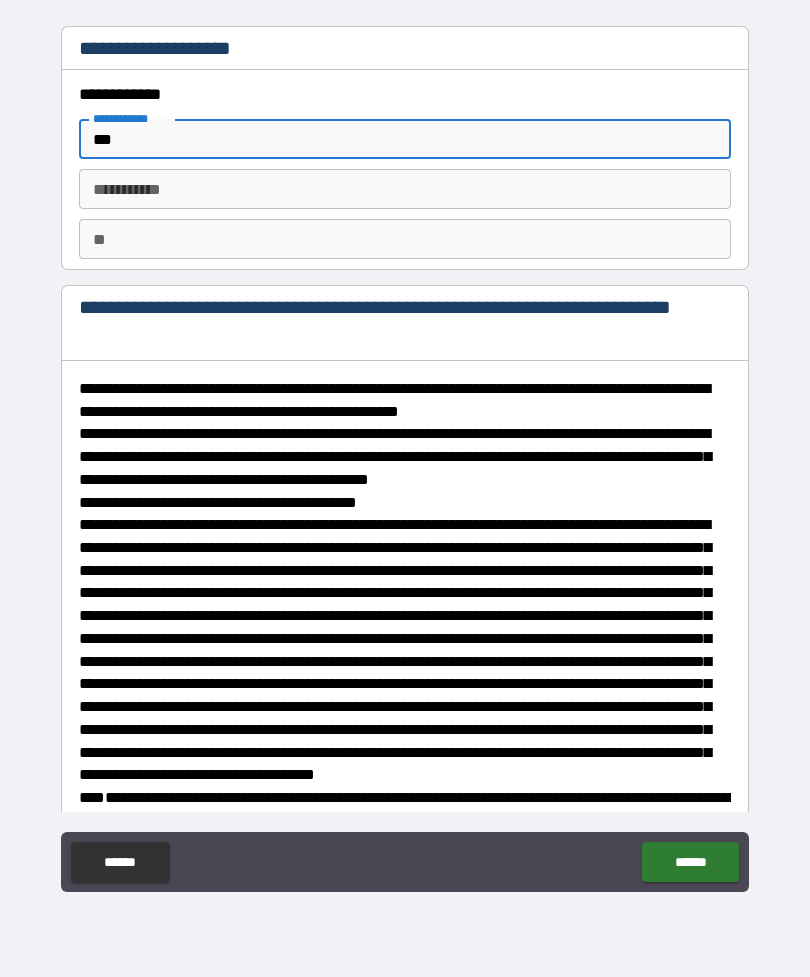 type on "*" 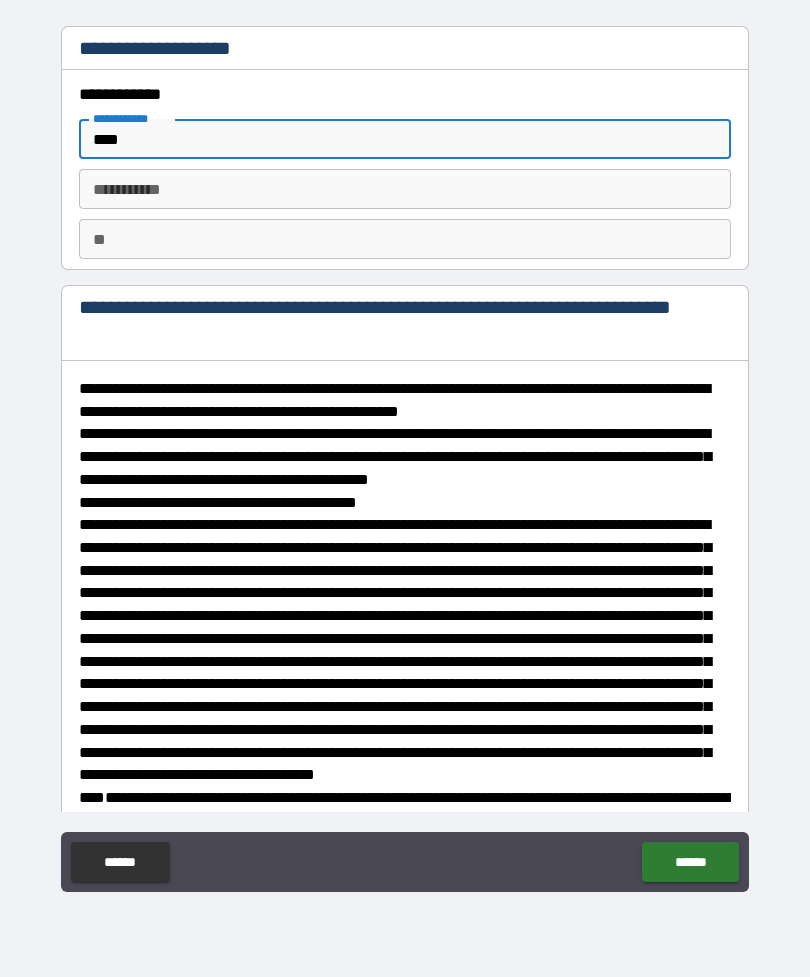 type on "*" 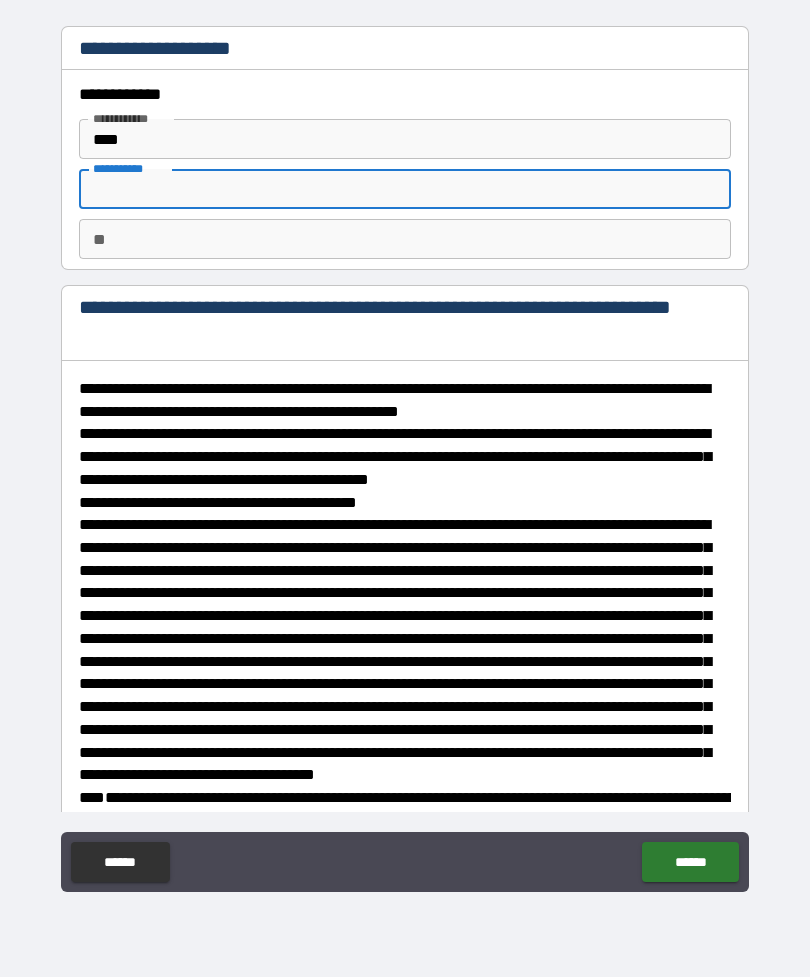 type on "*" 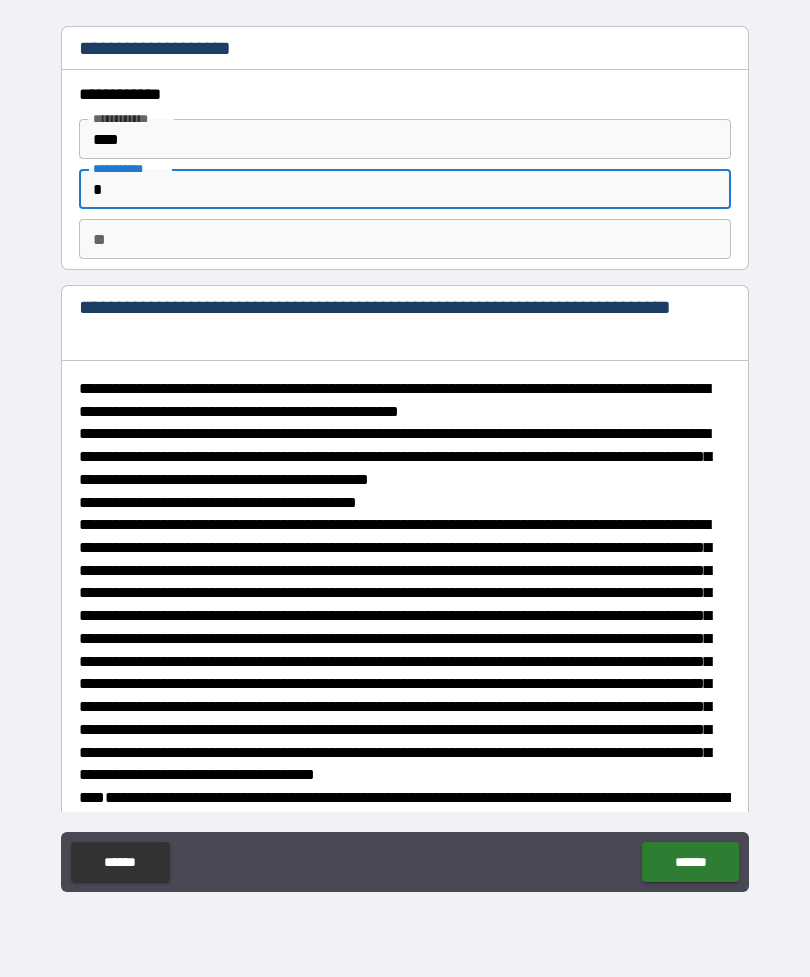 type on "*" 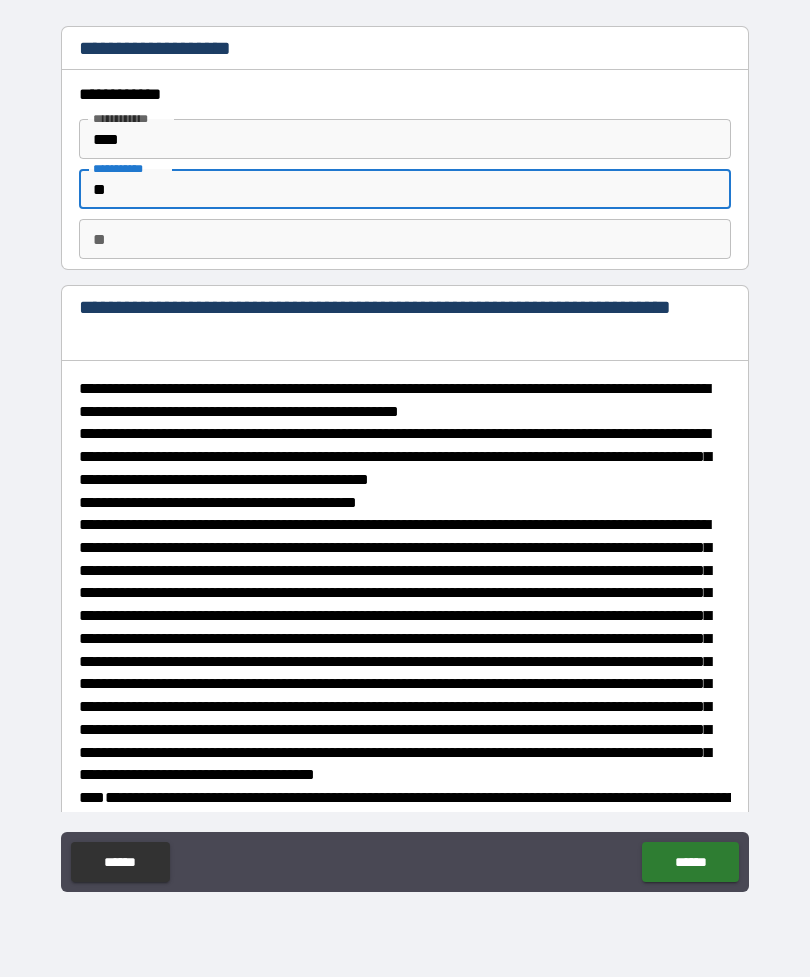 type on "*" 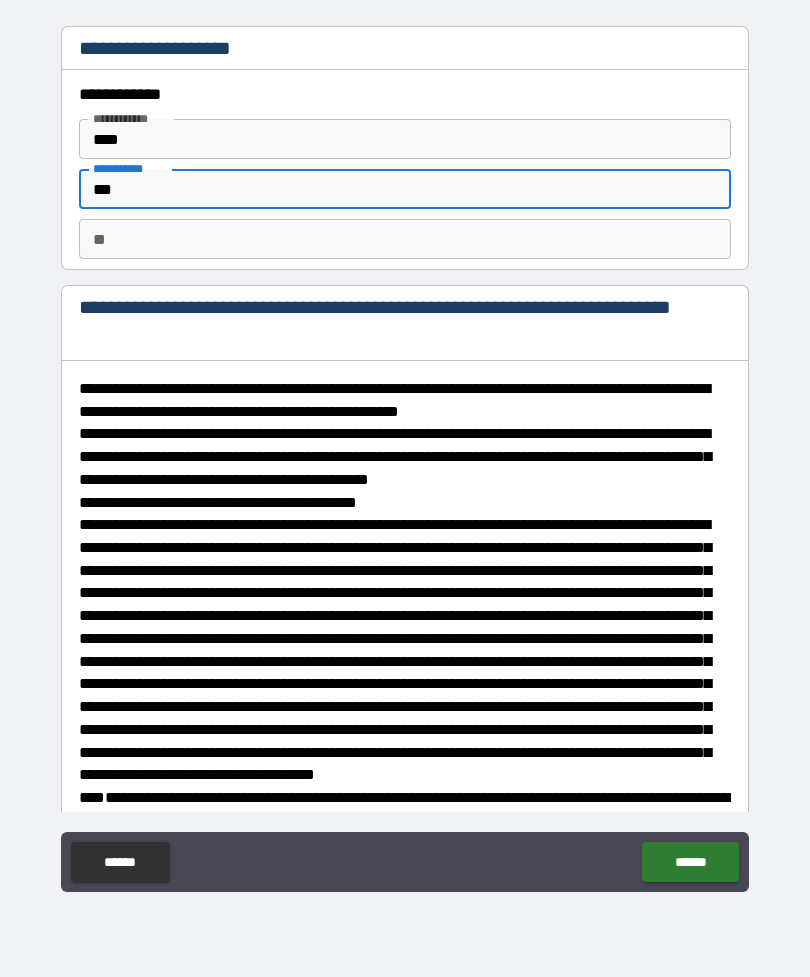 type on "*" 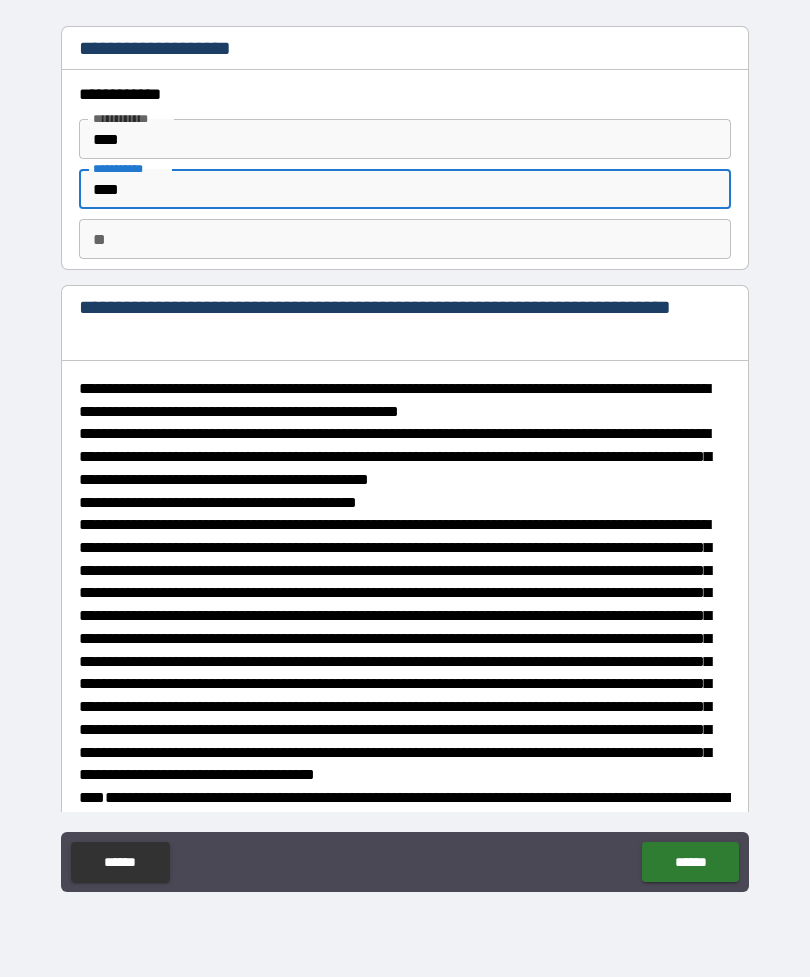 type on "*" 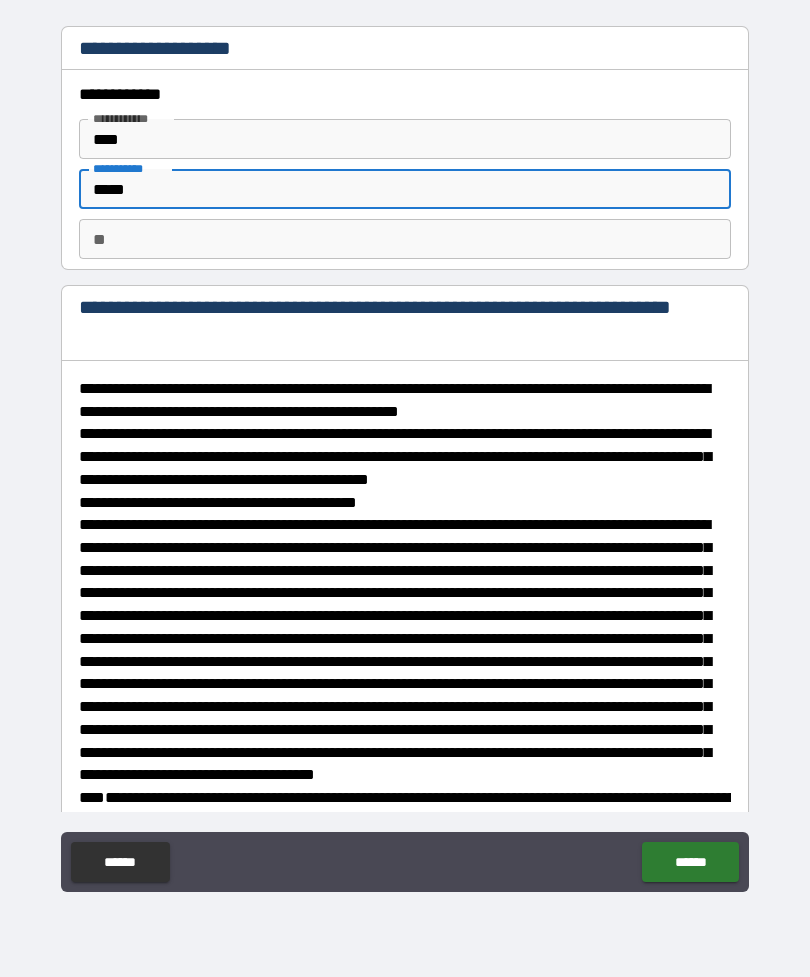 type on "*" 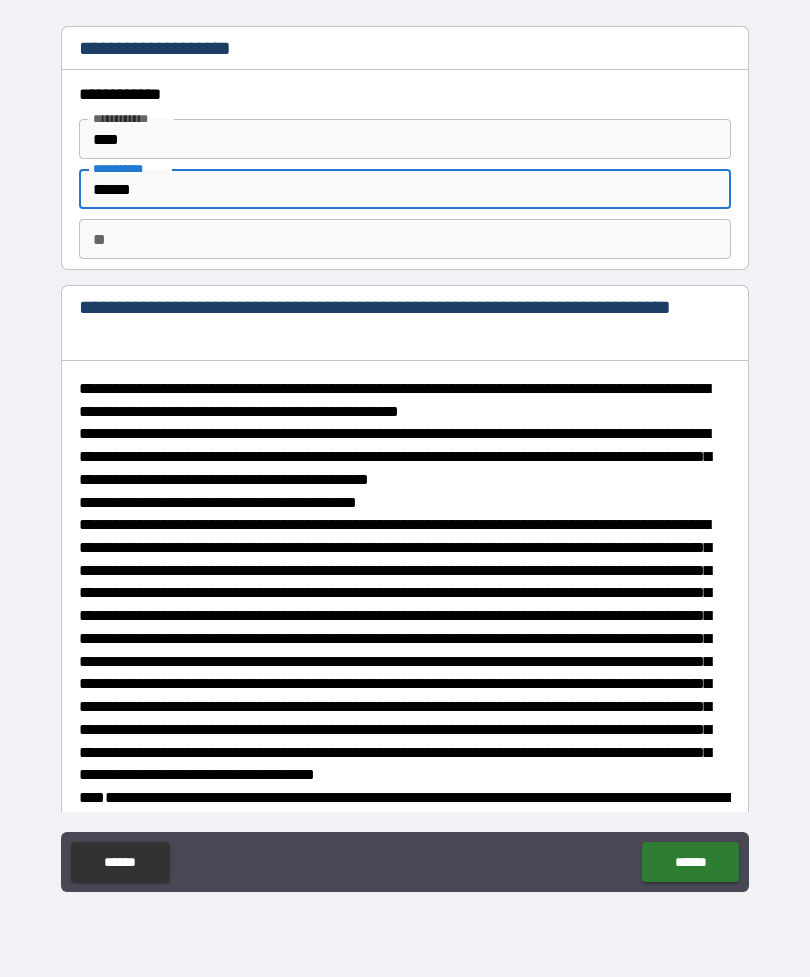 type on "*" 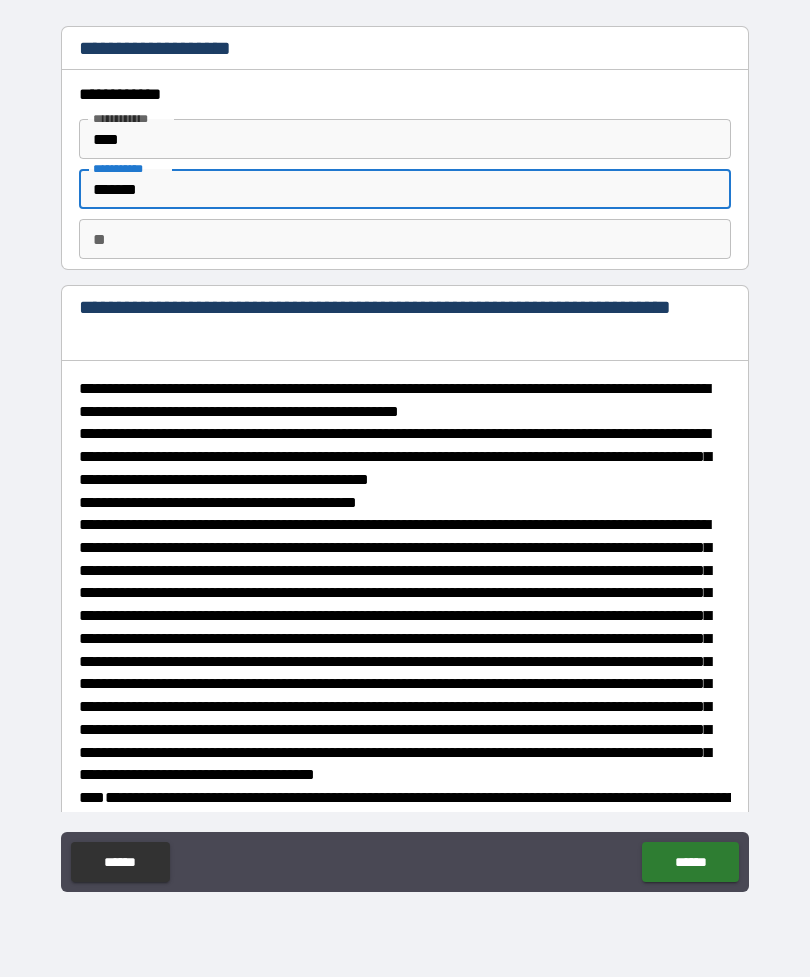 type on "*" 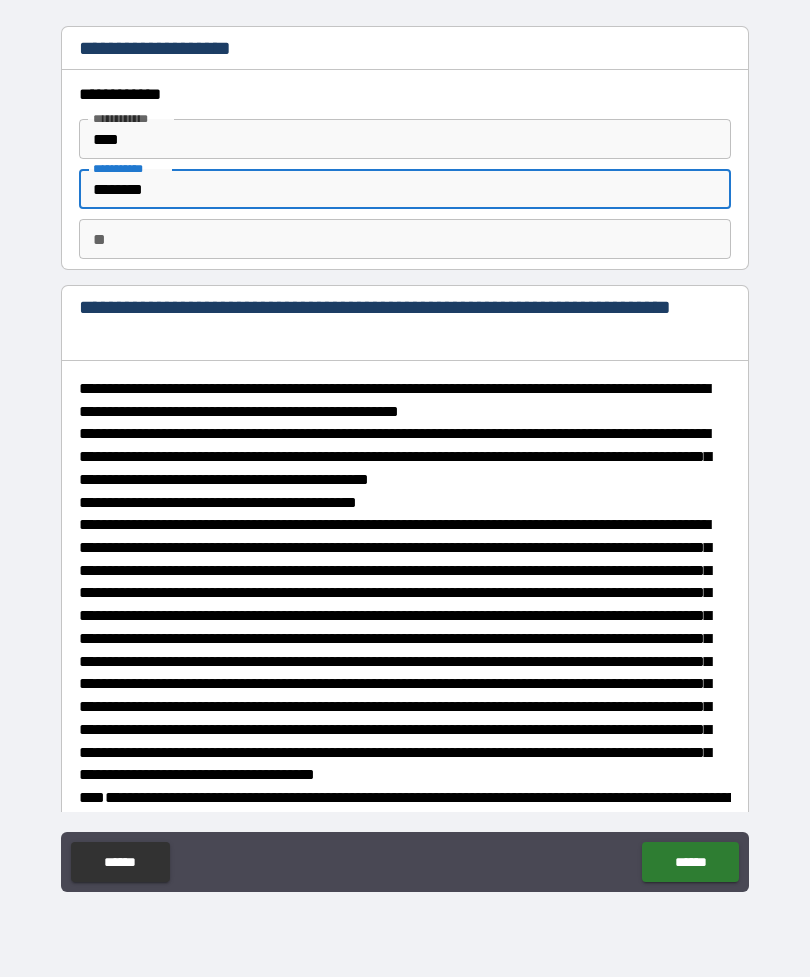 type on "*" 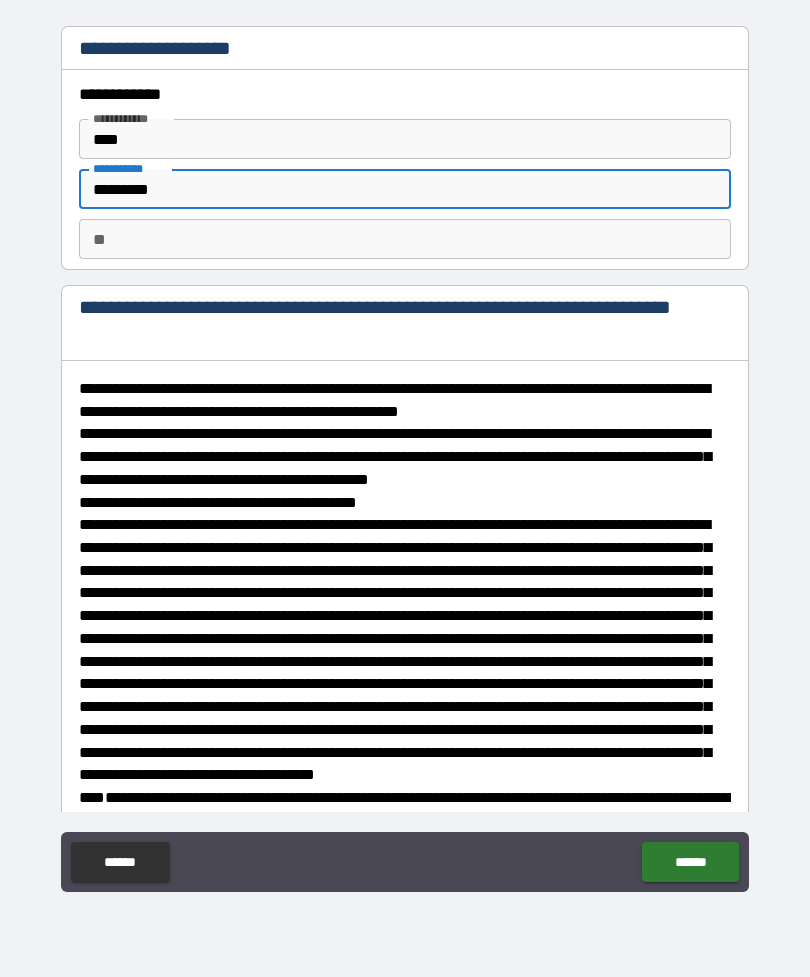 type on "*" 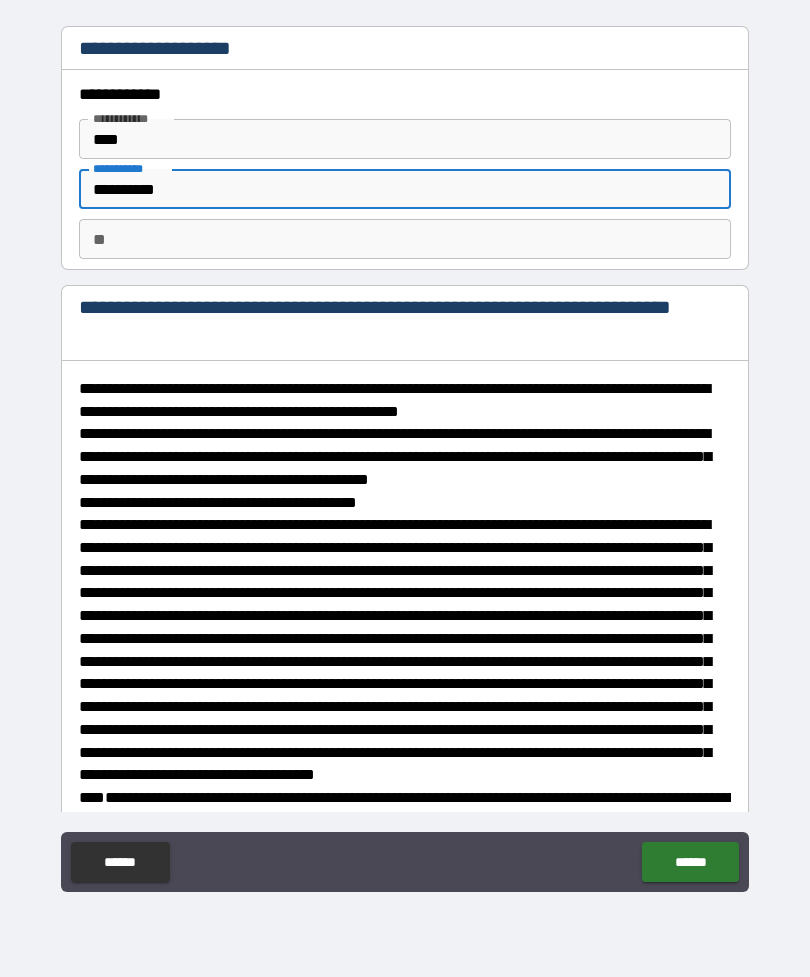 type on "*" 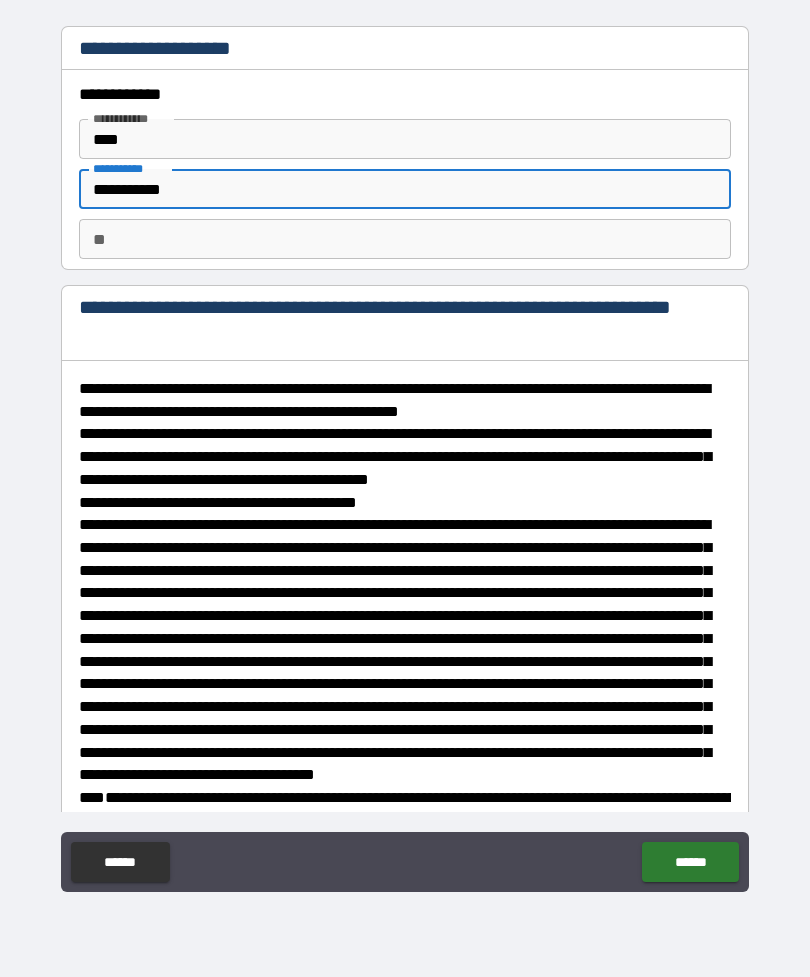 type on "*" 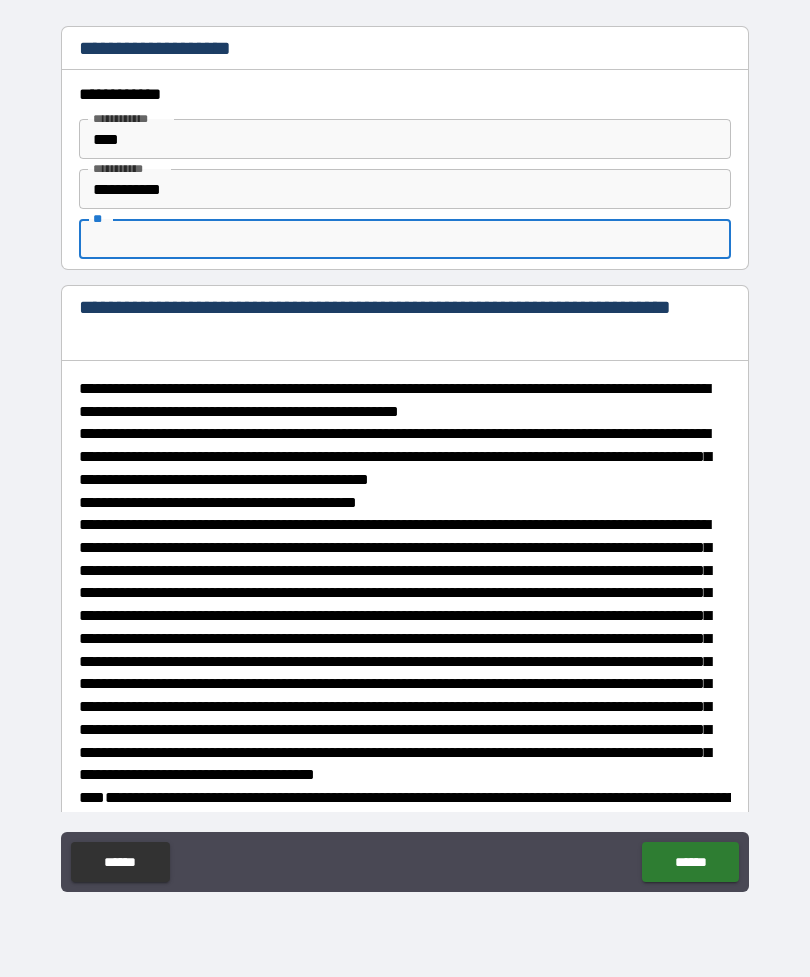 type on "*" 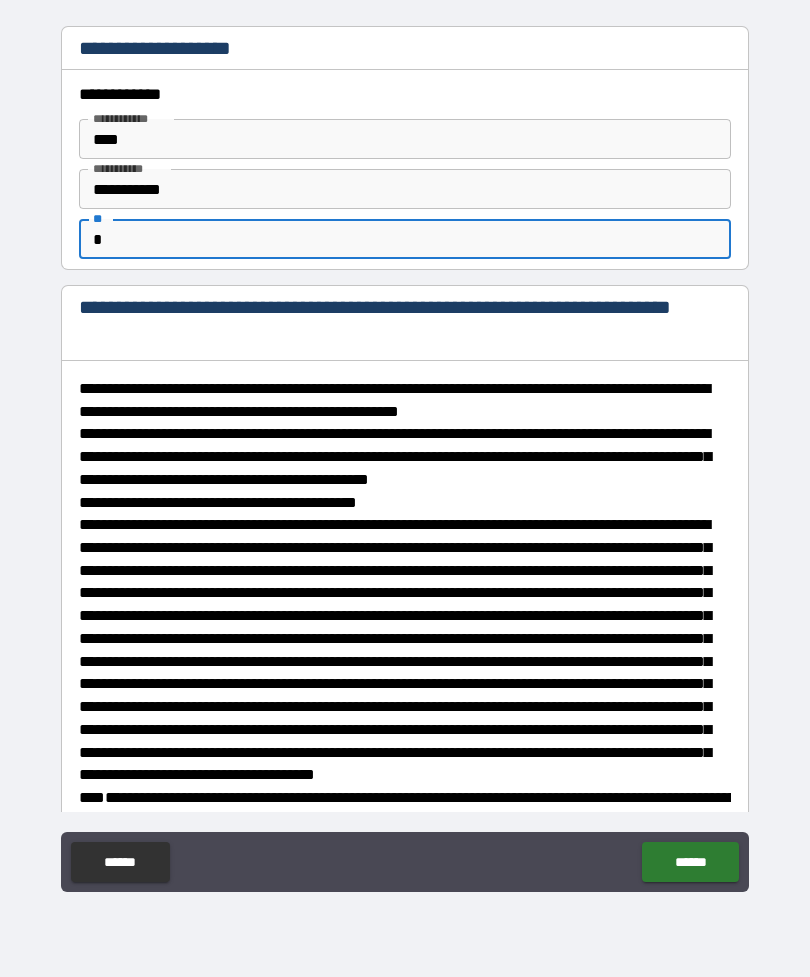 type on "*" 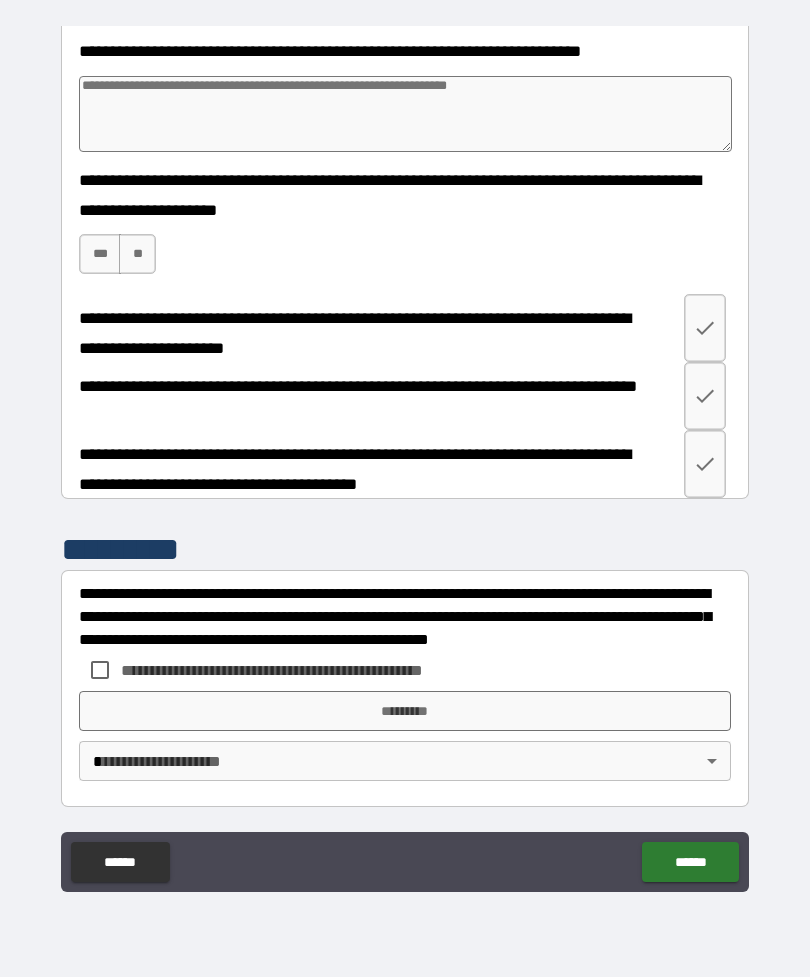 scroll, scrollTop: 3370, scrollLeft: 0, axis: vertical 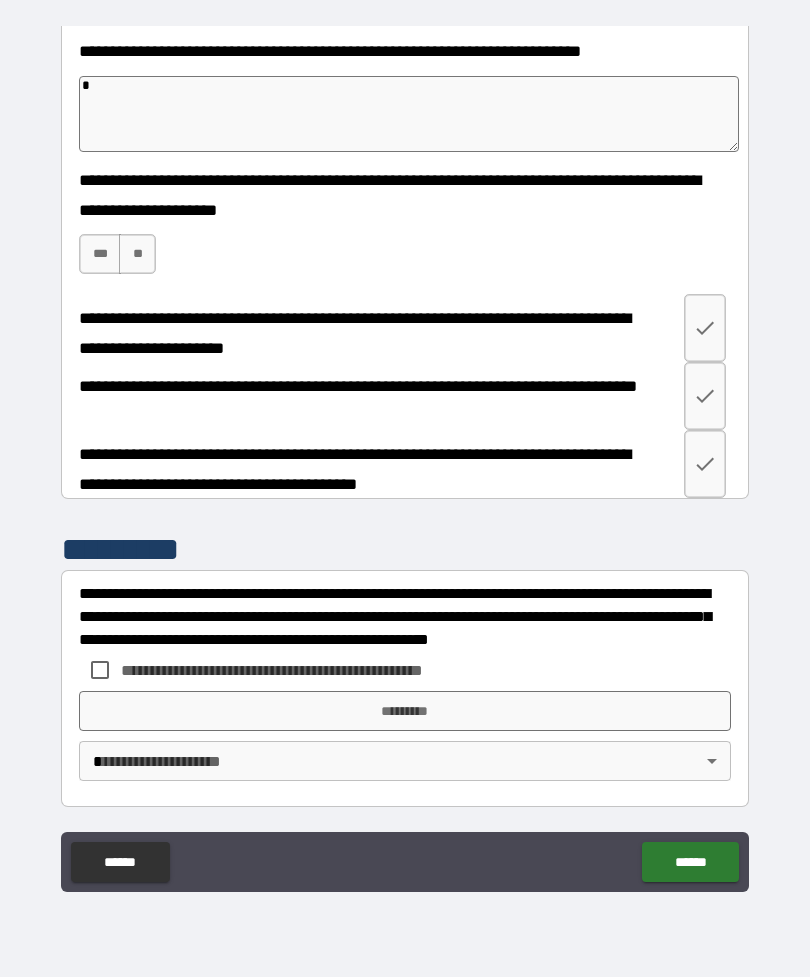 type on "*" 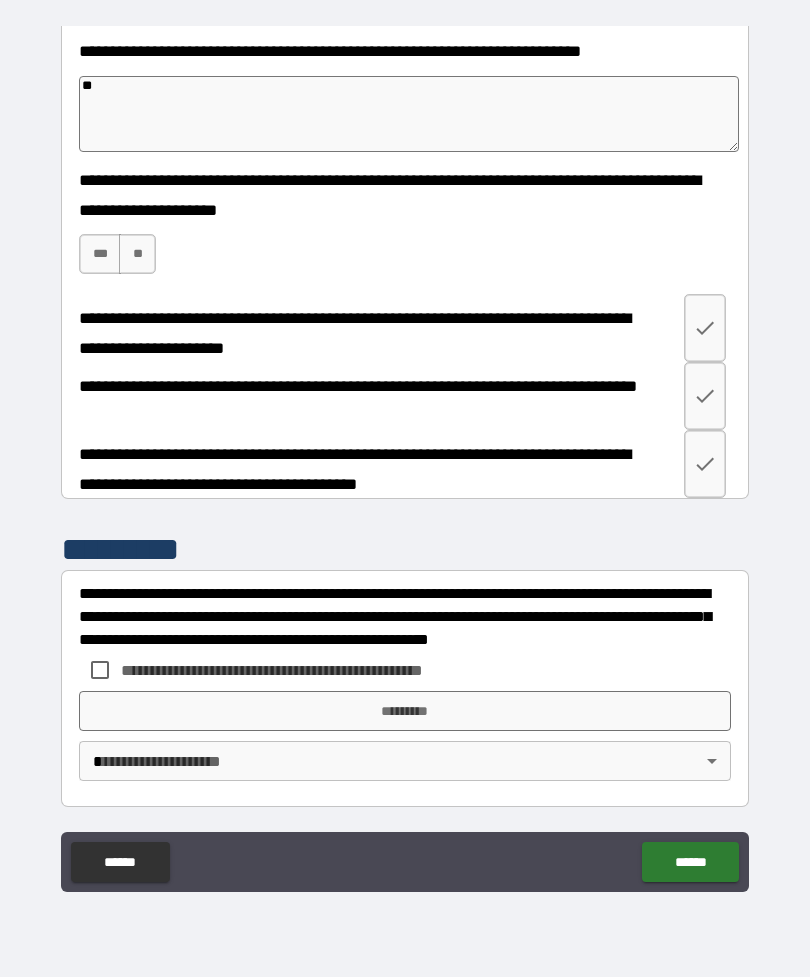 type on "*" 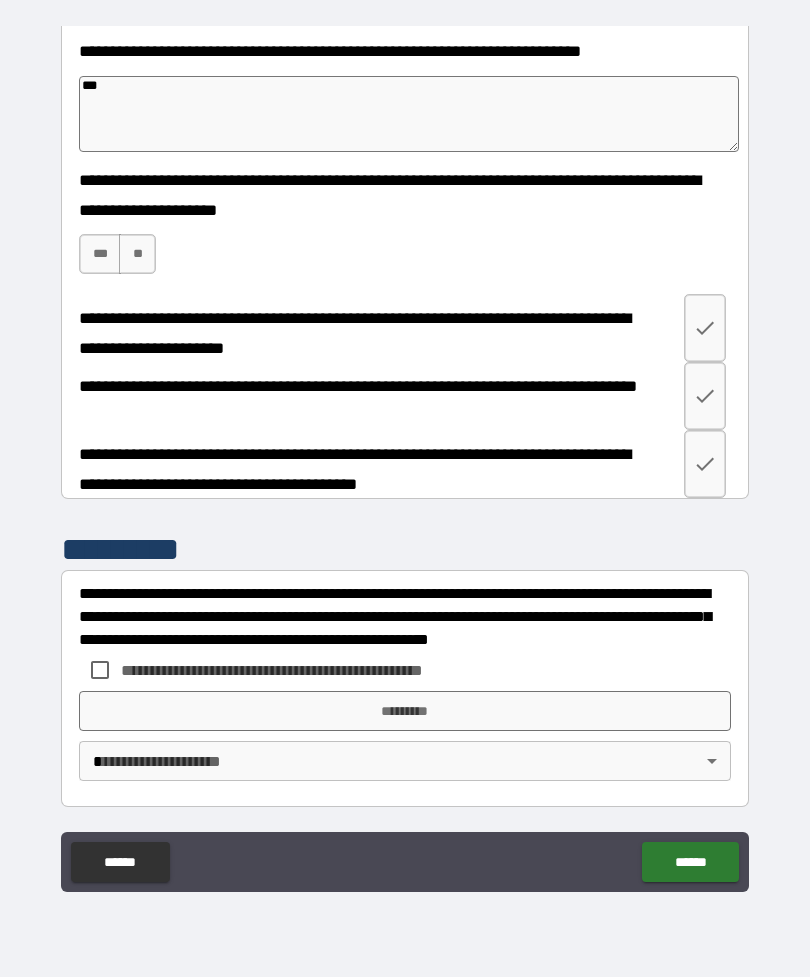type on "****" 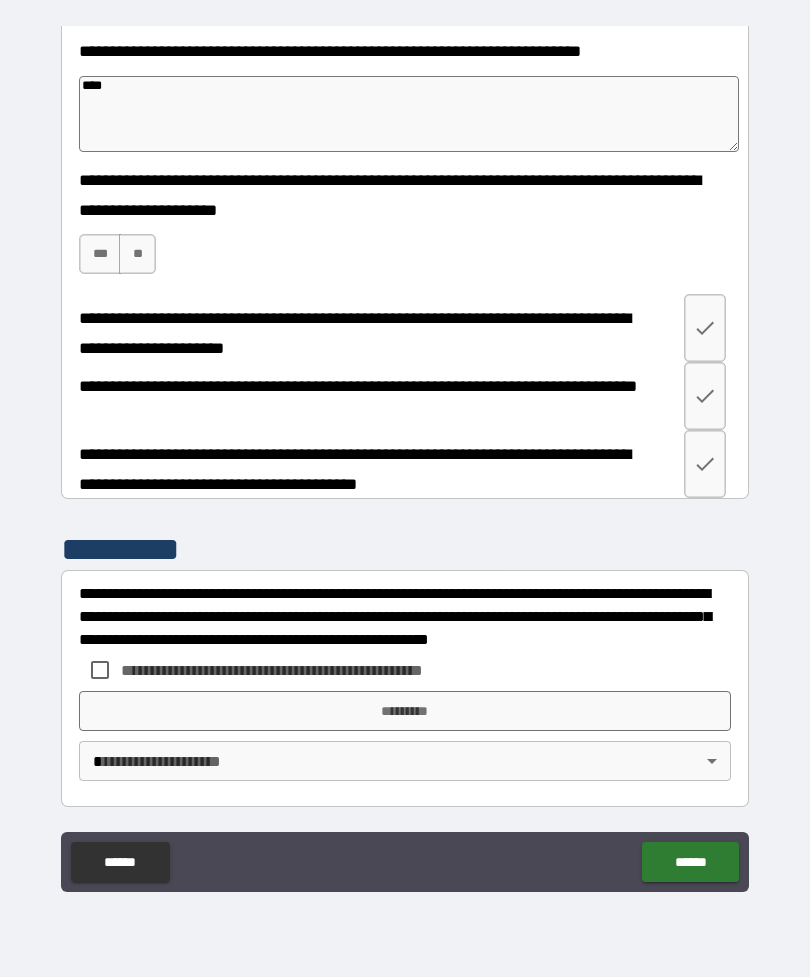 type on "*" 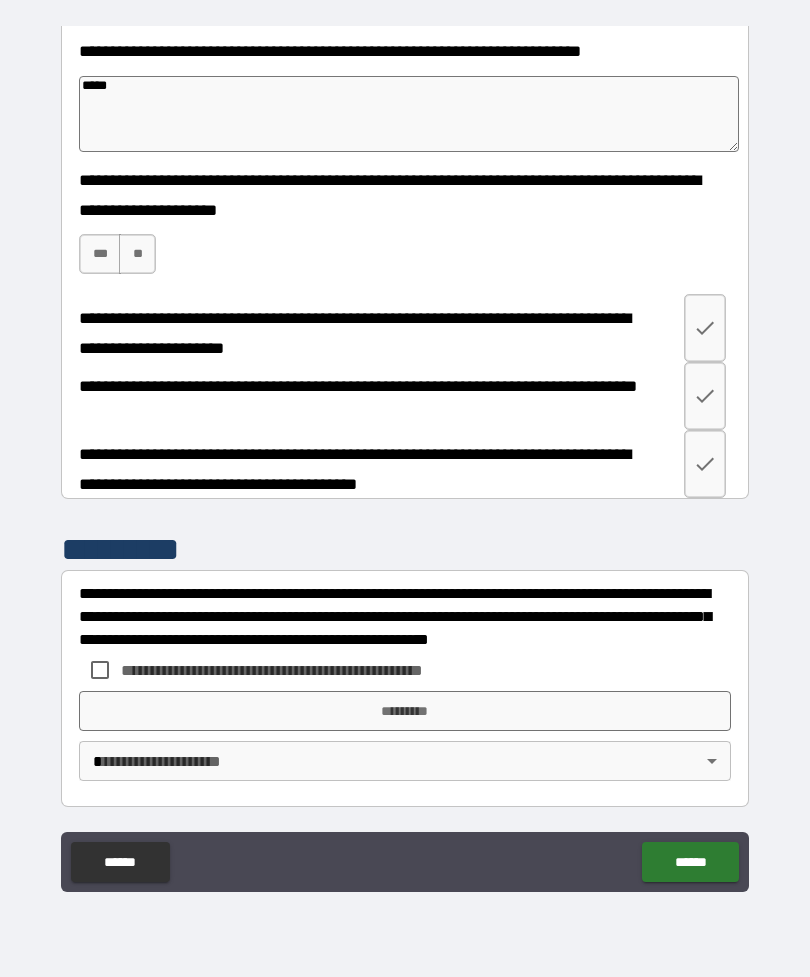 type on "*" 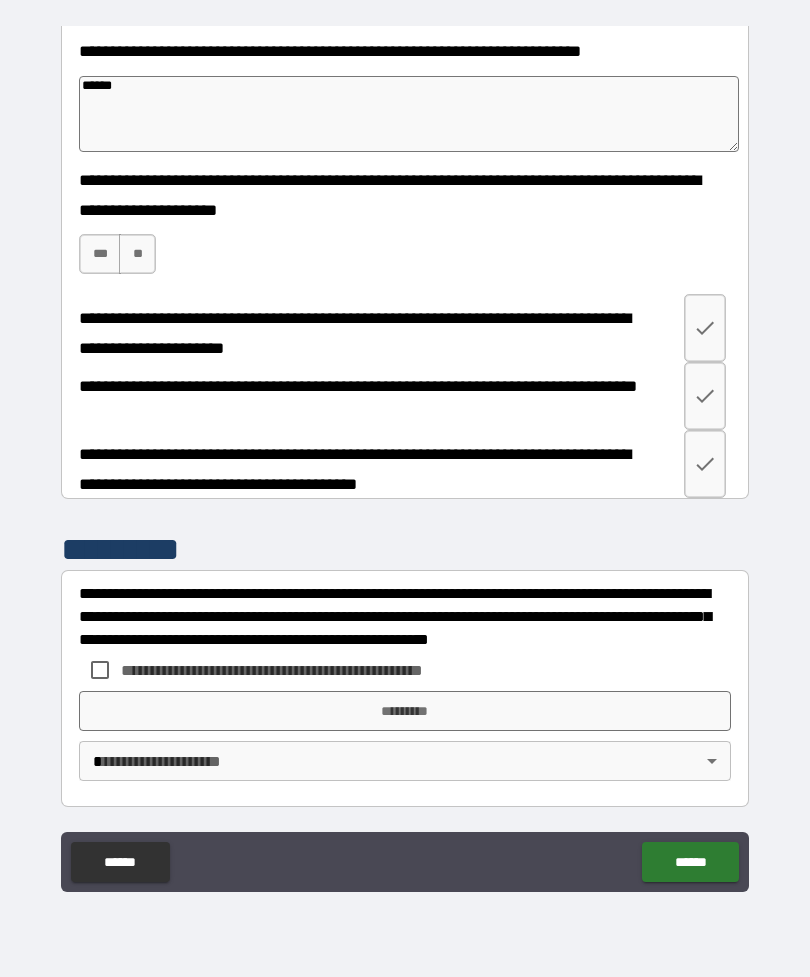 type on "*******" 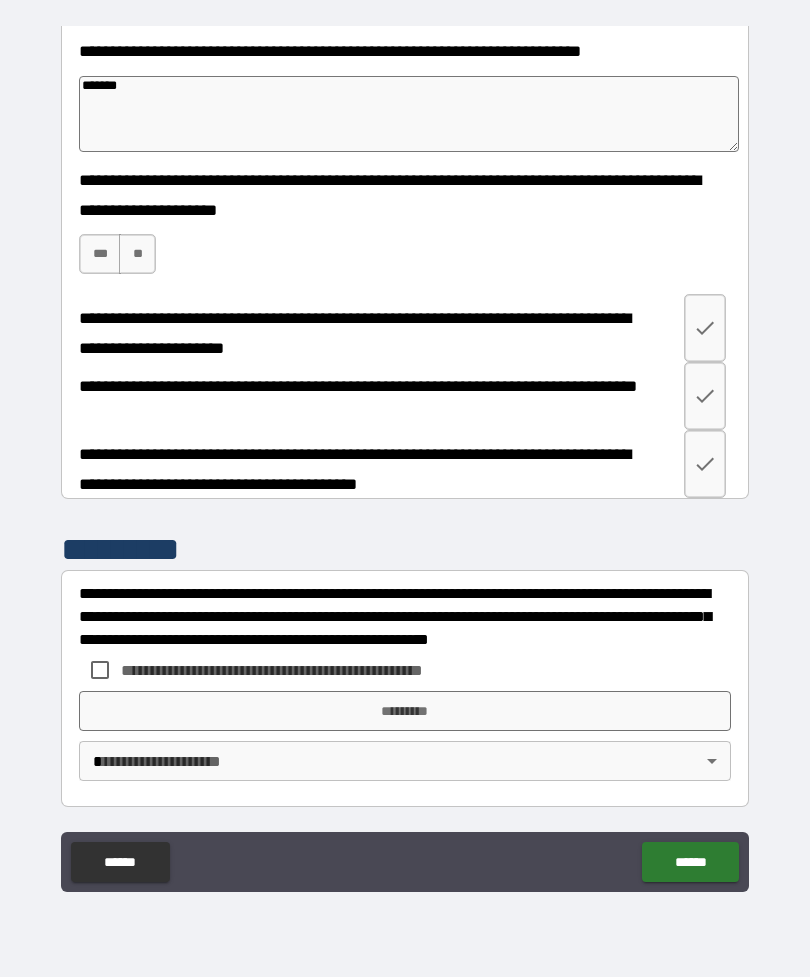 type on "*" 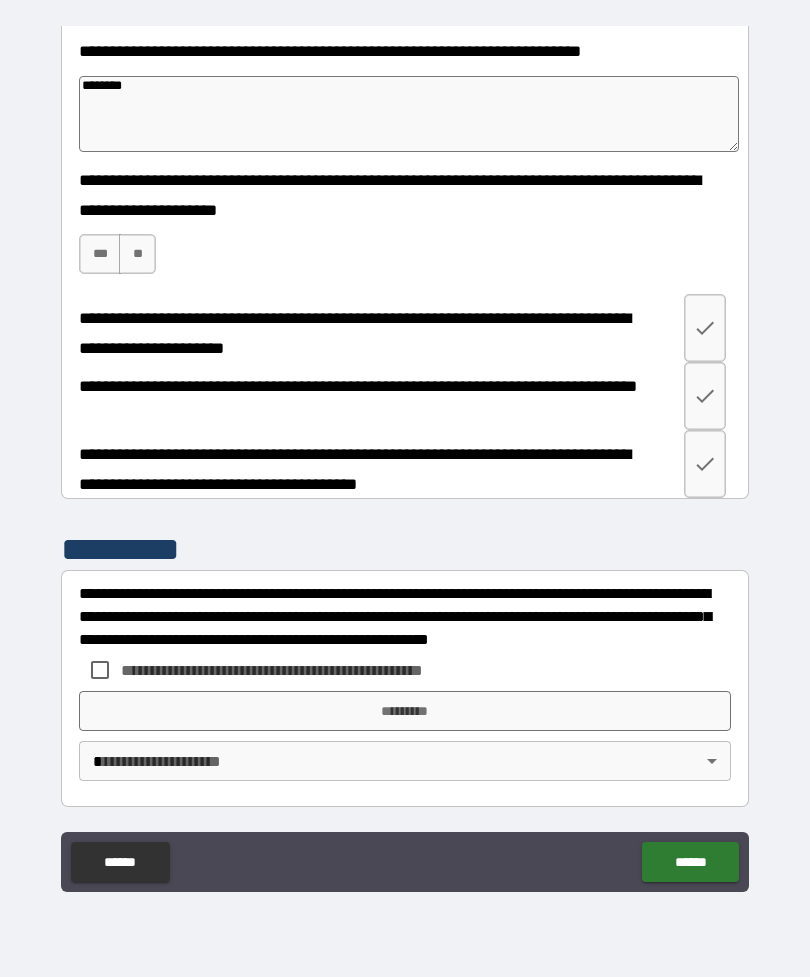 type on "*" 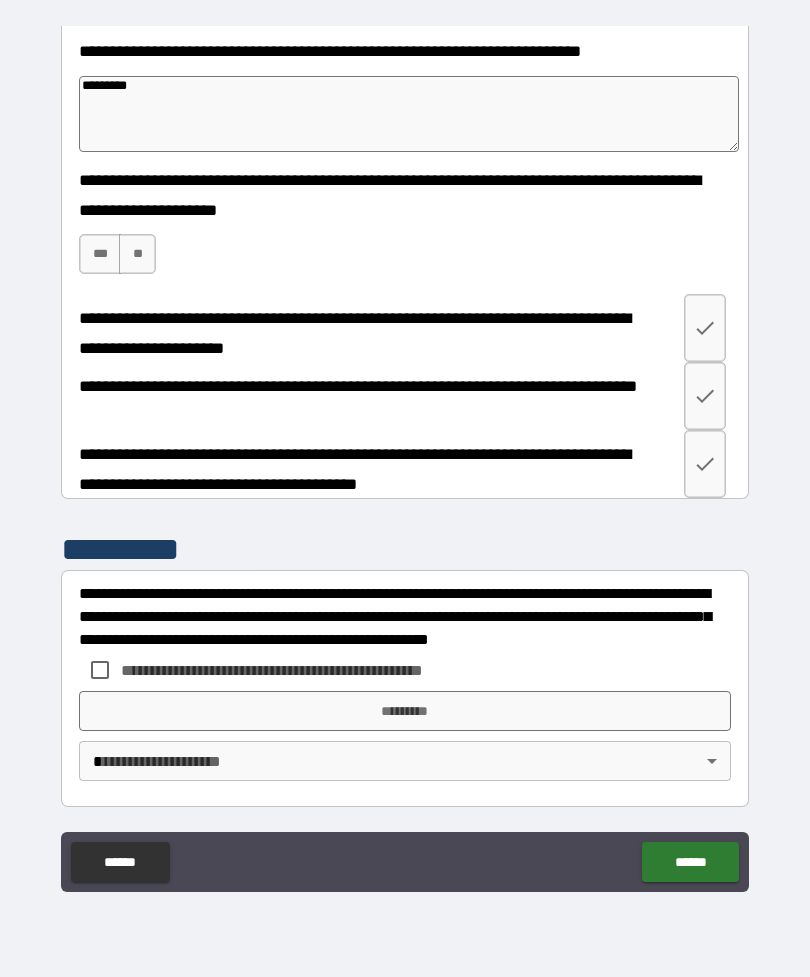 type on "*" 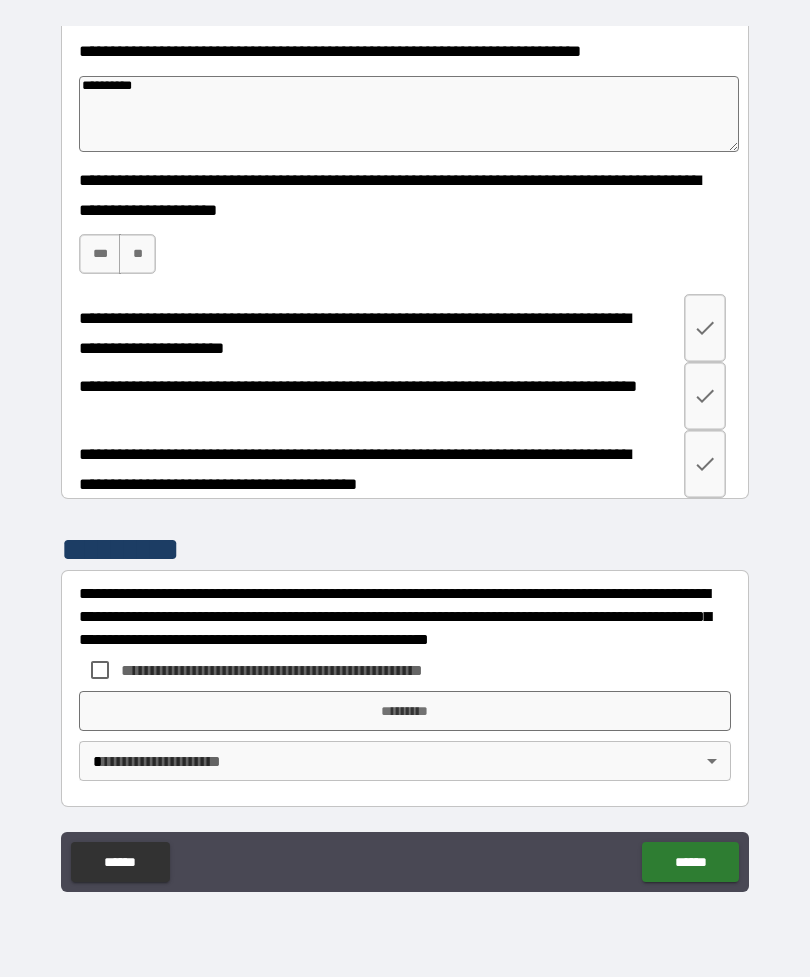 type on "*" 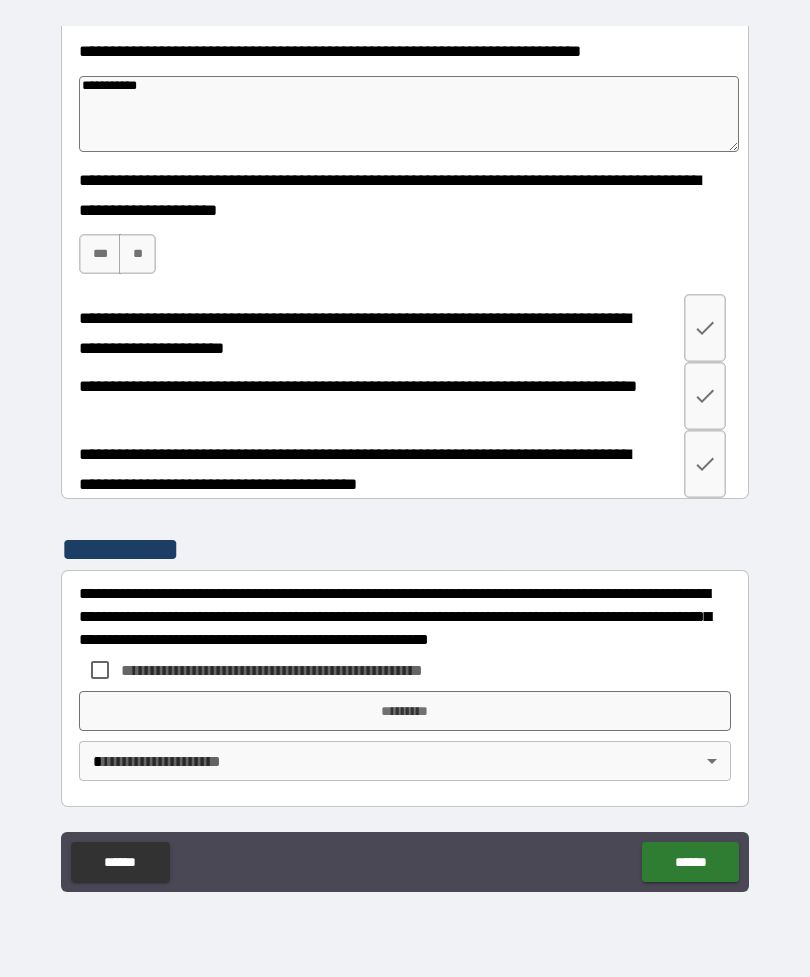 type on "*" 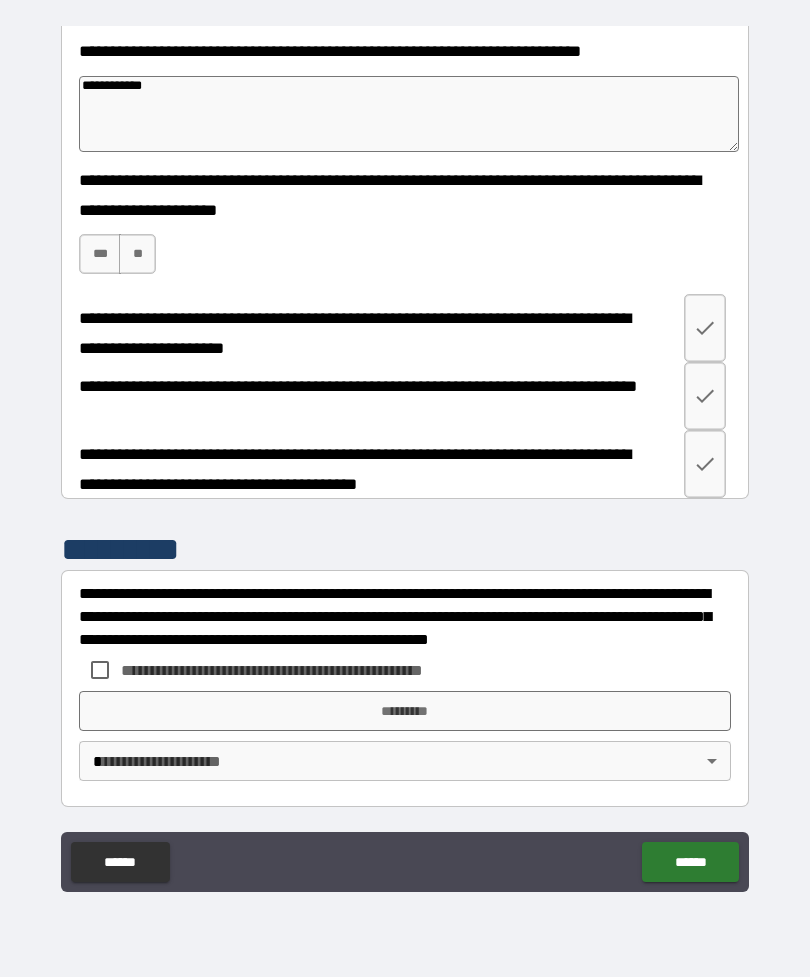 type on "*" 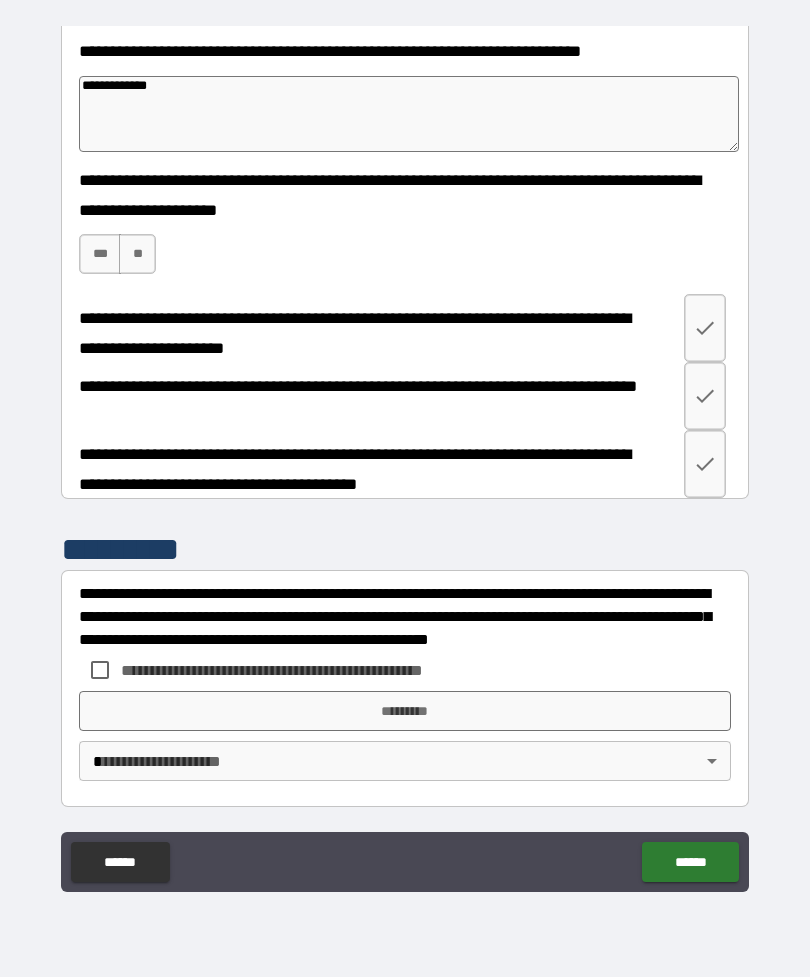 type on "**********" 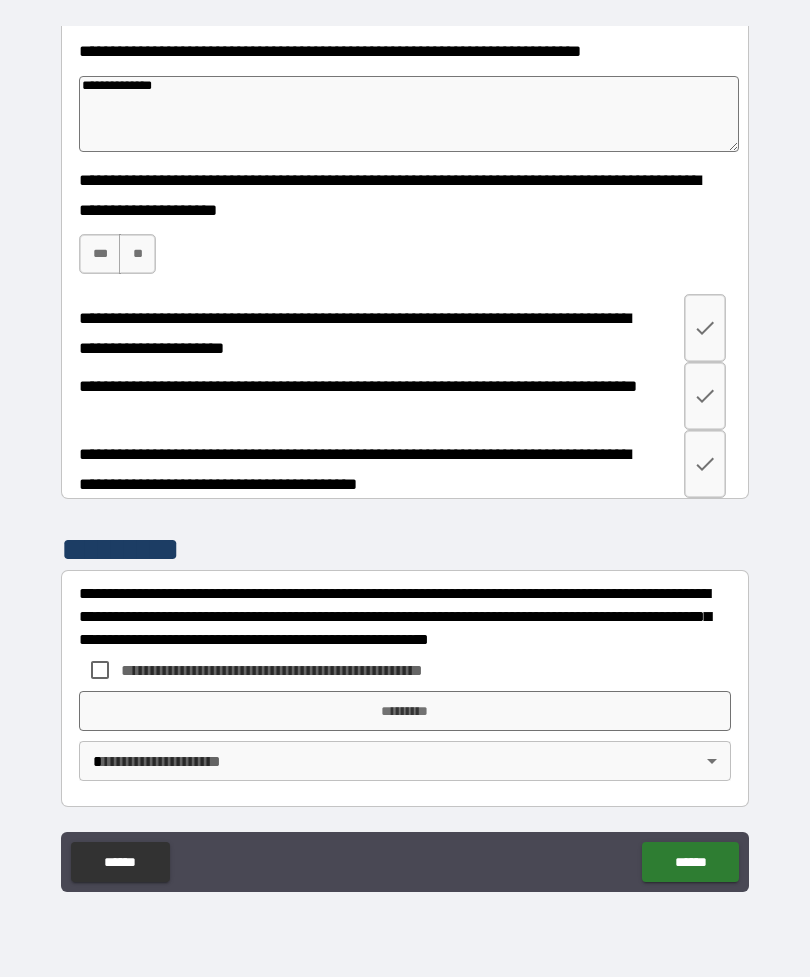 type on "**********" 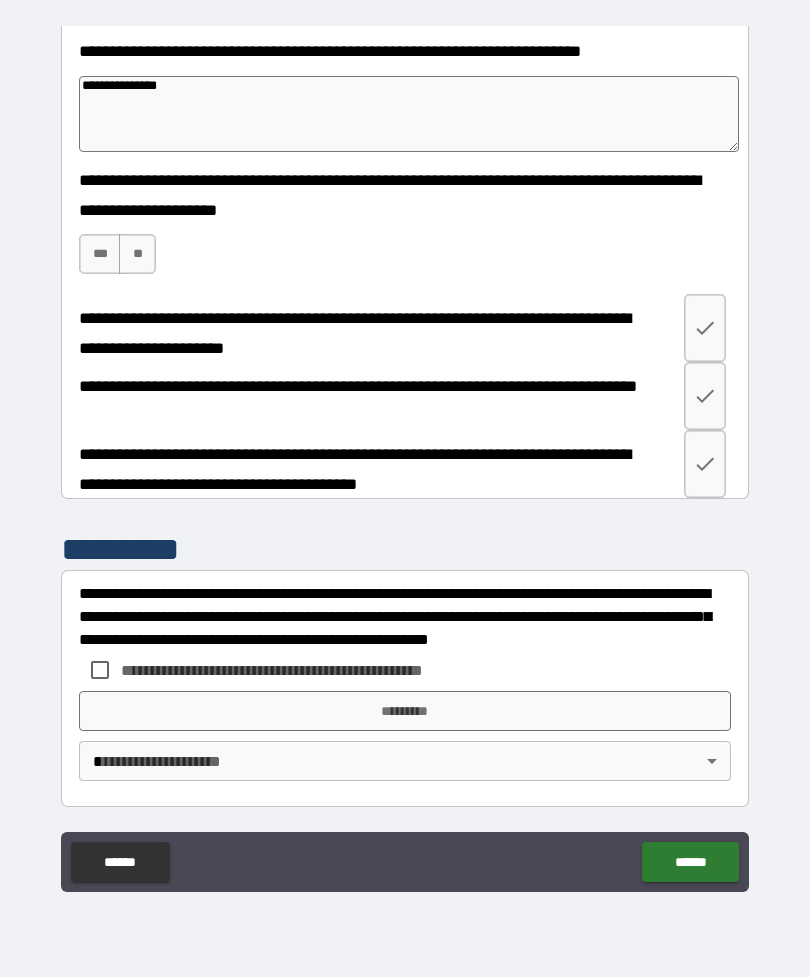 type on "*" 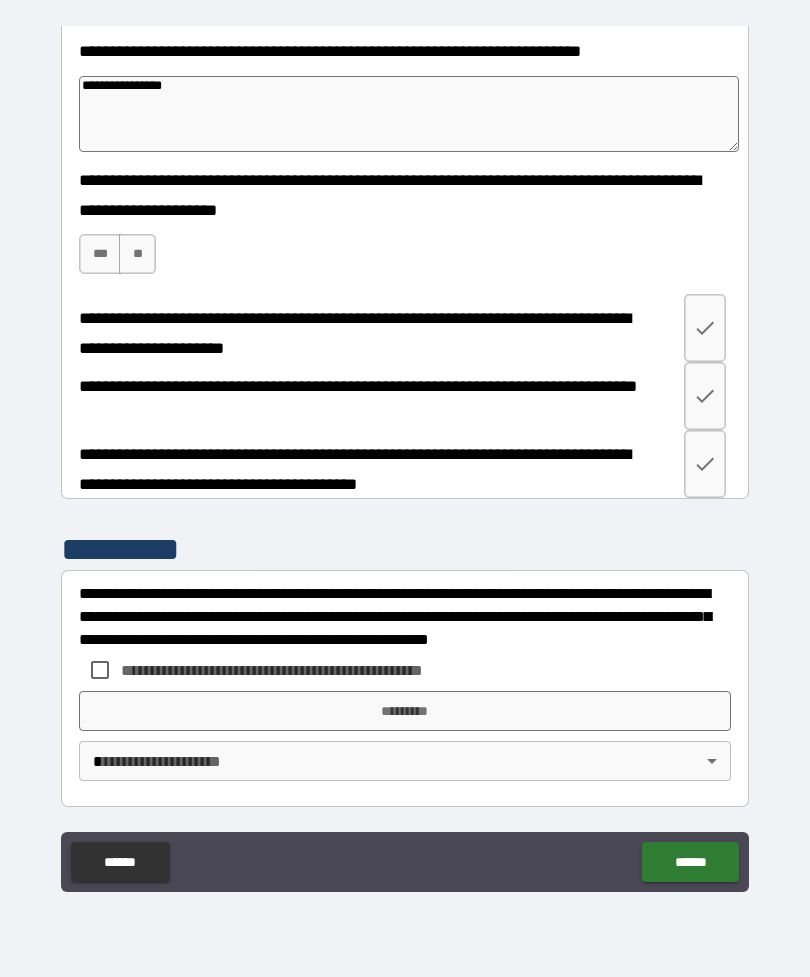 type on "*" 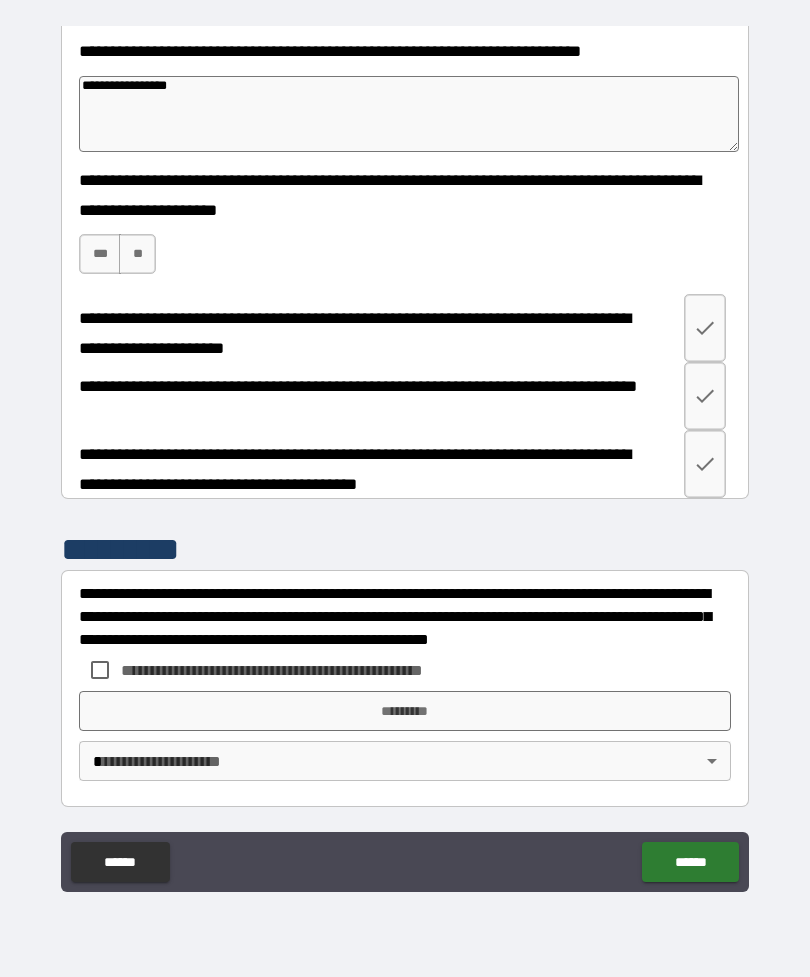 type on "*" 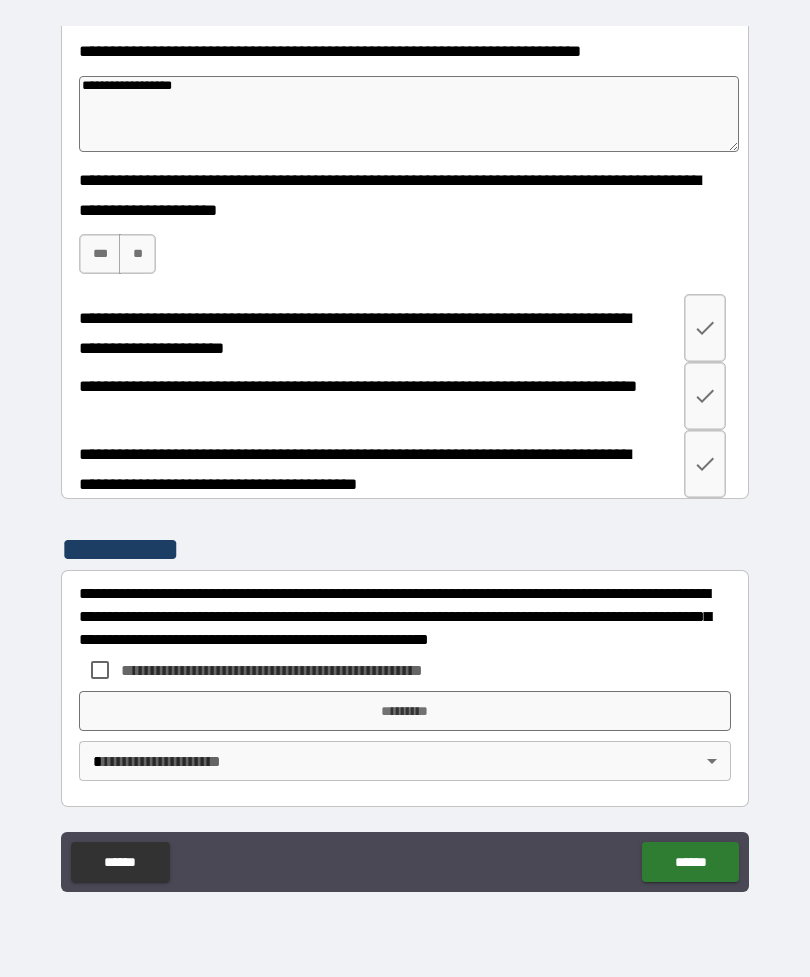 type on "*" 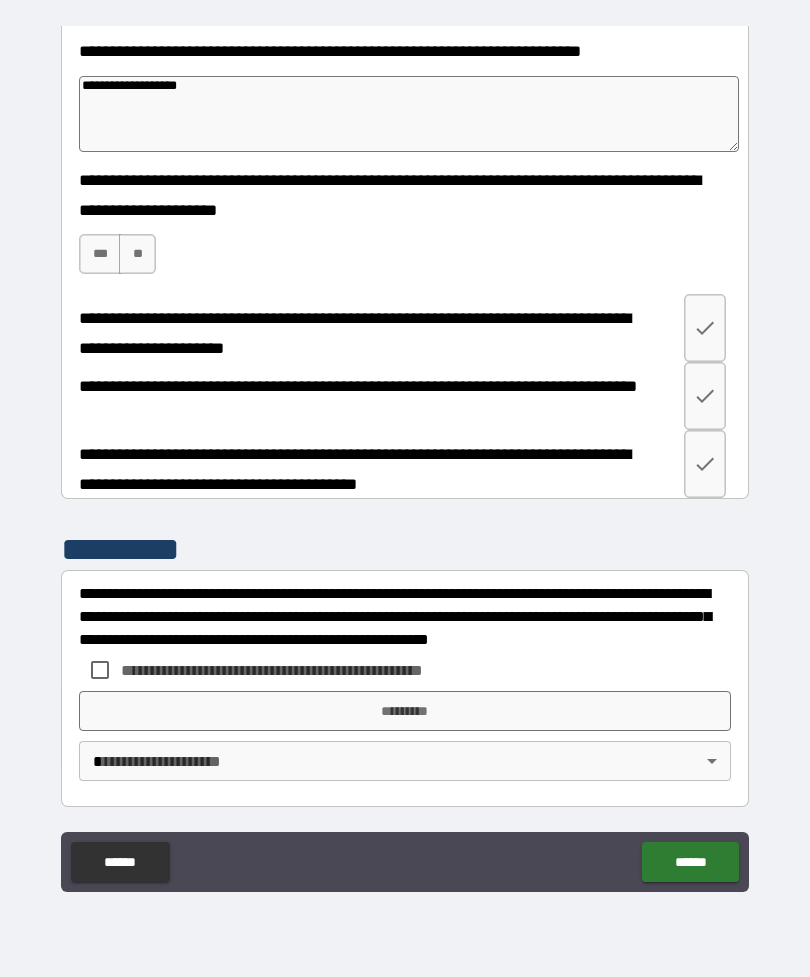 type on "*" 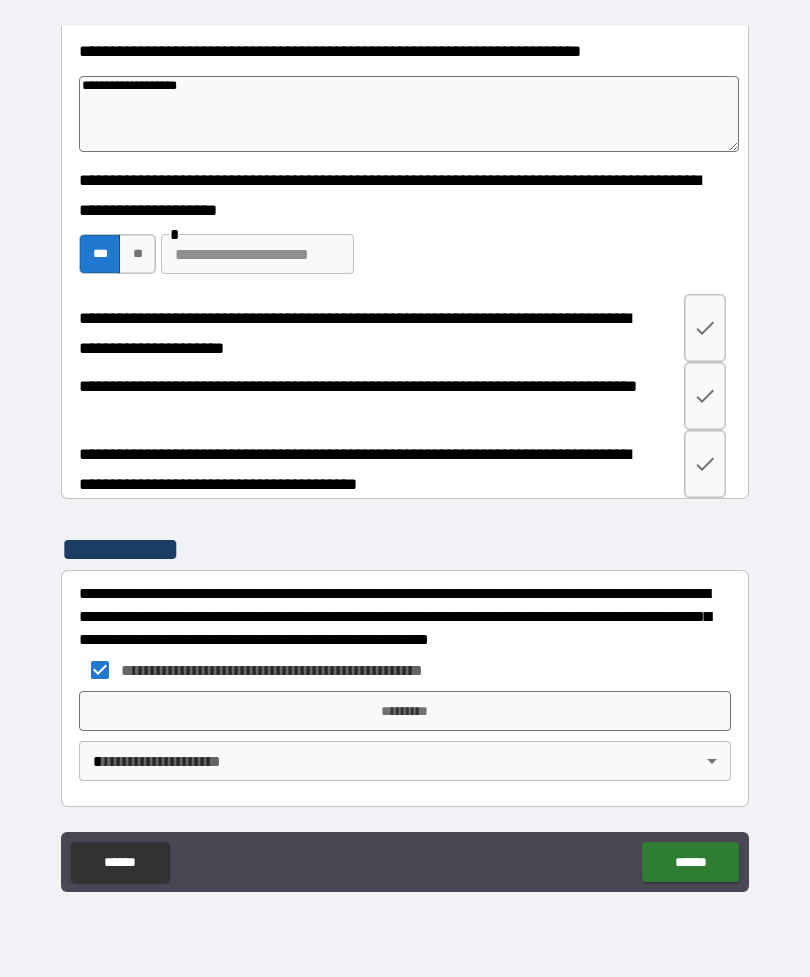 click on "*********" at bounding box center [405, 711] 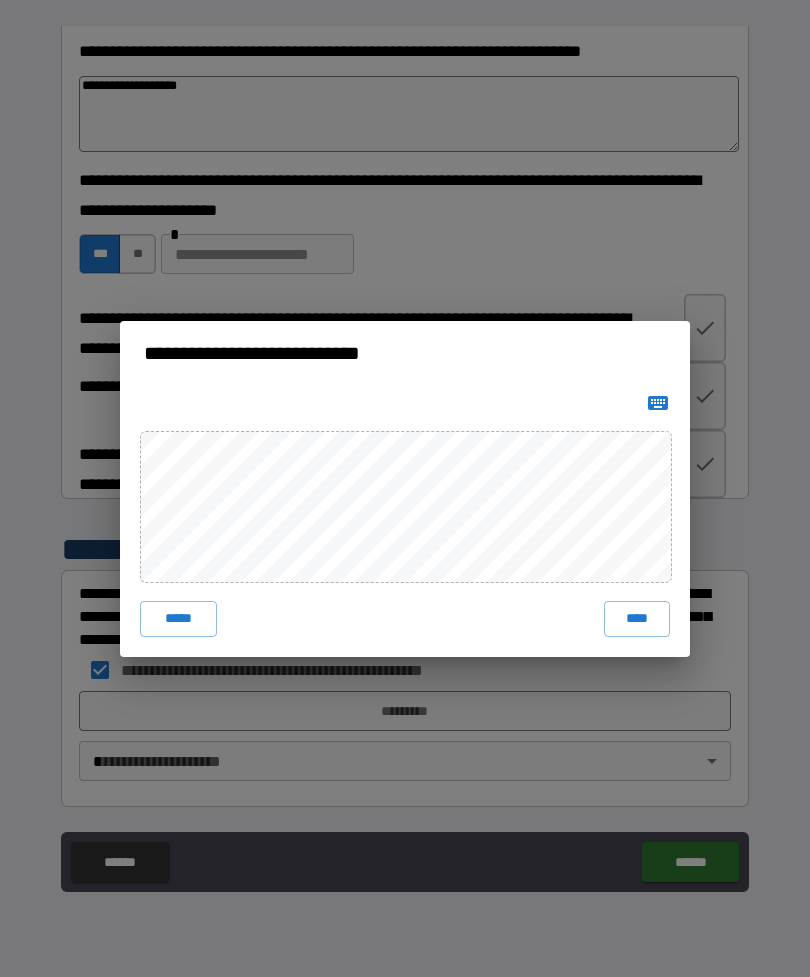 click on "****" at bounding box center [637, 619] 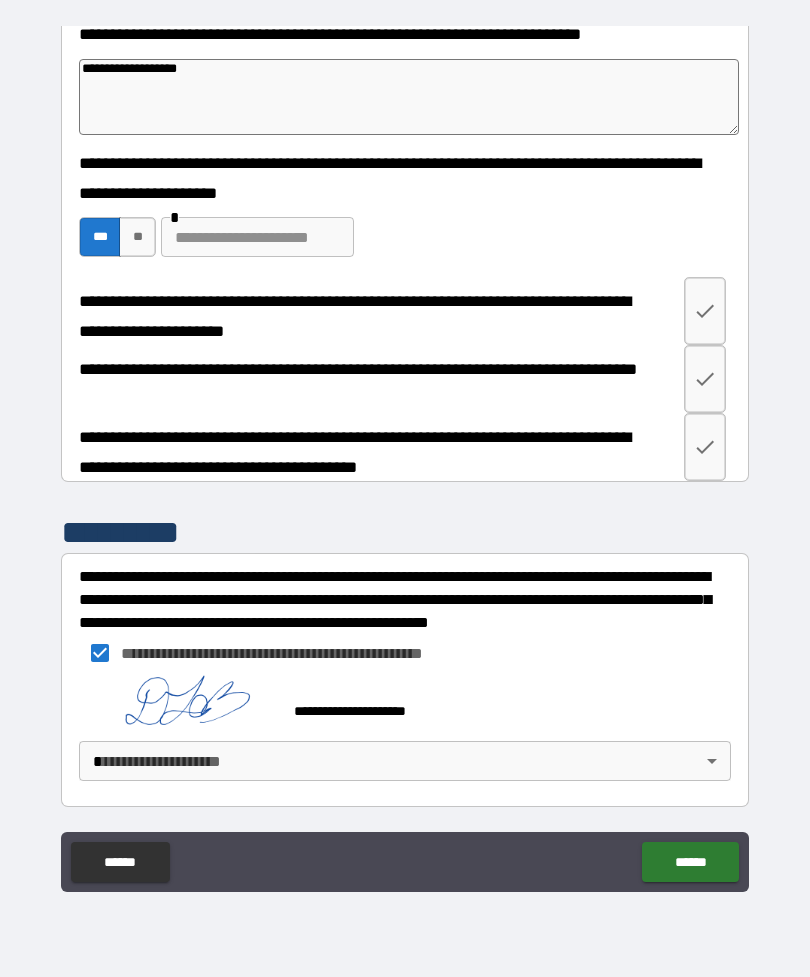click on "******" at bounding box center (690, 862) 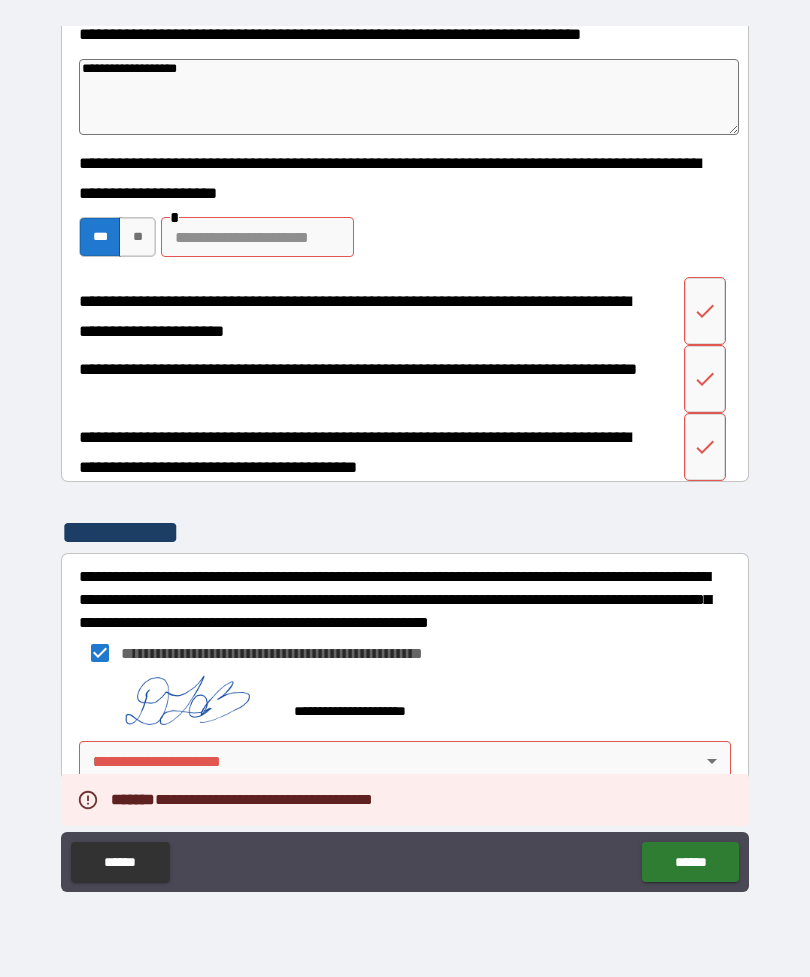 type on "*" 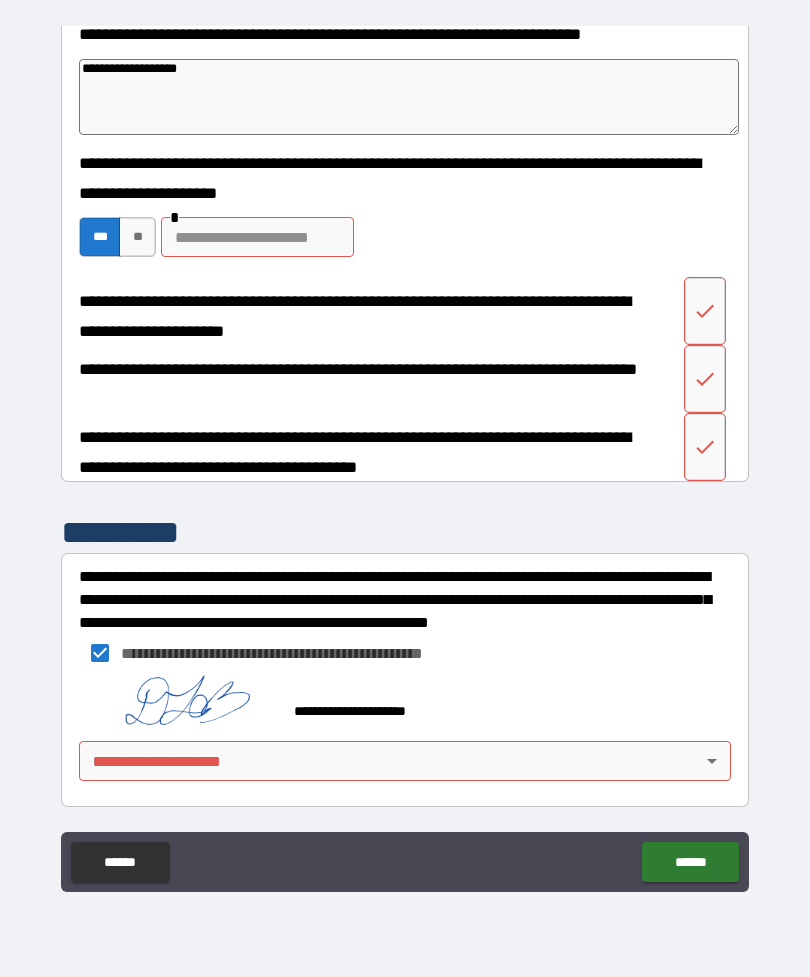 click at bounding box center (257, 237) 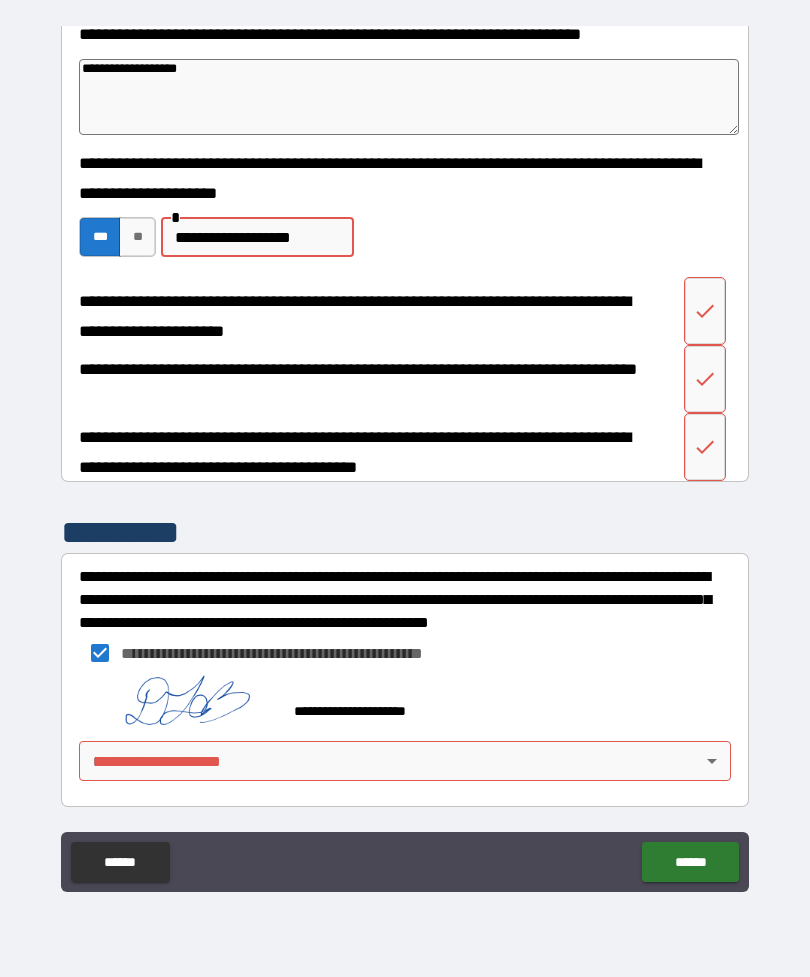 type on "**********" 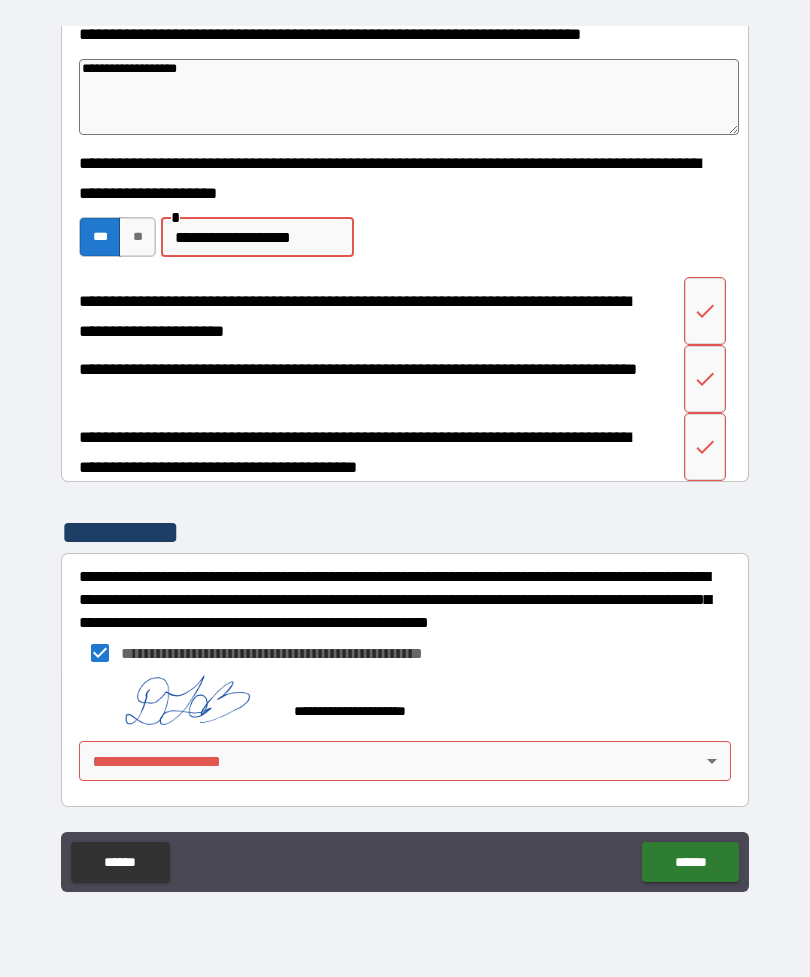 click 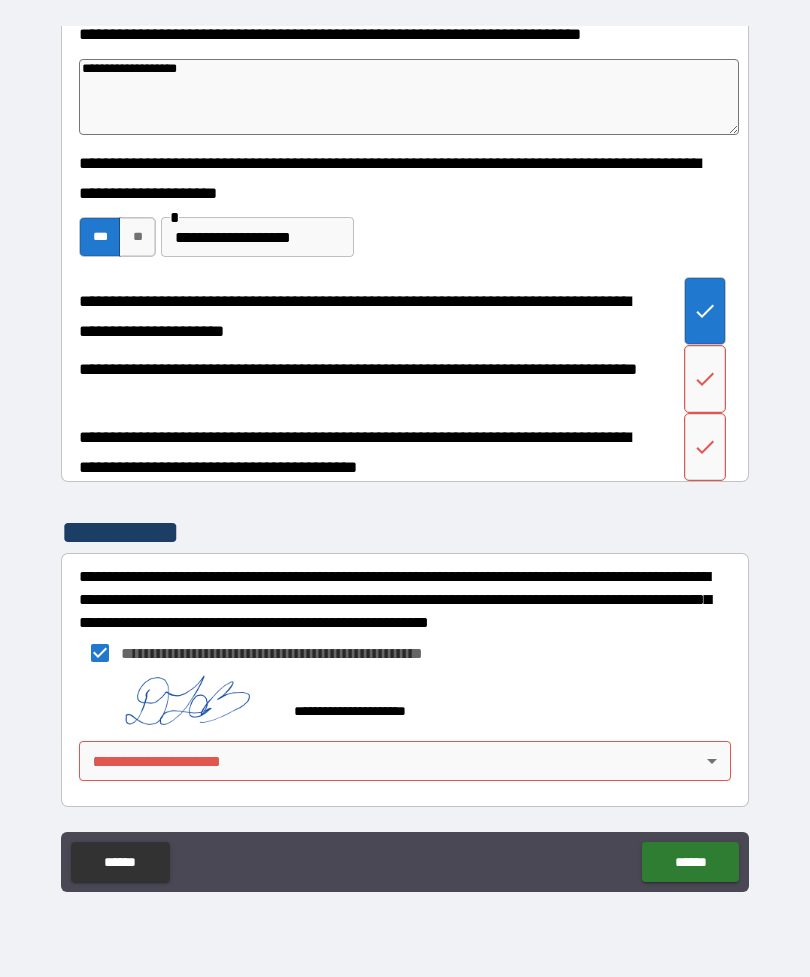 click 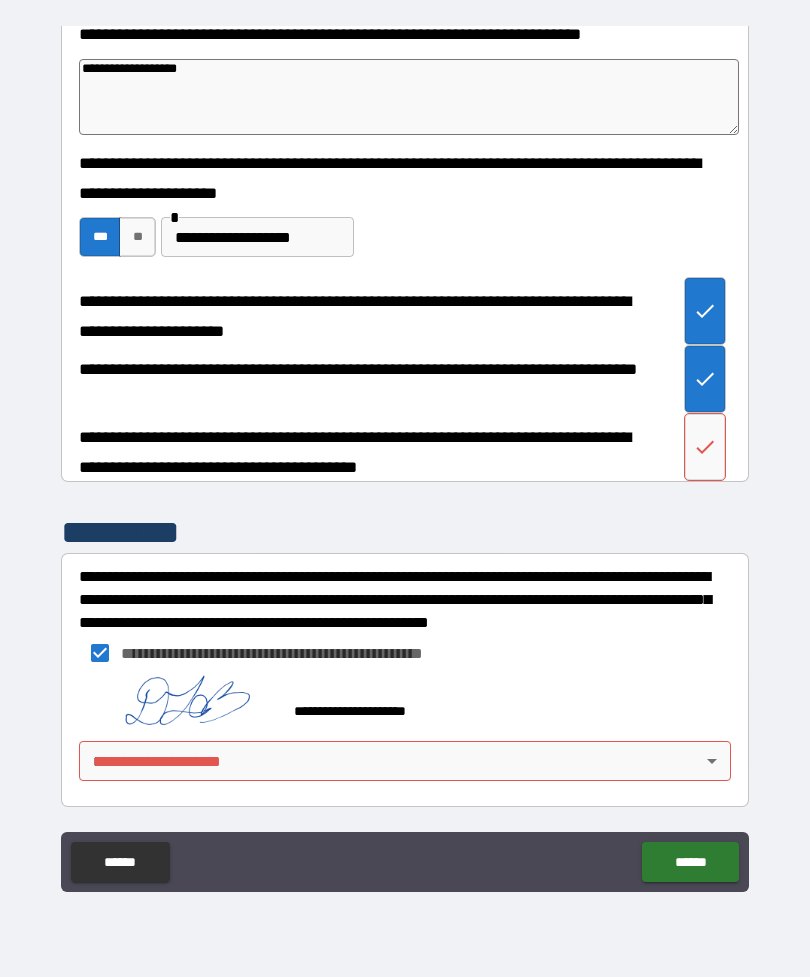 click 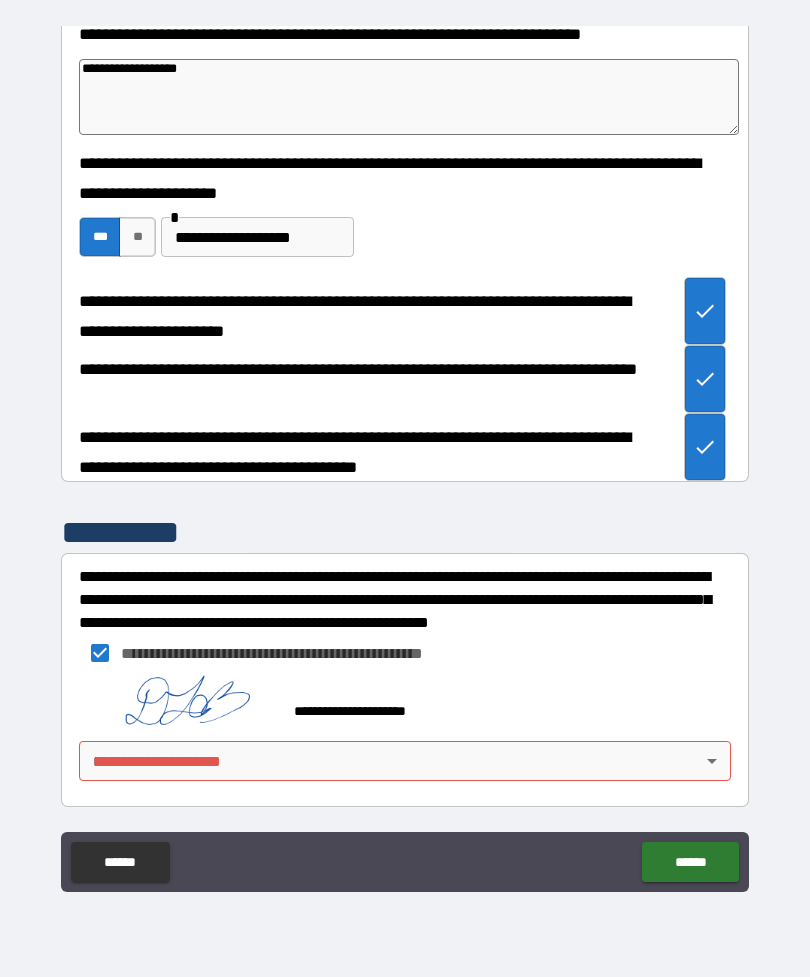 click on "******" at bounding box center (690, 862) 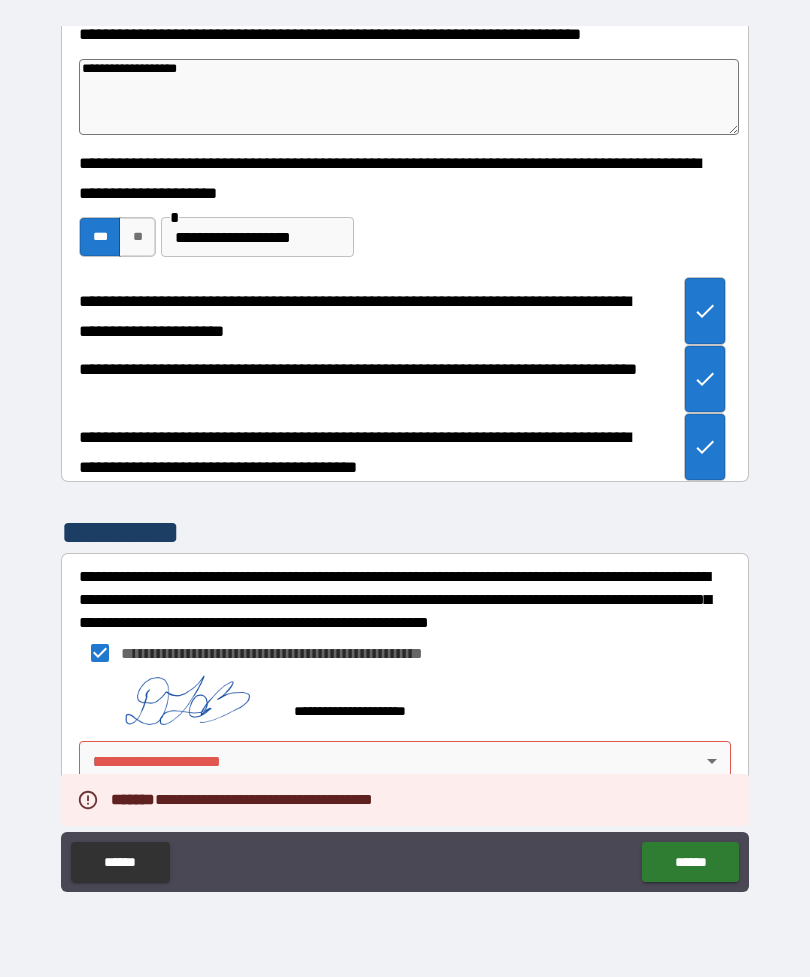 click on "**********" at bounding box center [405, 456] 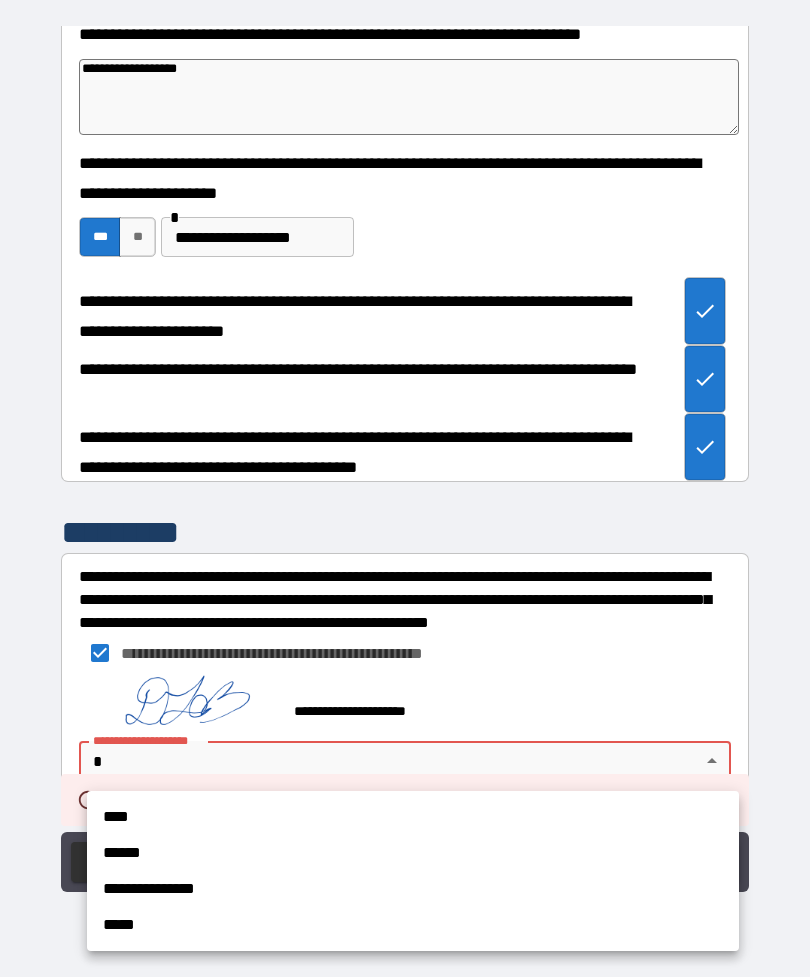 click on "****" at bounding box center [413, 817] 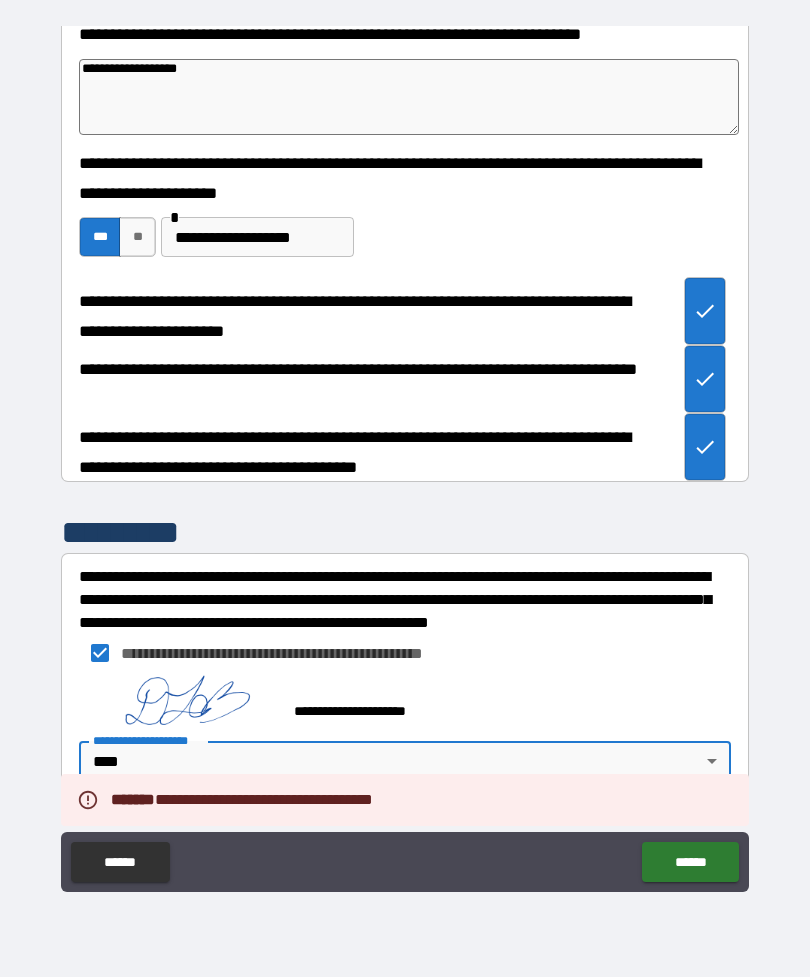 type on "*" 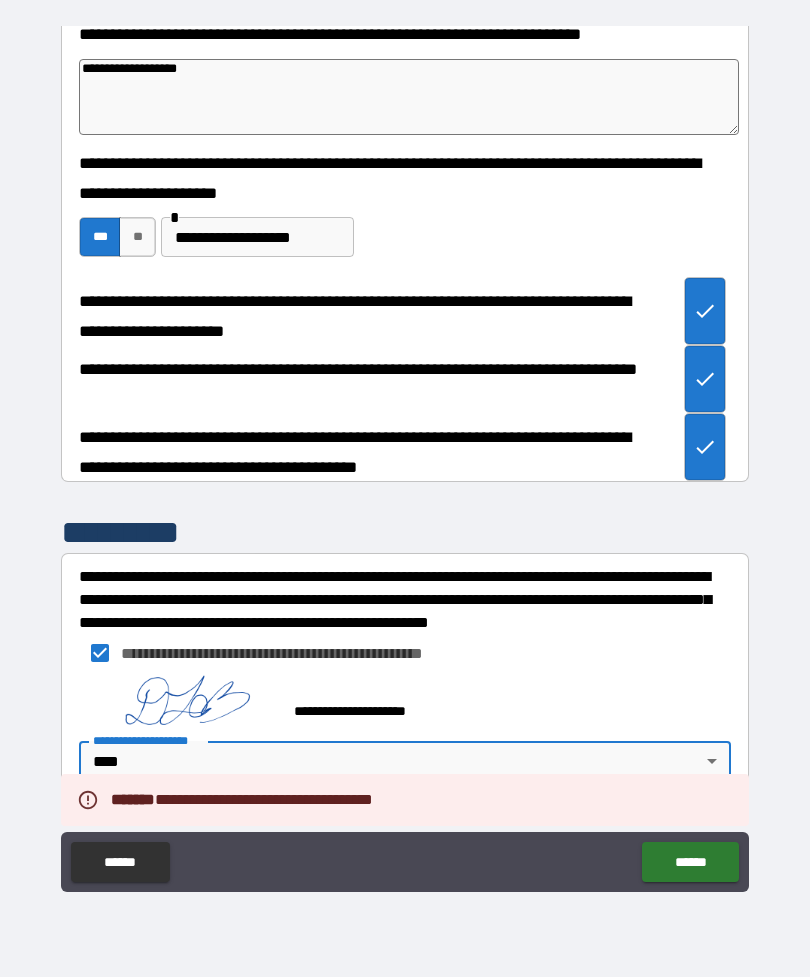 click on "******" at bounding box center (690, 862) 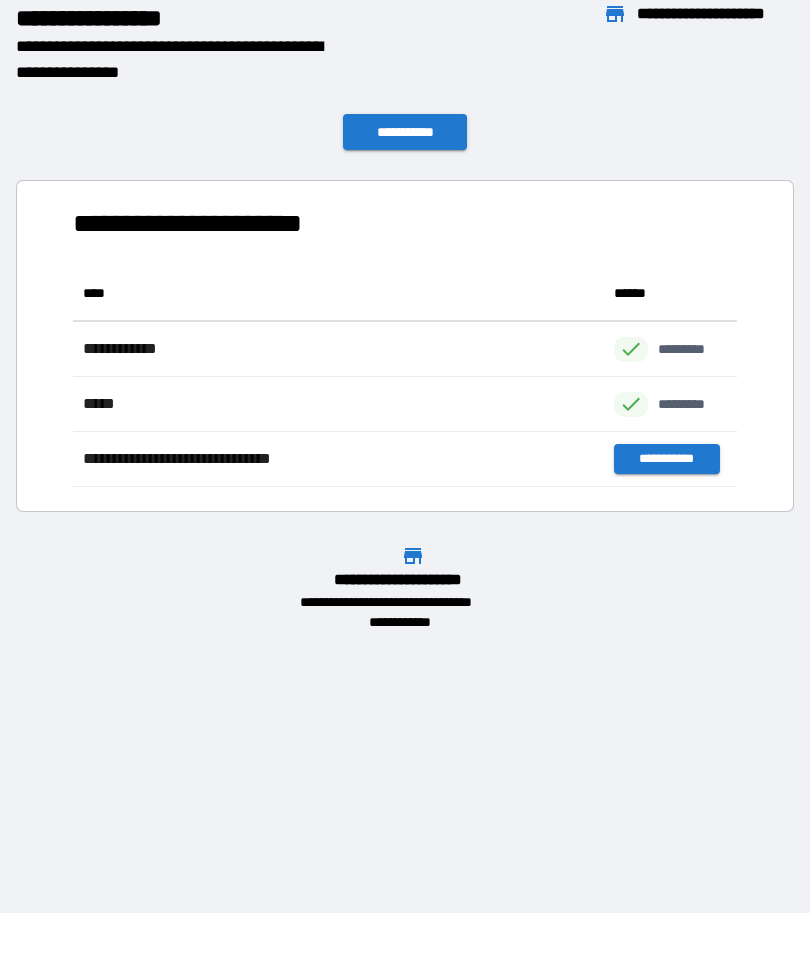 scroll, scrollTop: 1, scrollLeft: 1, axis: both 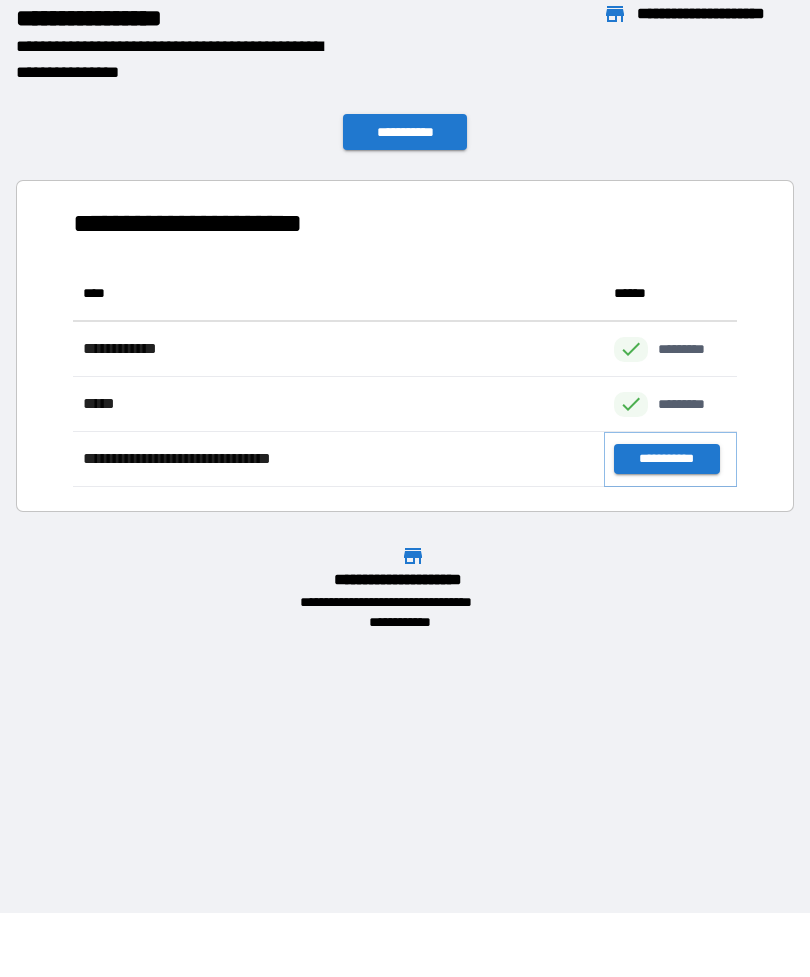click on "**********" at bounding box center (666, 459) 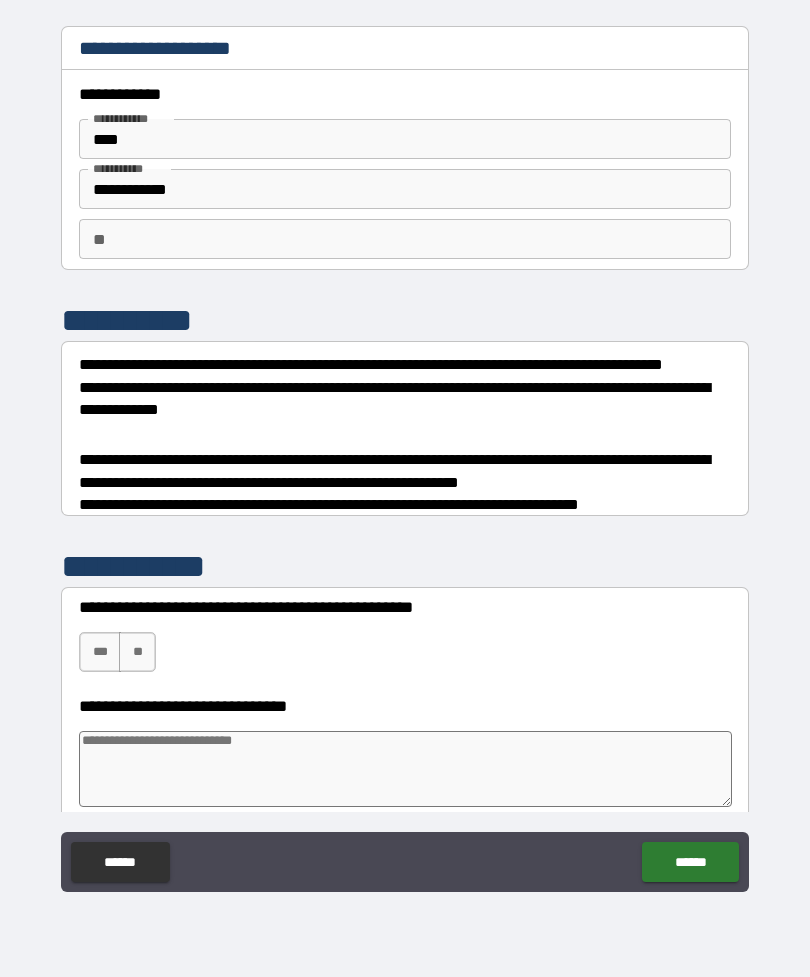 type on "*" 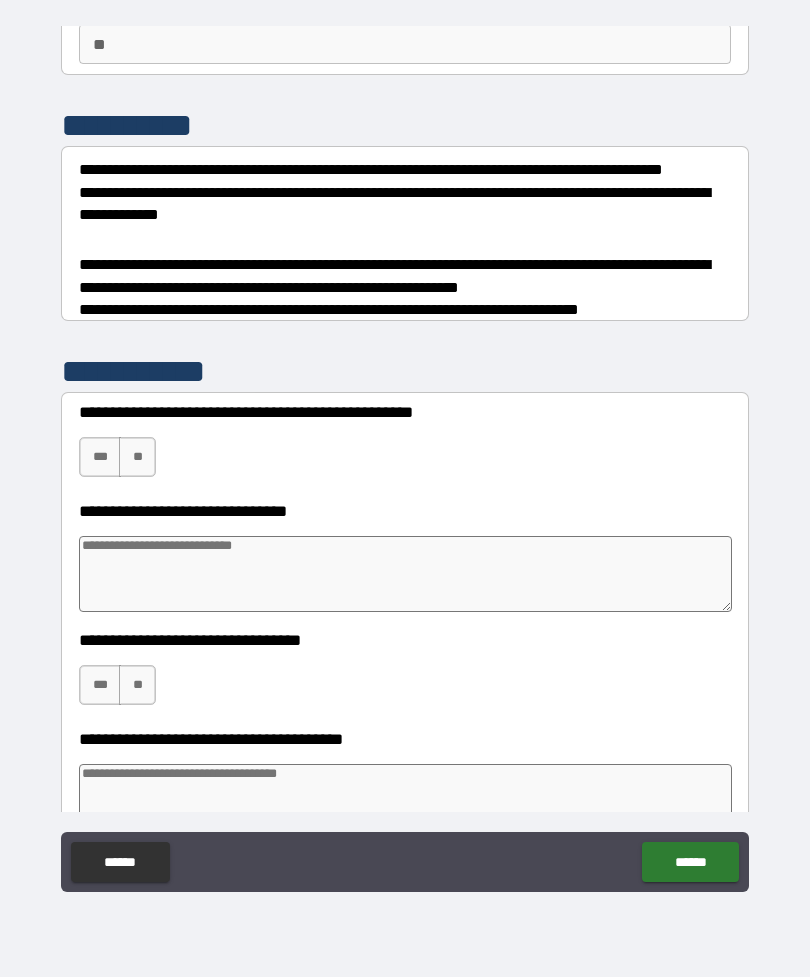scroll, scrollTop: 238, scrollLeft: 0, axis: vertical 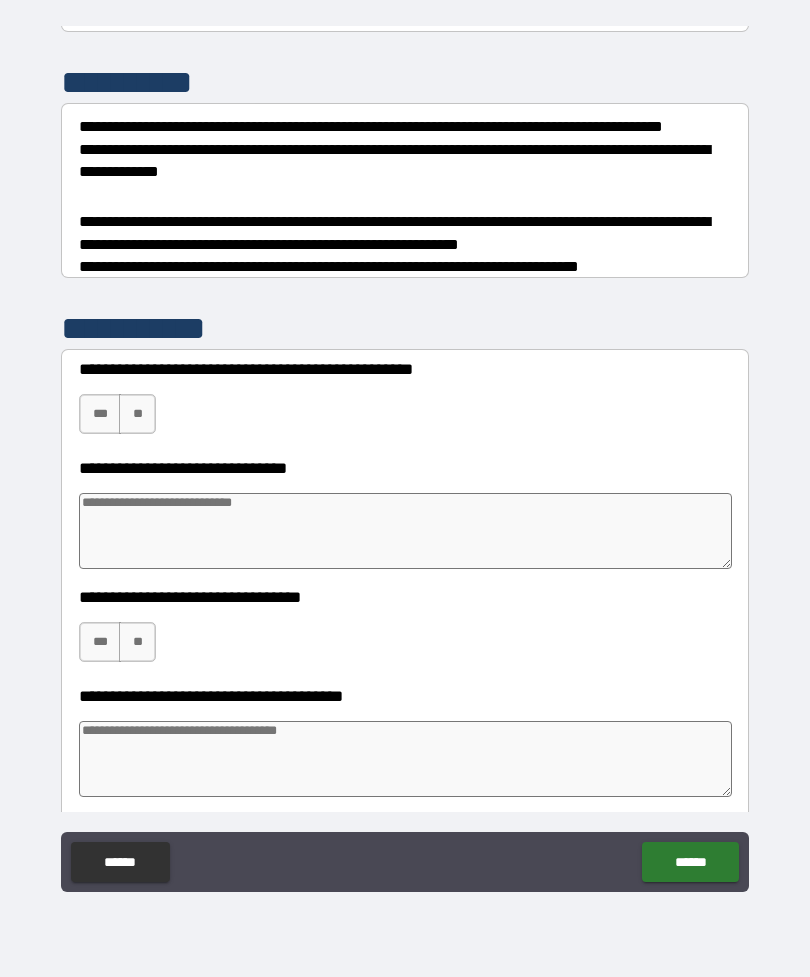 click on "**" at bounding box center (137, 414) 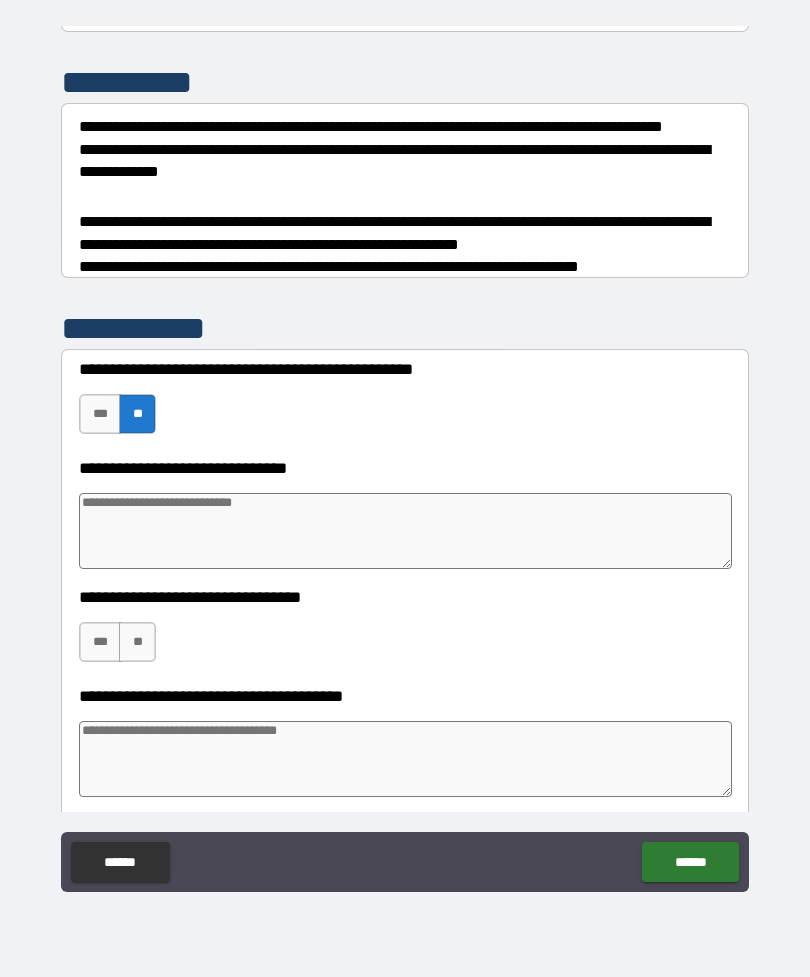 type on "*" 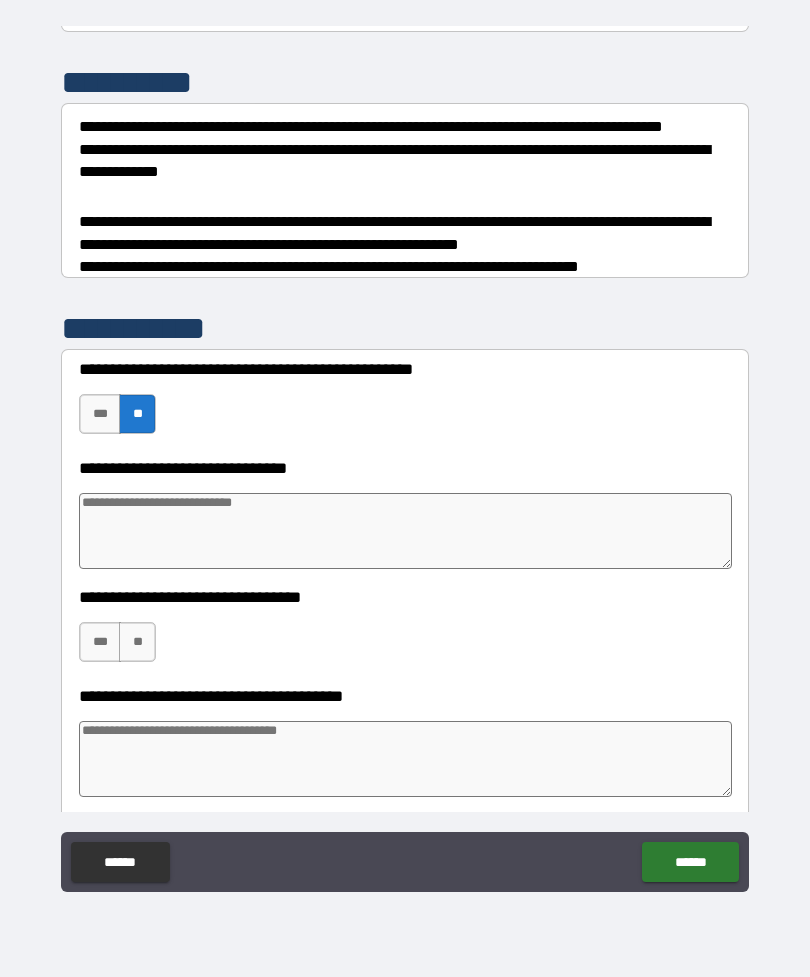 type on "*" 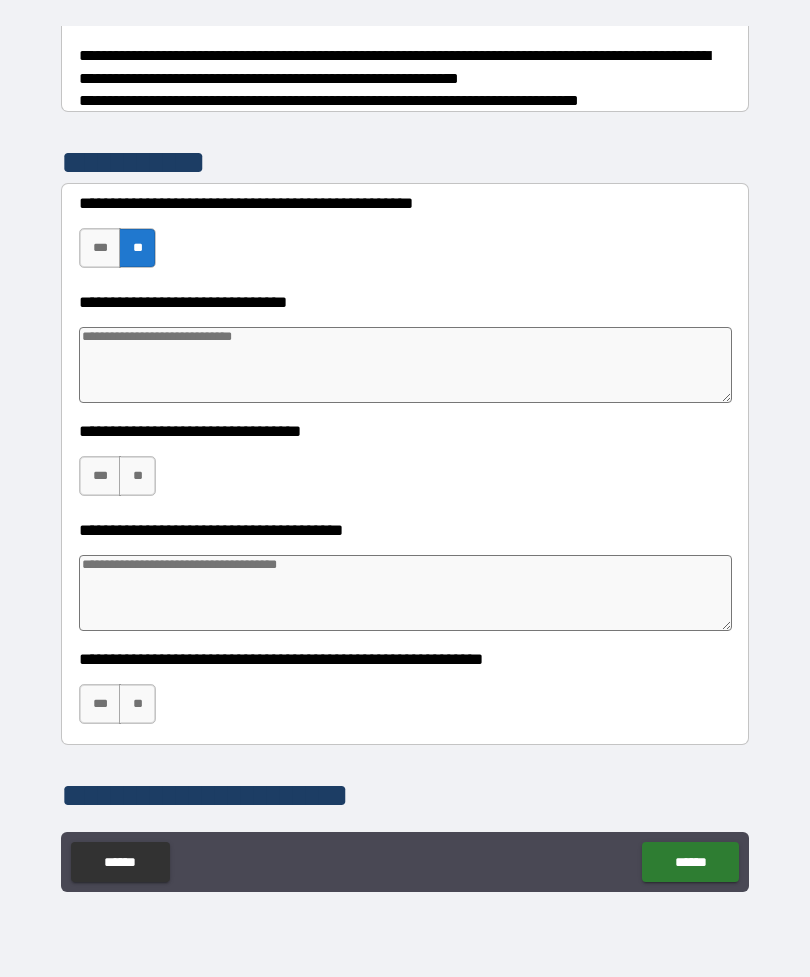 scroll, scrollTop: 402, scrollLeft: 0, axis: vertical 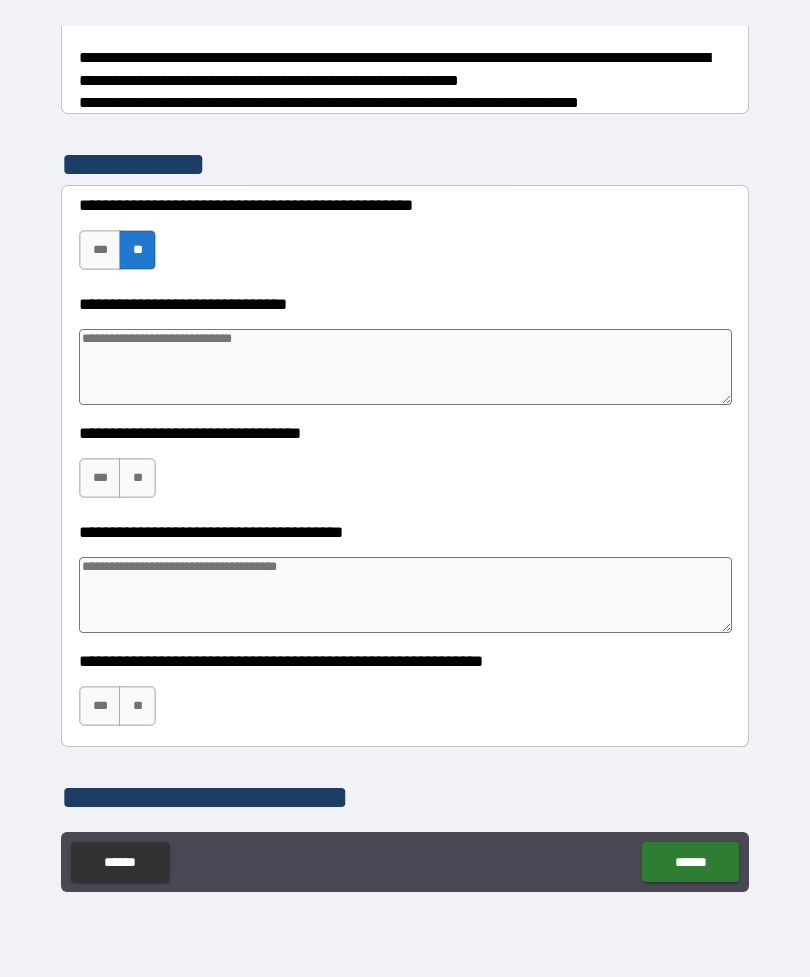 click on "***" at bounding box center (100, 478) 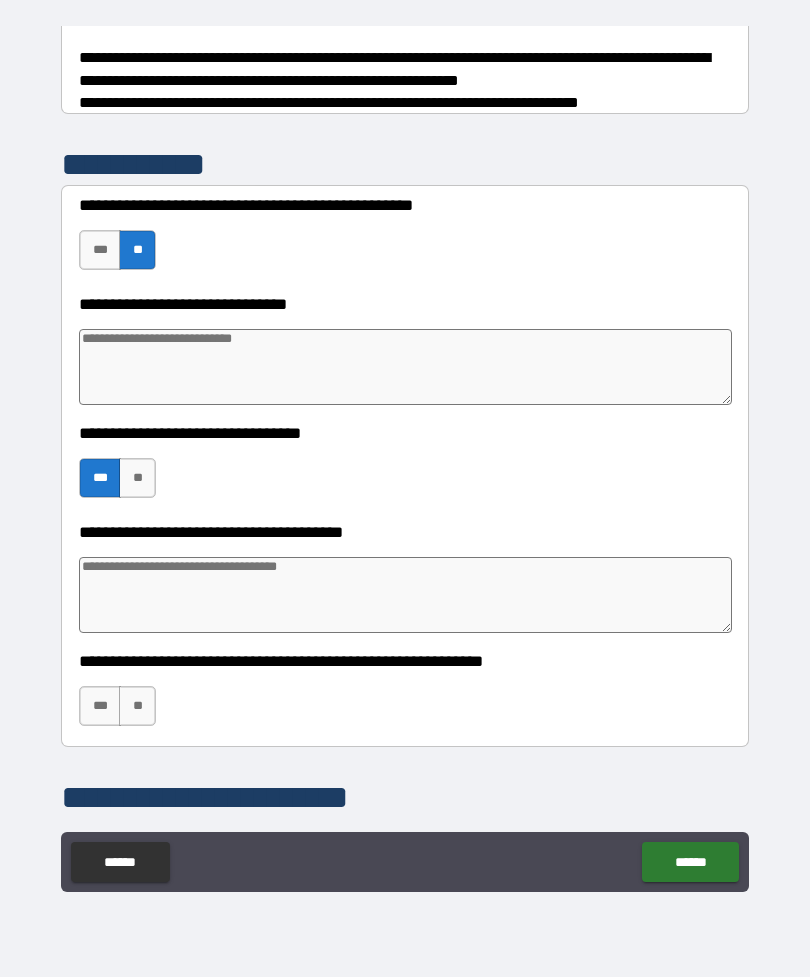 type on "*" 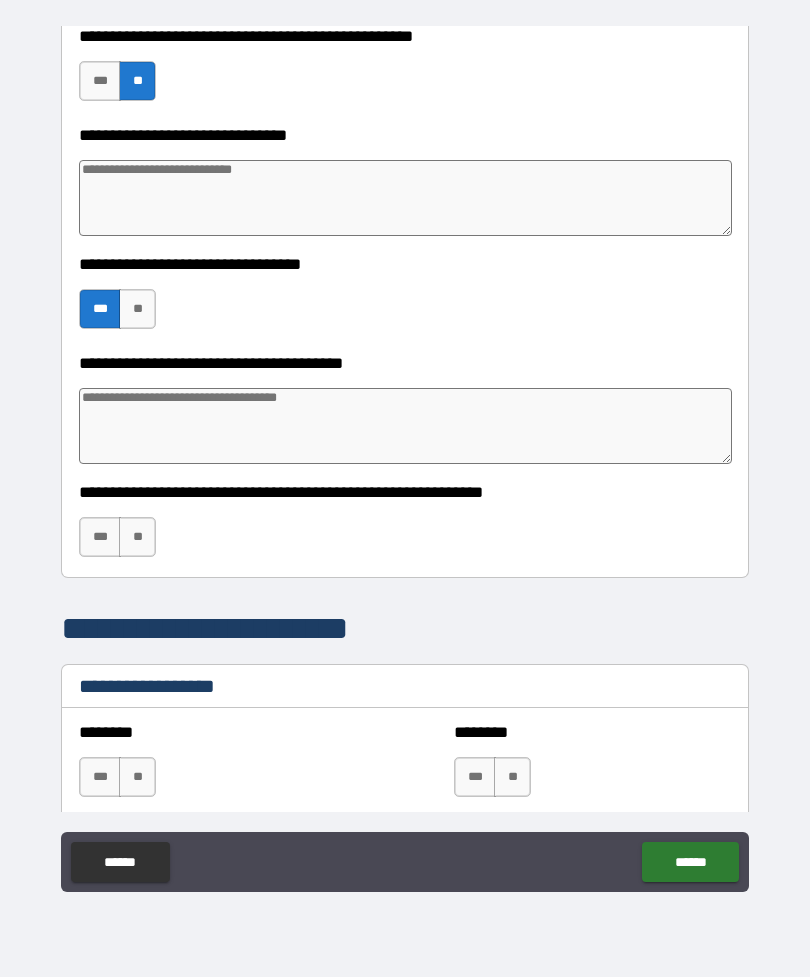 scroll, scrollTop: 578, scrollLeft: 0, axis: vertical 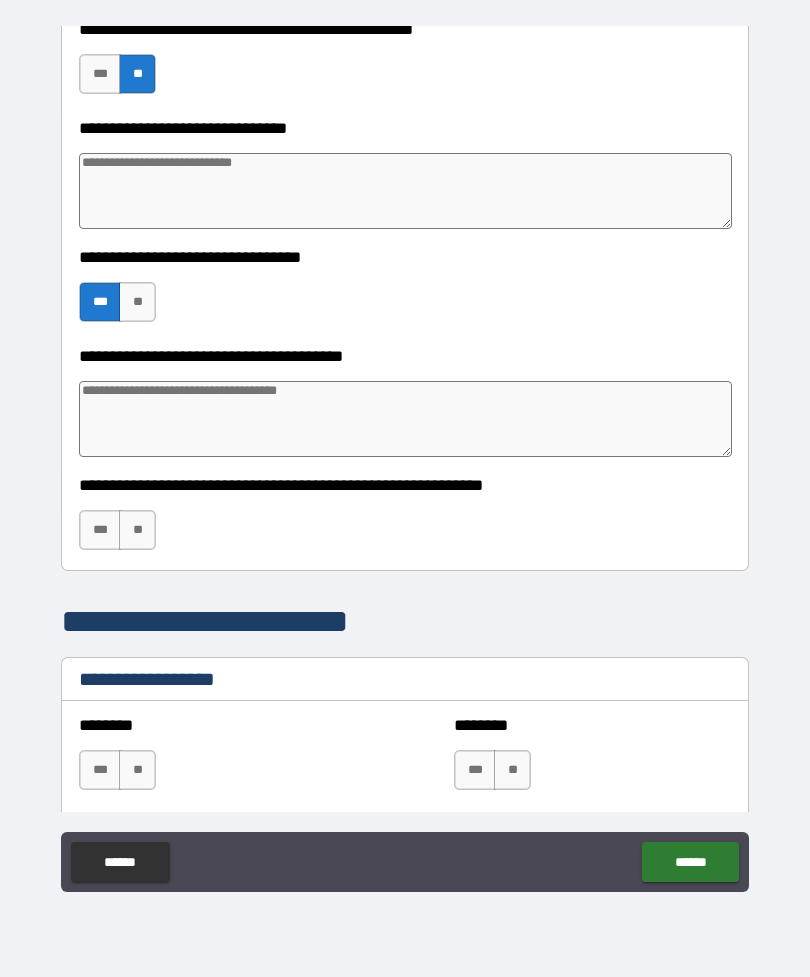 click at bounding box center [405, 419] 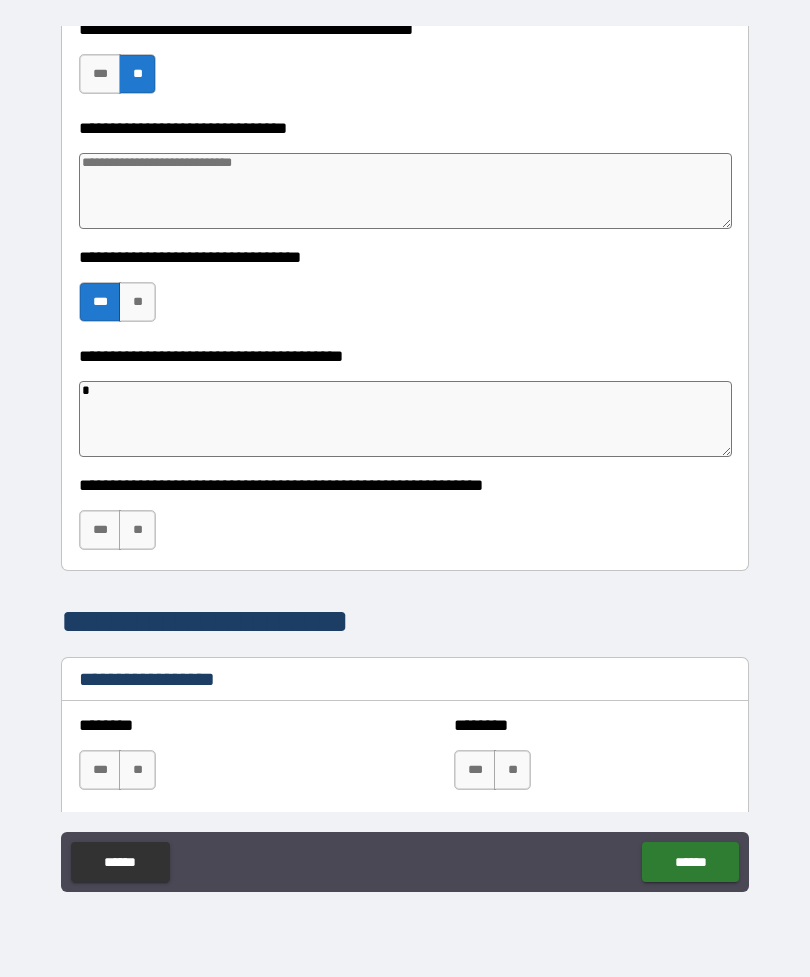 type on "*" 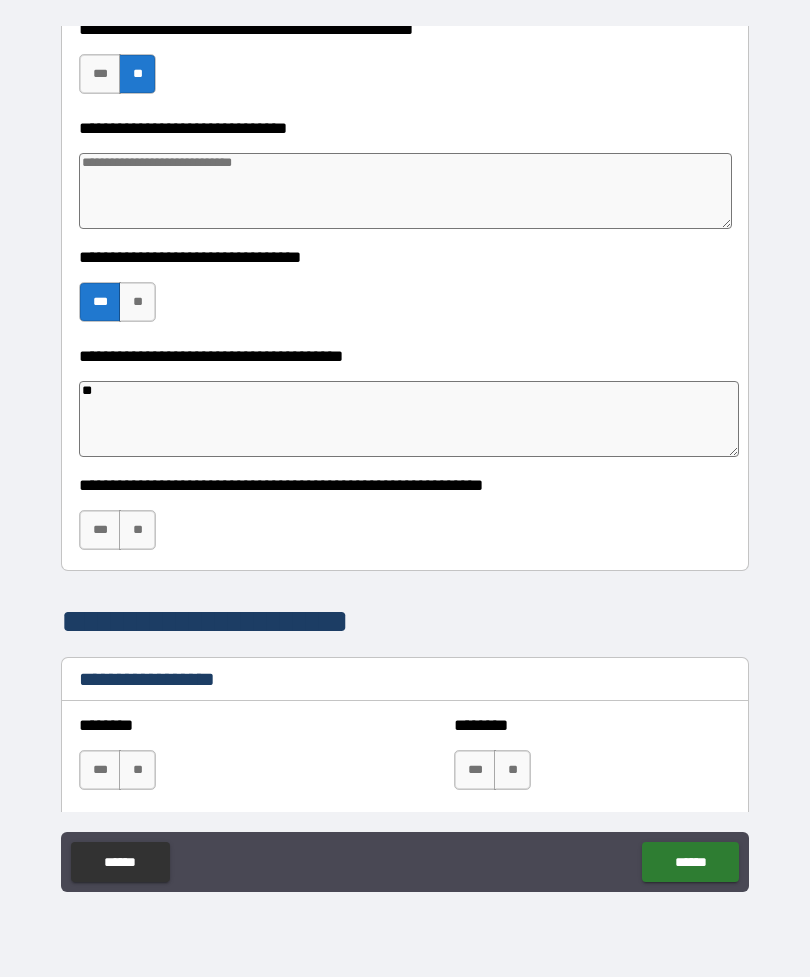type on "*" 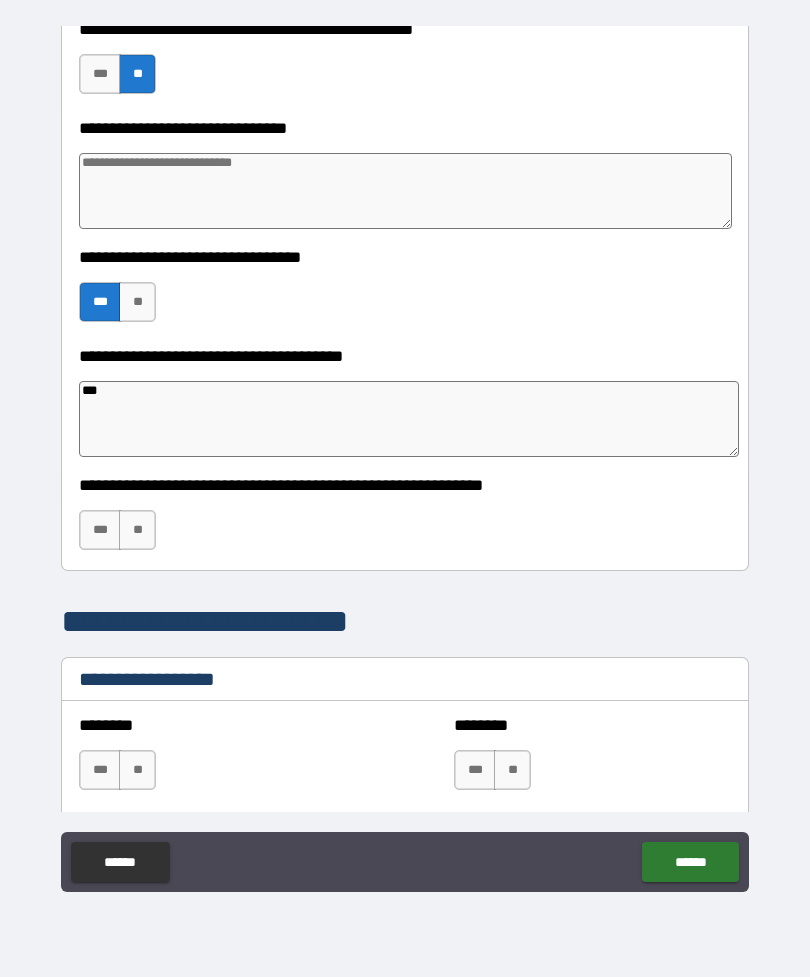 type on "*" 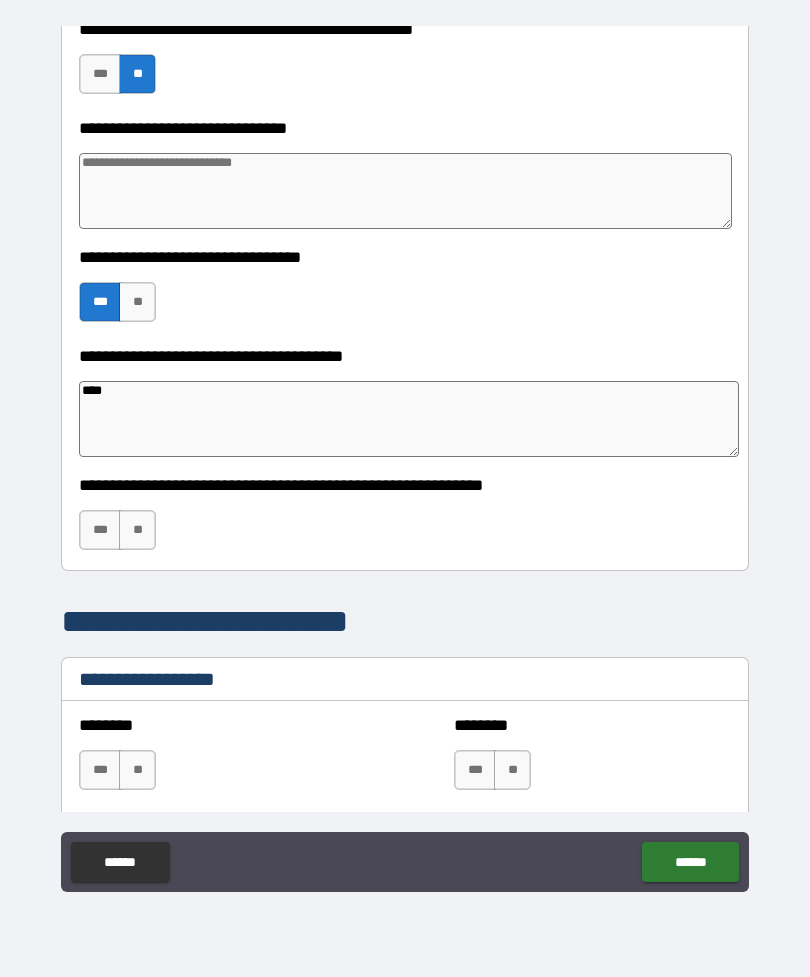 type on "*" 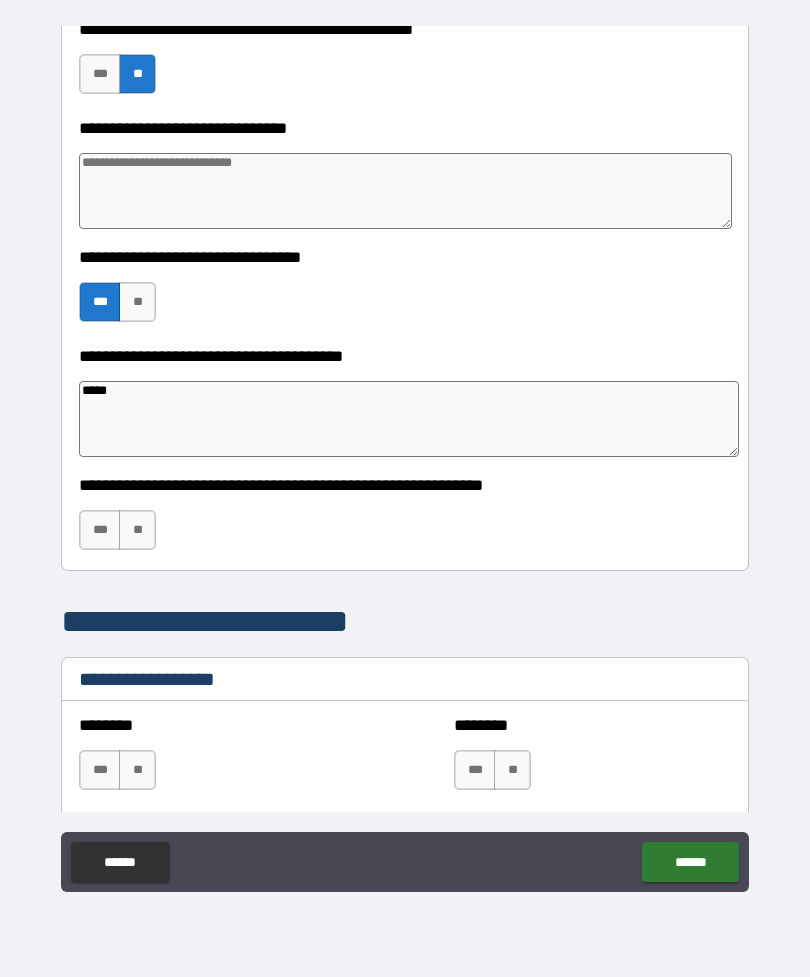 type on "*" 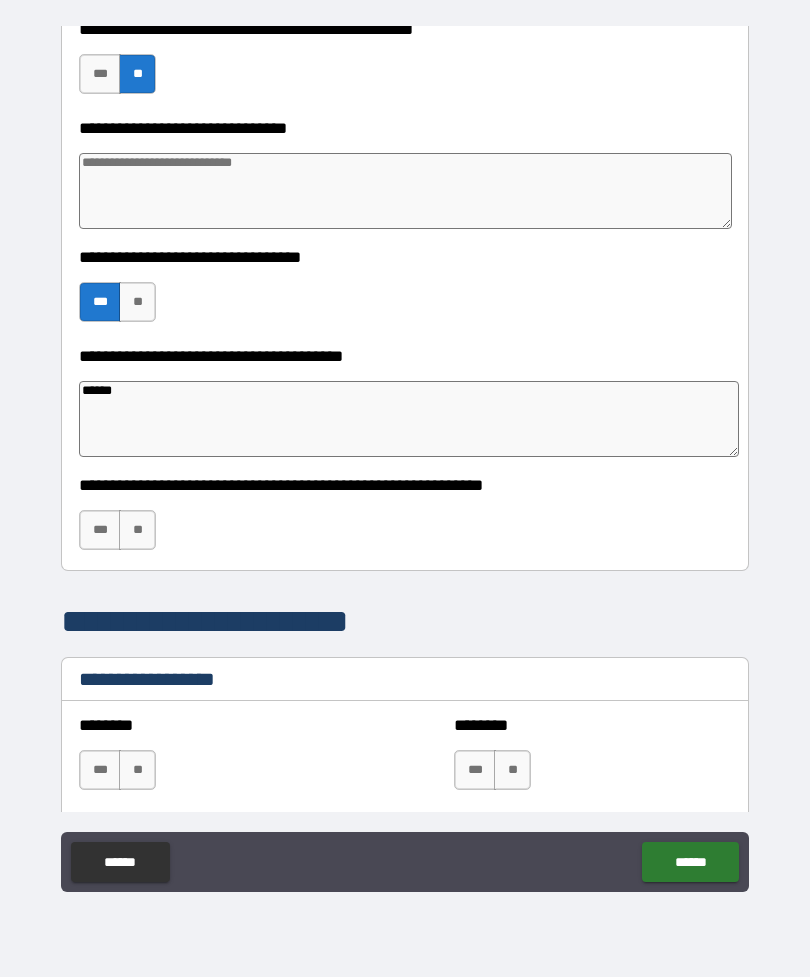 type on "*" 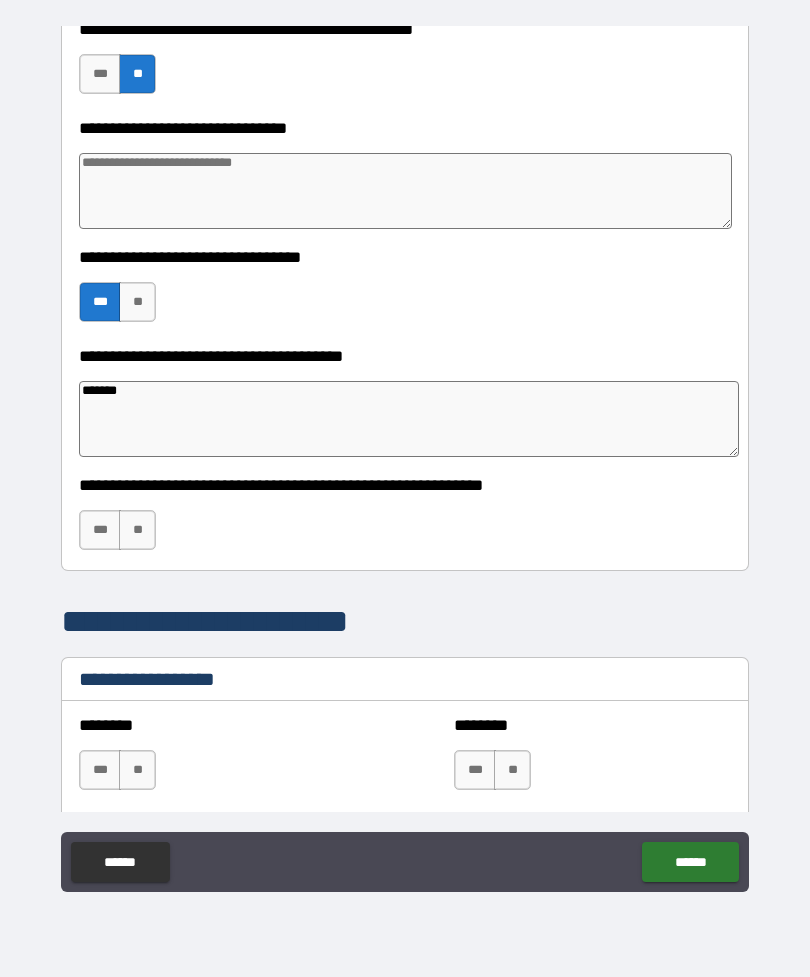 type on "*" 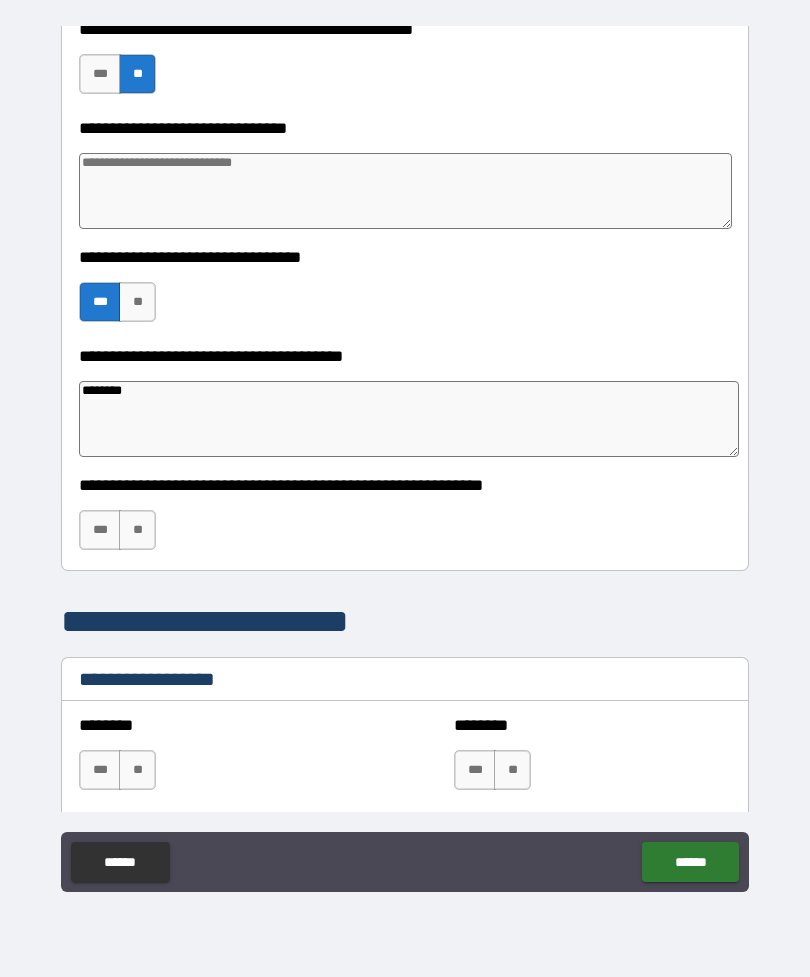 type on "*" 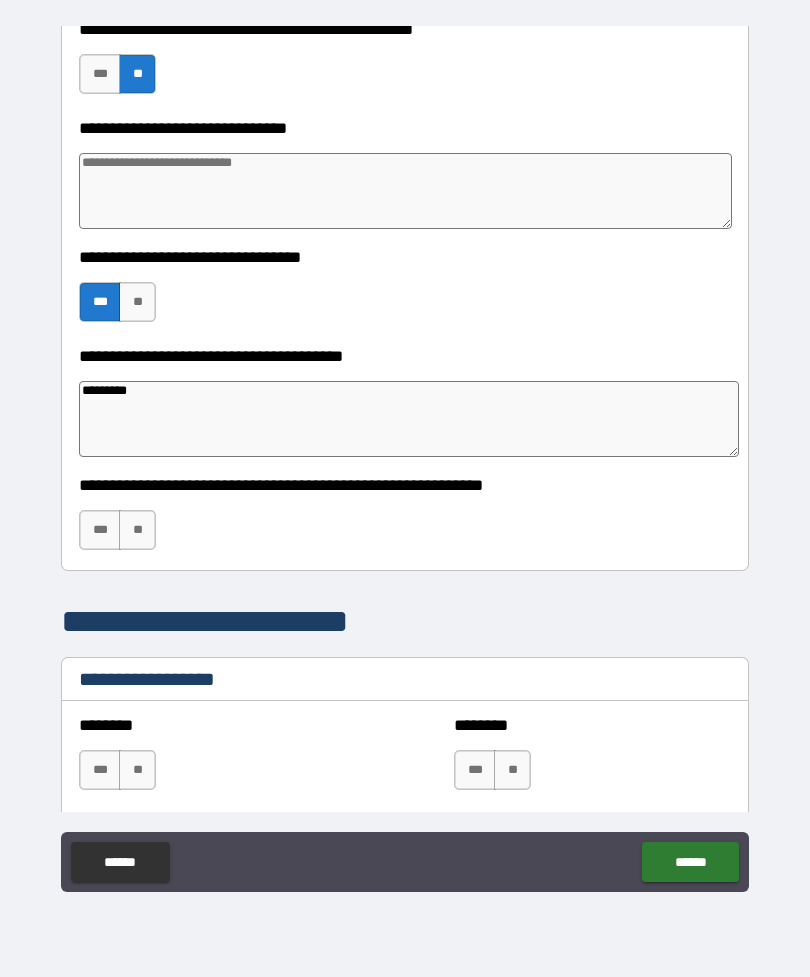 type on "*" 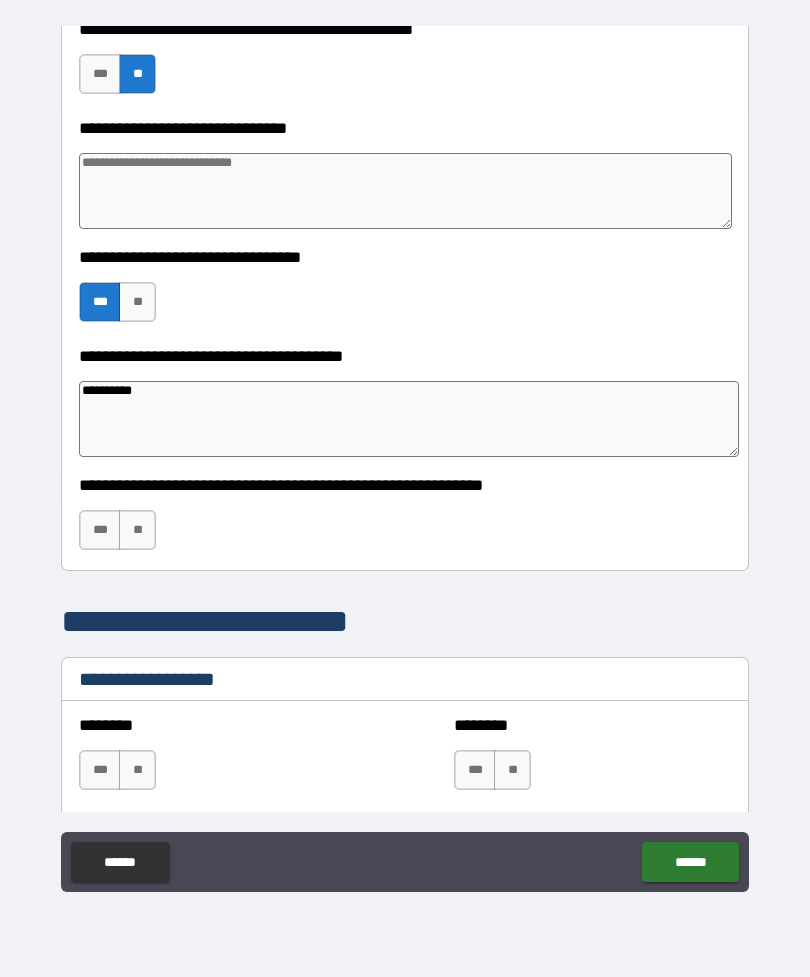 type on "*" 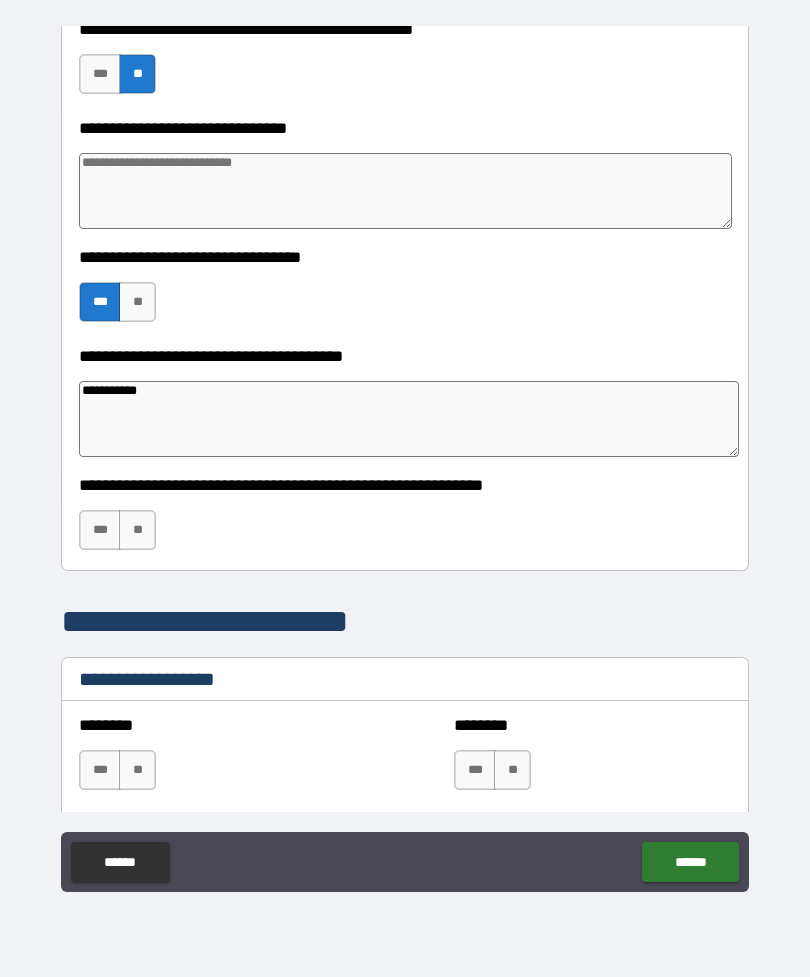 type on "*" 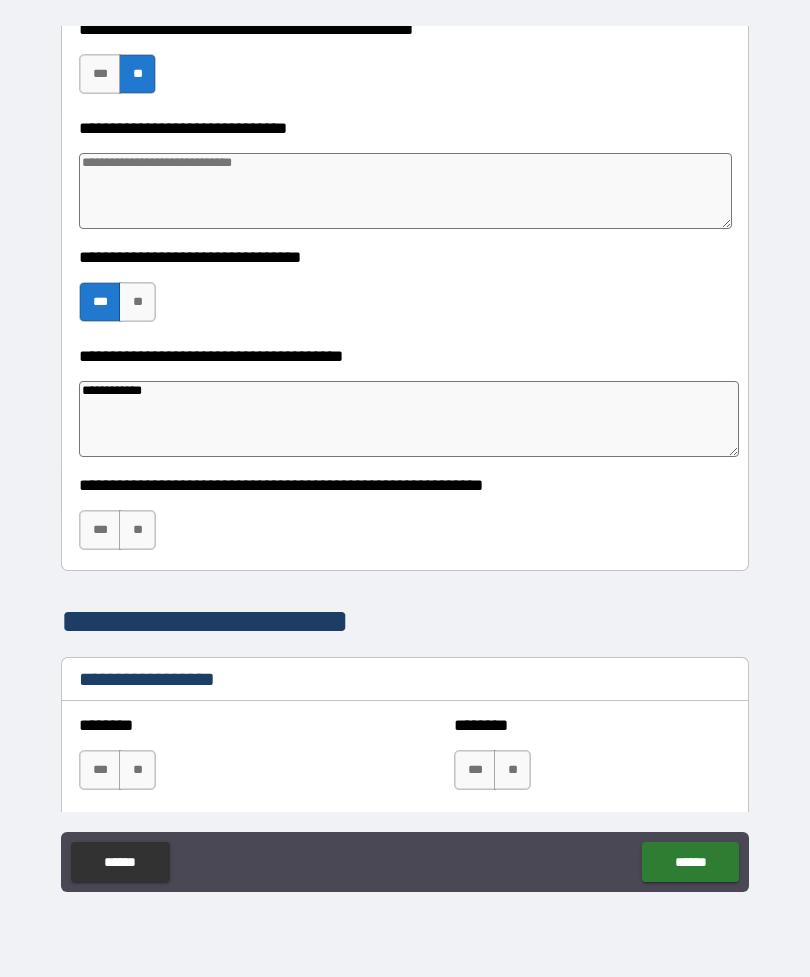 type on "*" 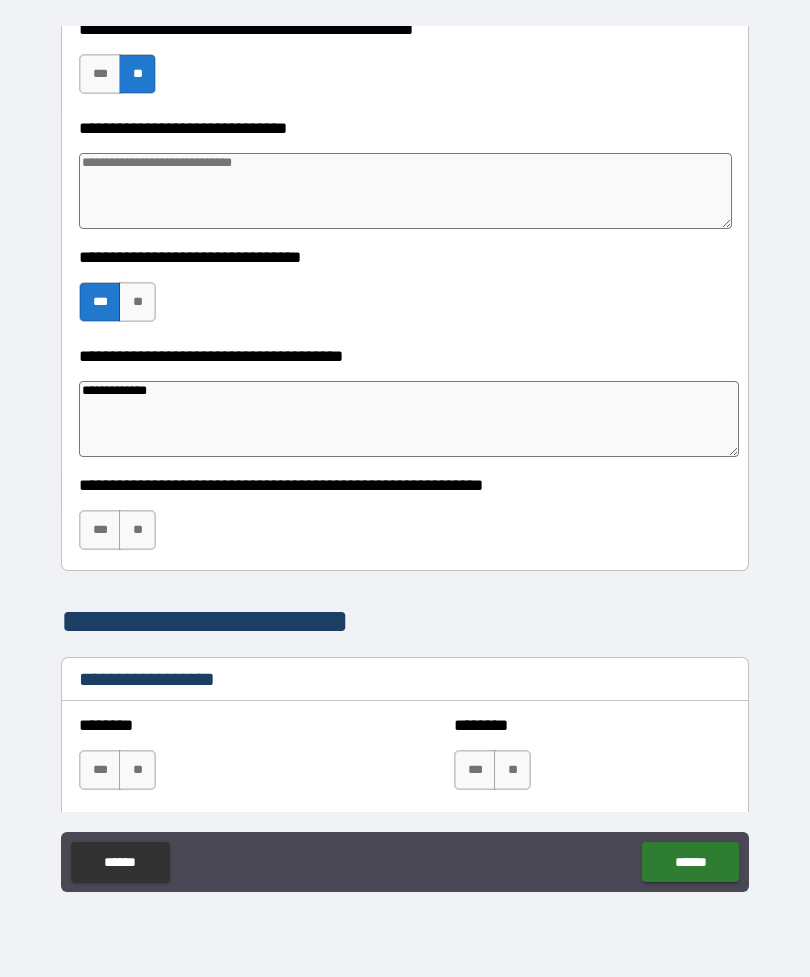 type on "*" 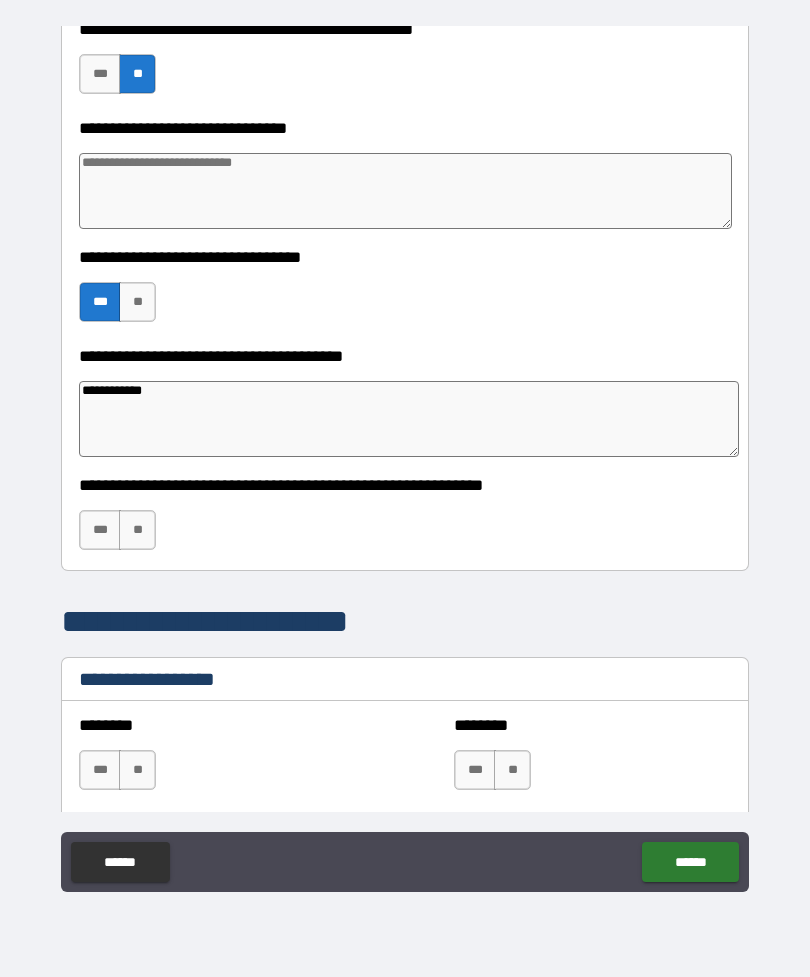 type on "*" 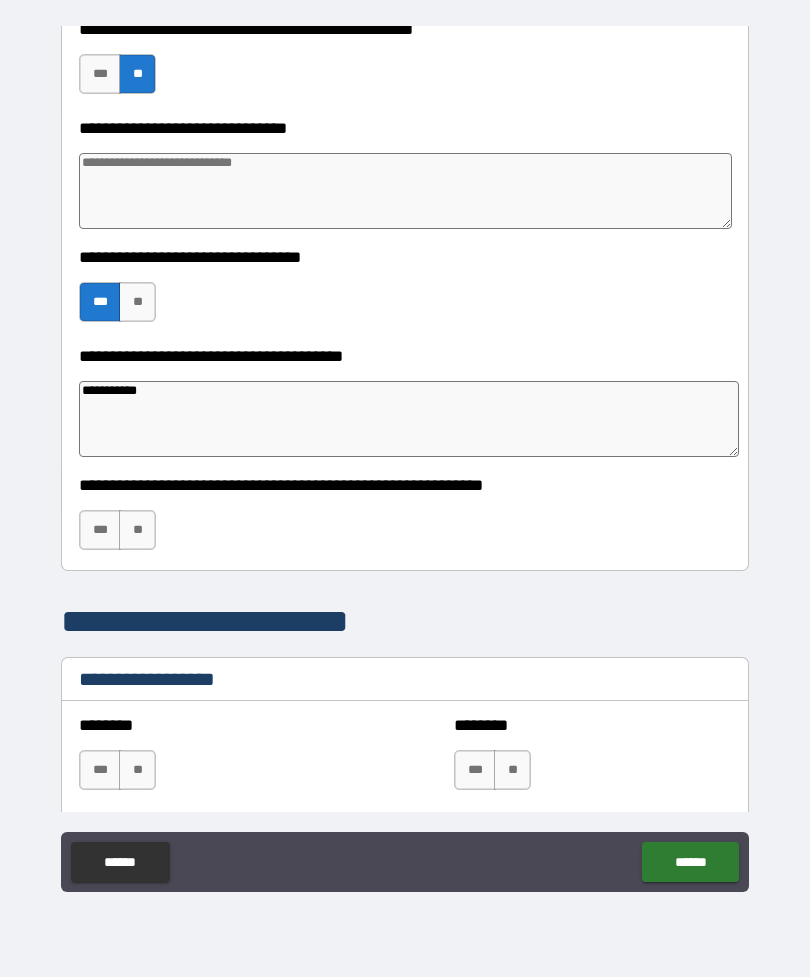 type on "*" 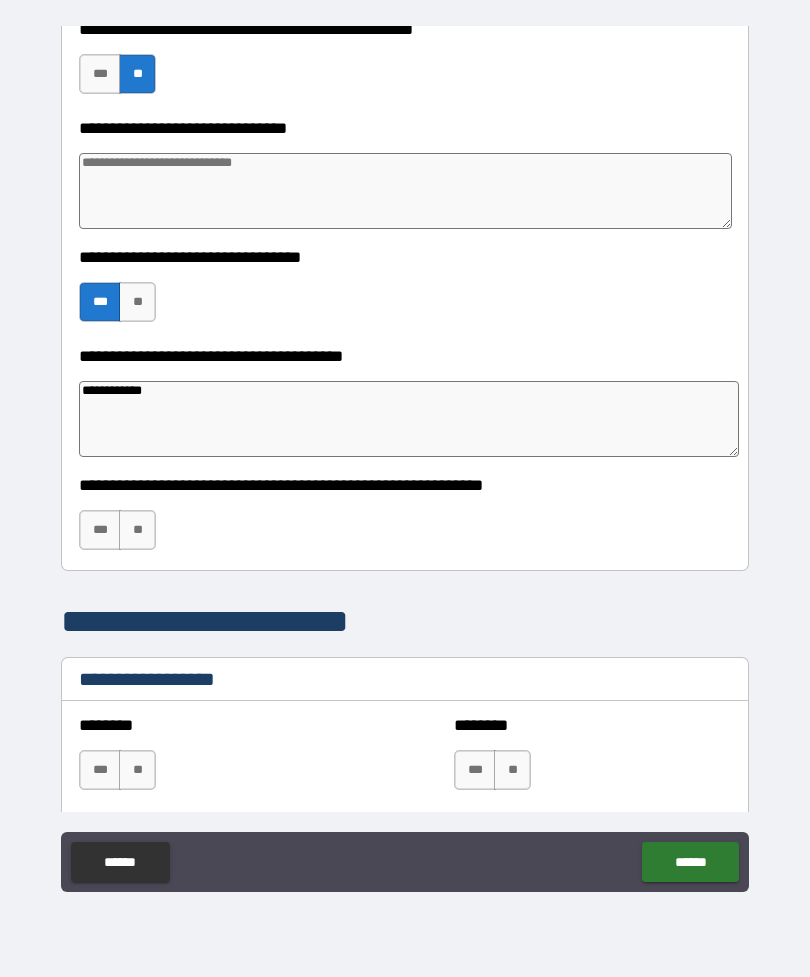 type on "*" 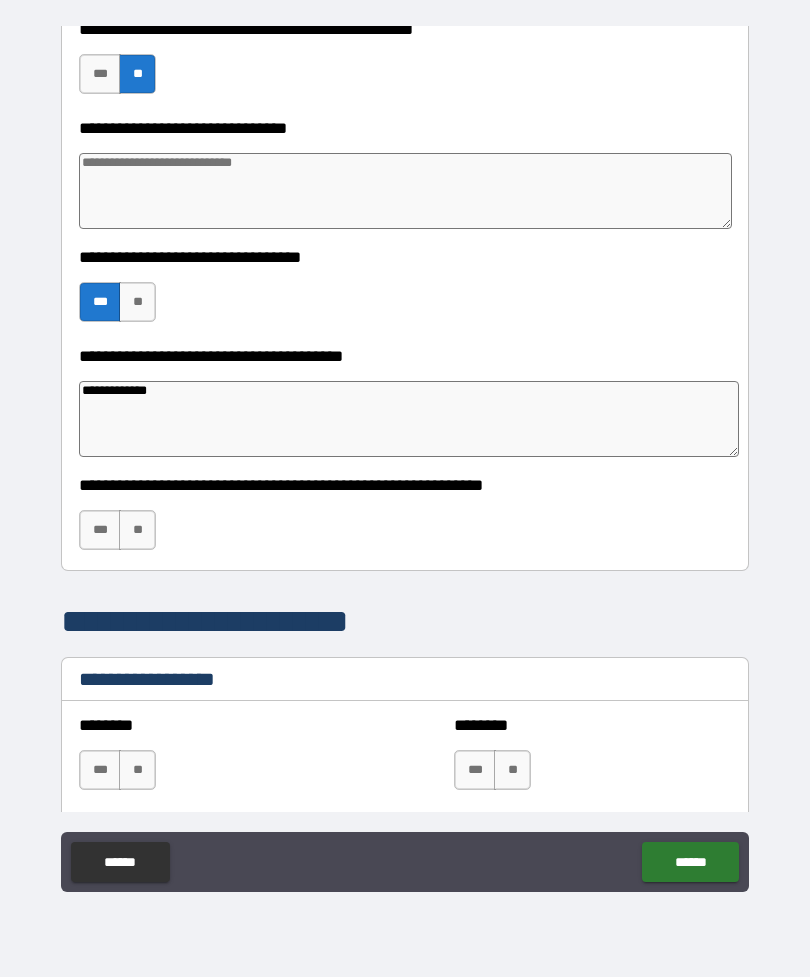 type on "*" 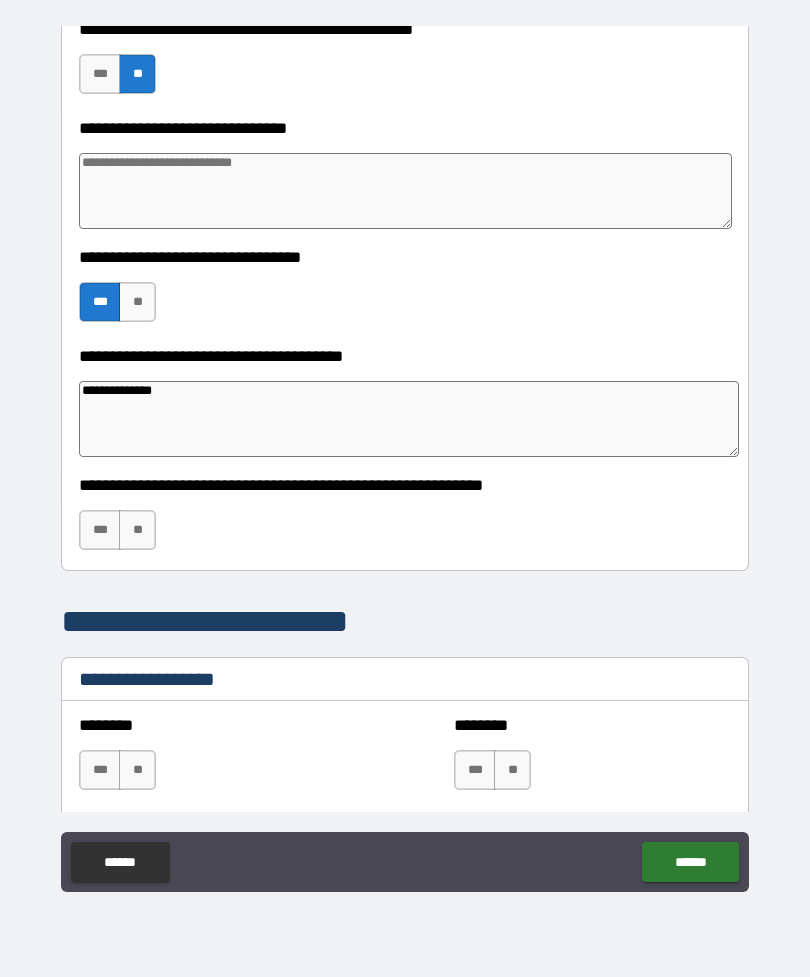 type on "**********" 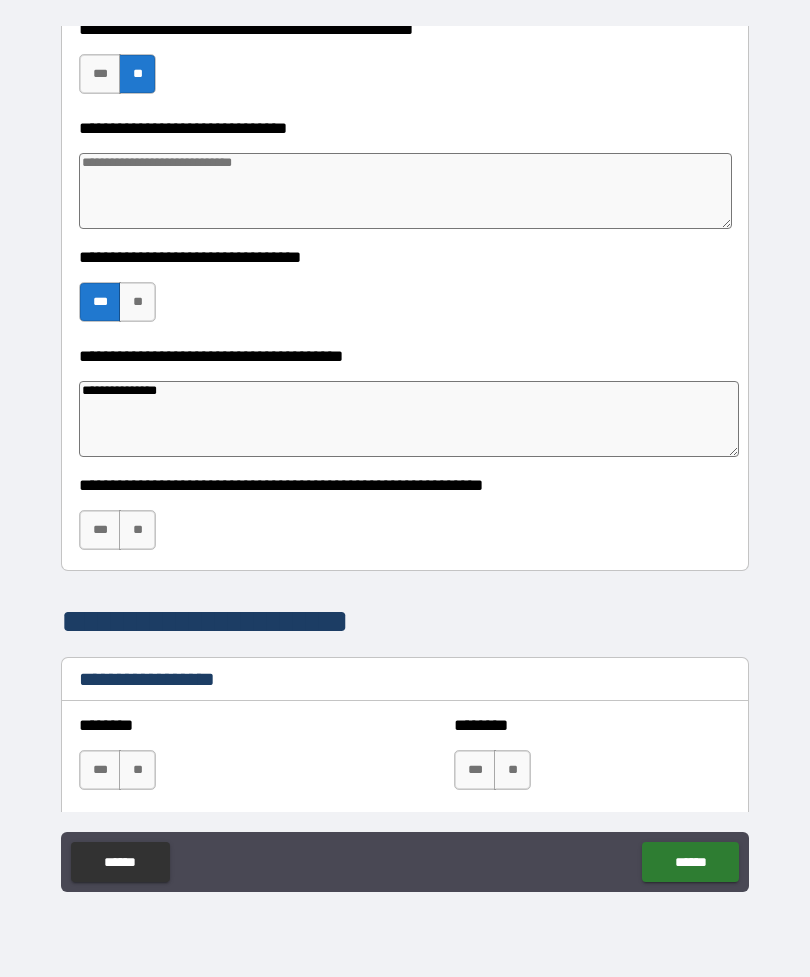 type on "*" 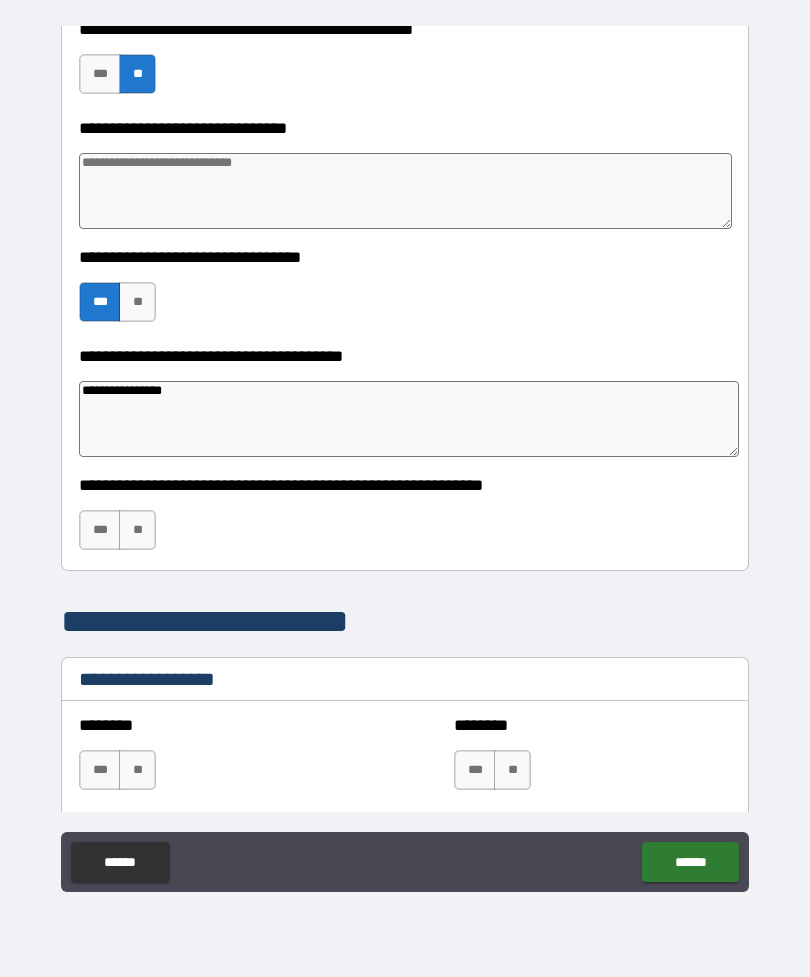 type on "*" 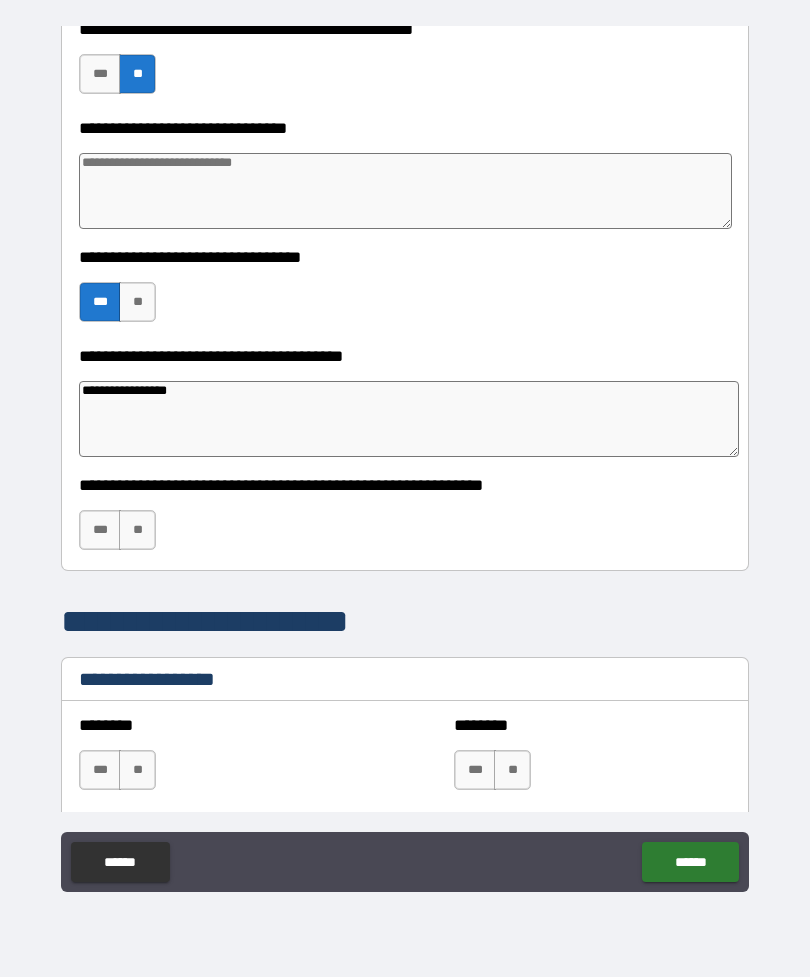 type on "**********" 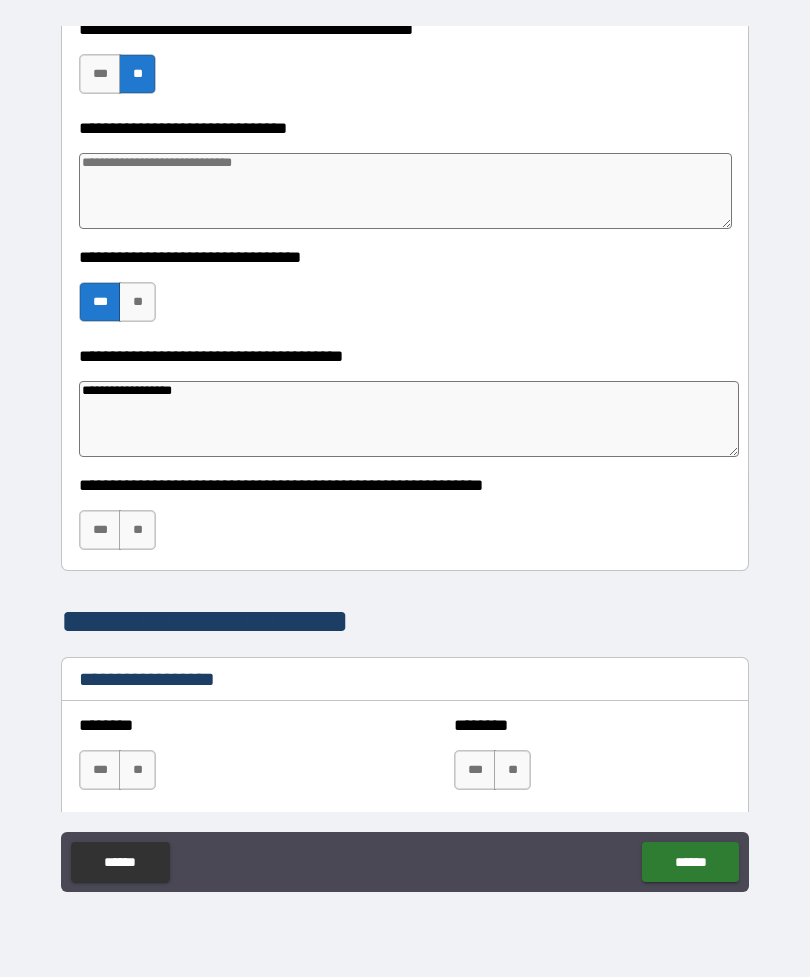 type on "*" 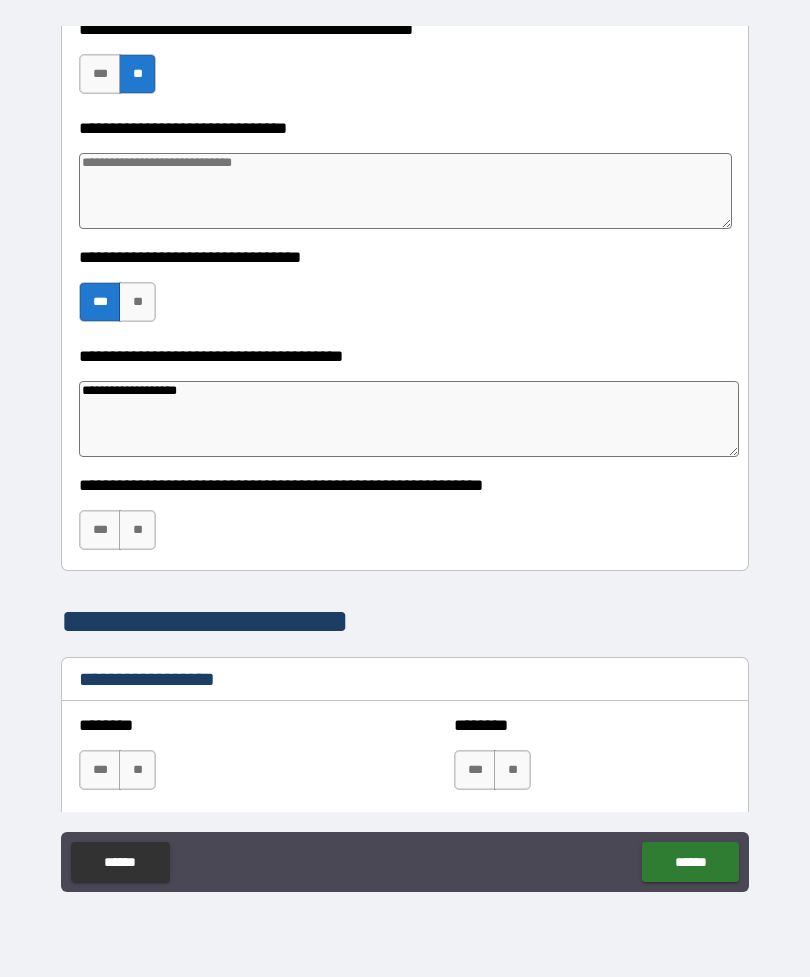 type on "*" 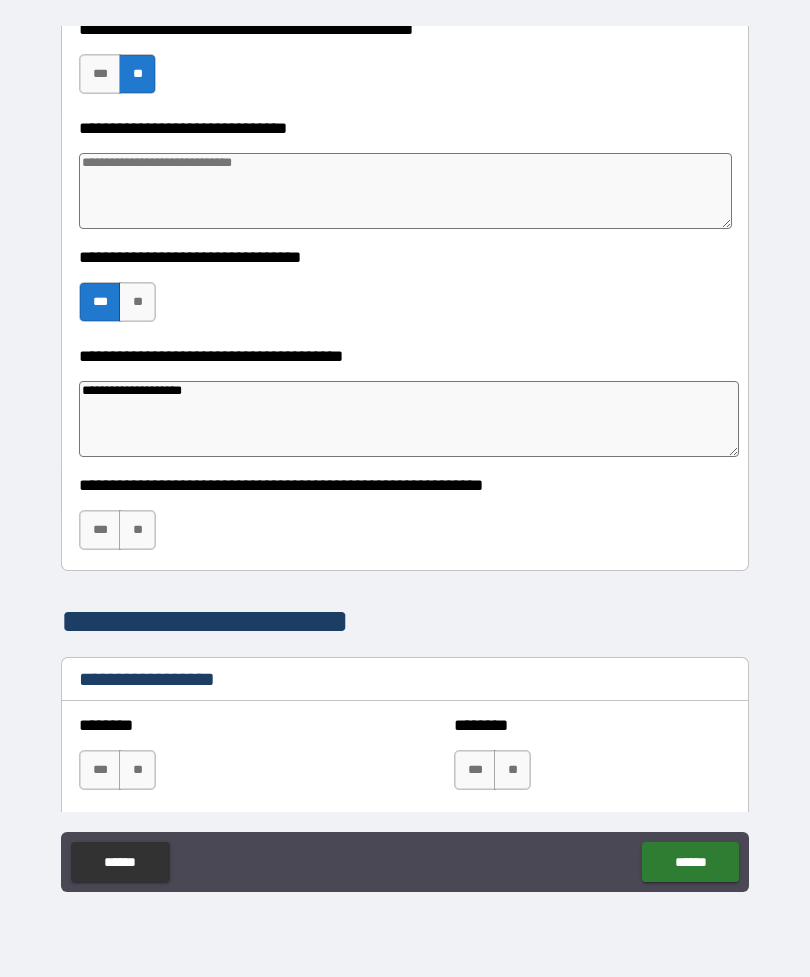 type on "*" 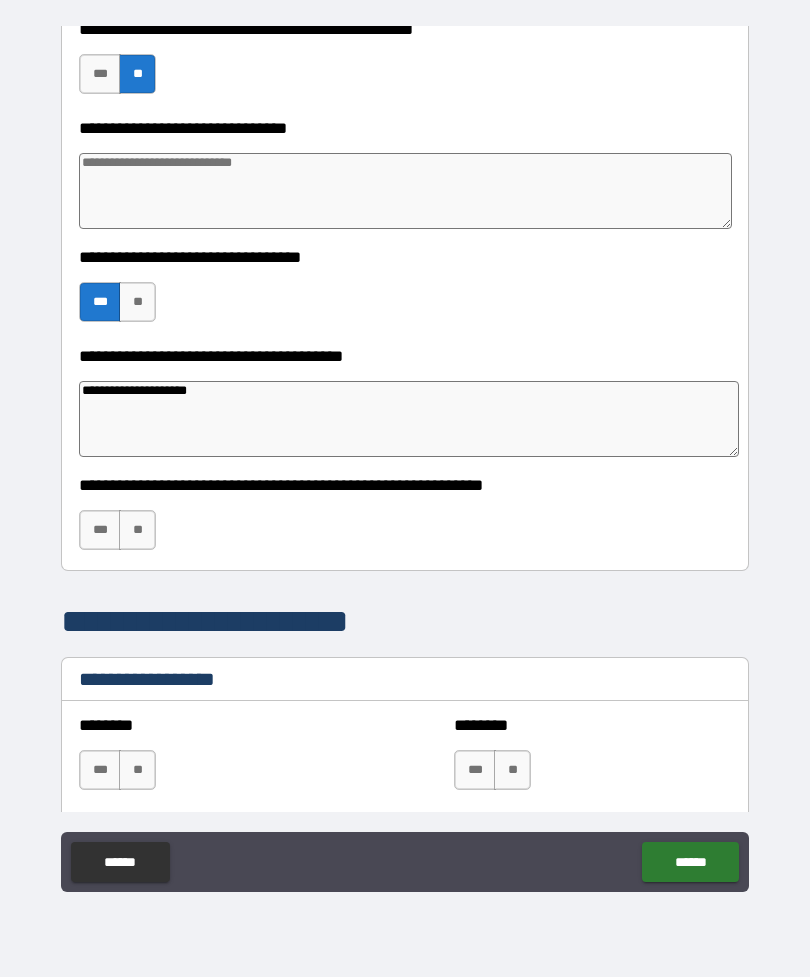 type on "*" 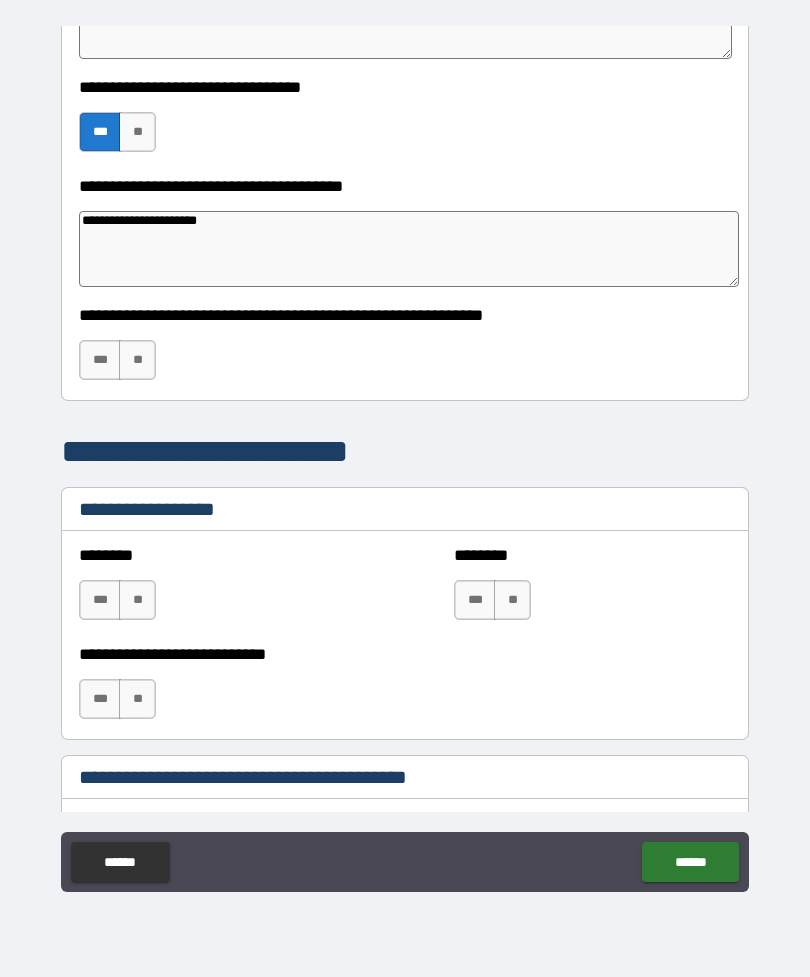 scroll, scrollTop: 766, scrollLeft: 0, axis: vertical 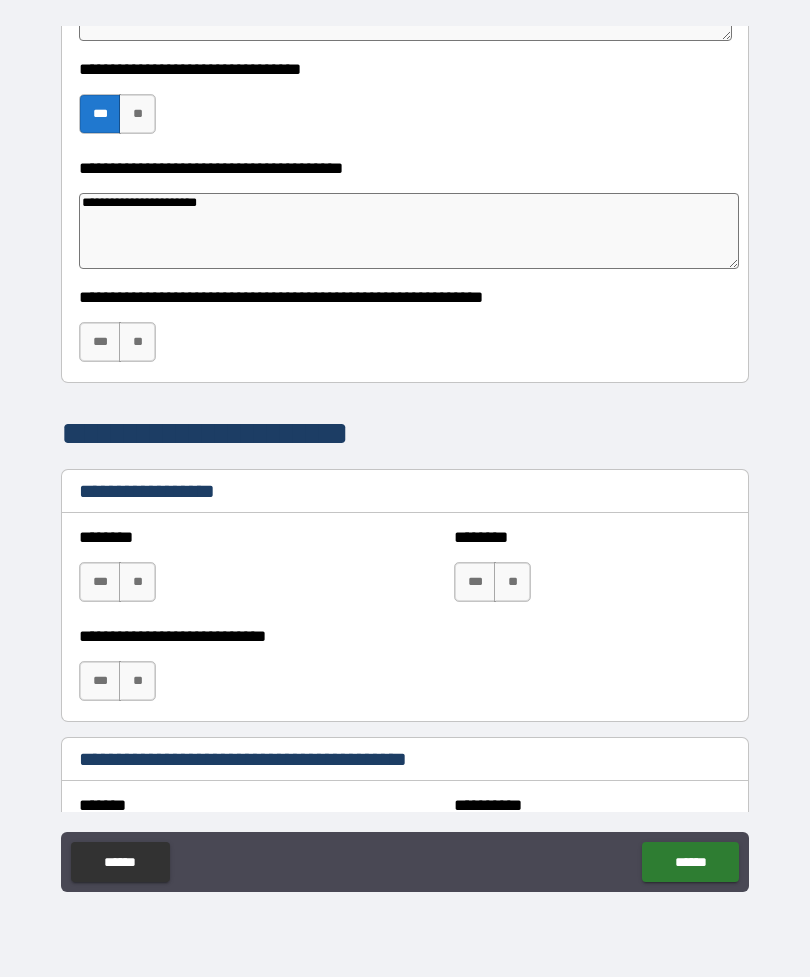 click on "**" at bounding box center [137, 342] 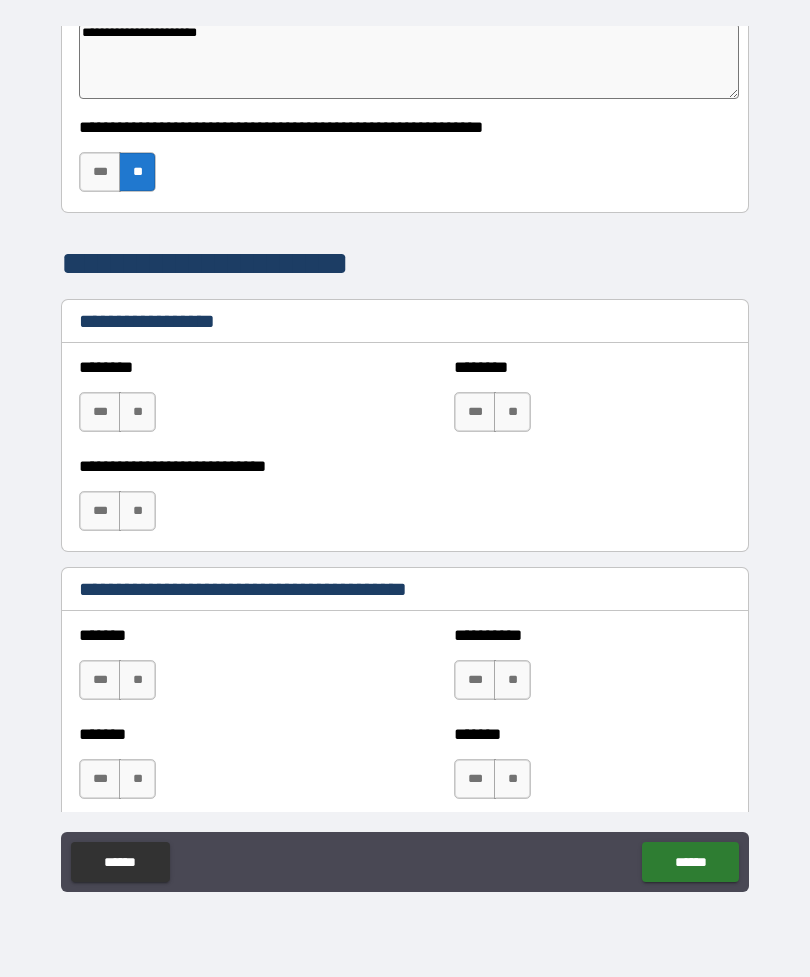 scroll, scrollTop: 942, scrollLeft: 0, axis: vertical 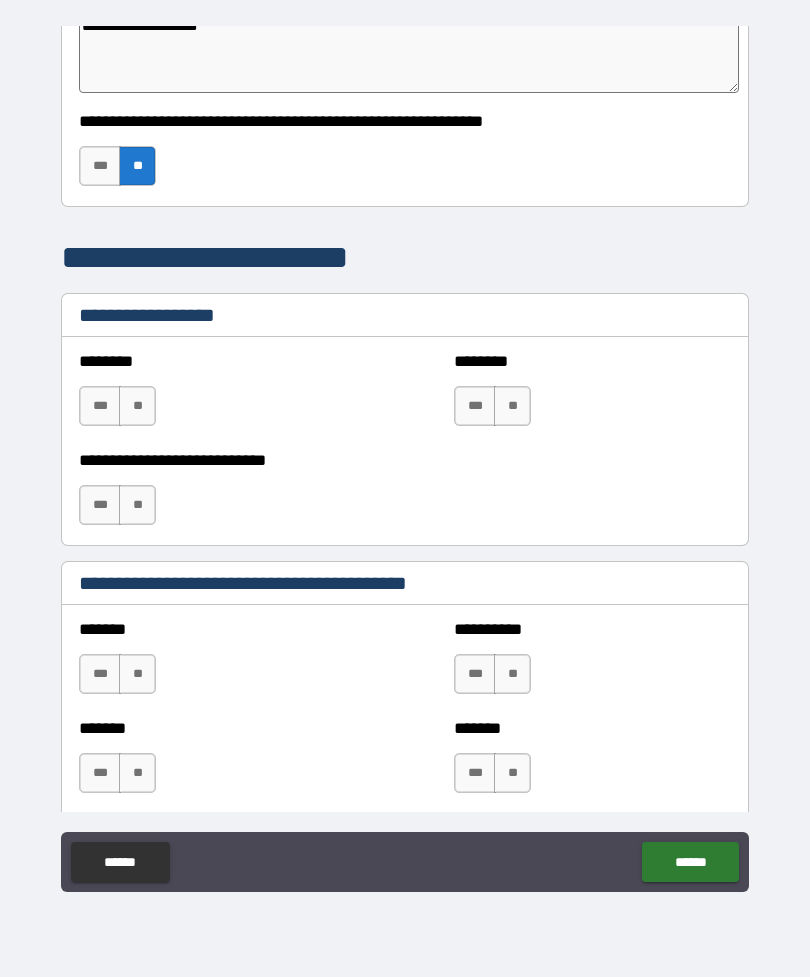 click on "**" at bounding box center (137, 406) 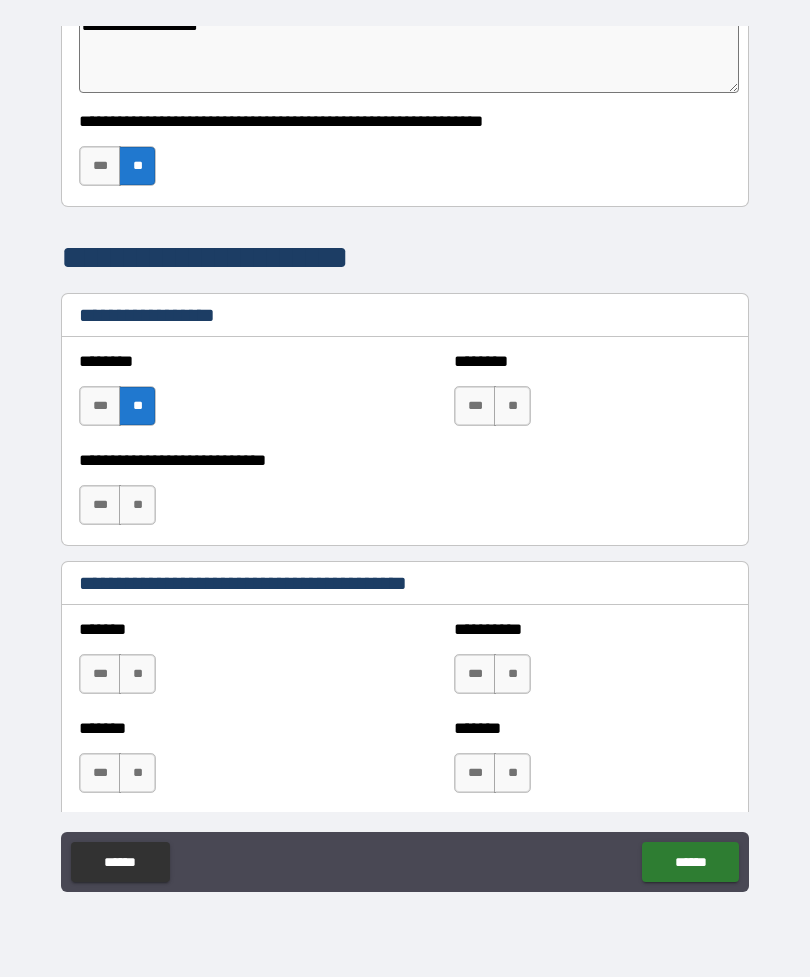 click on "**" at bounding box center (137, 505) 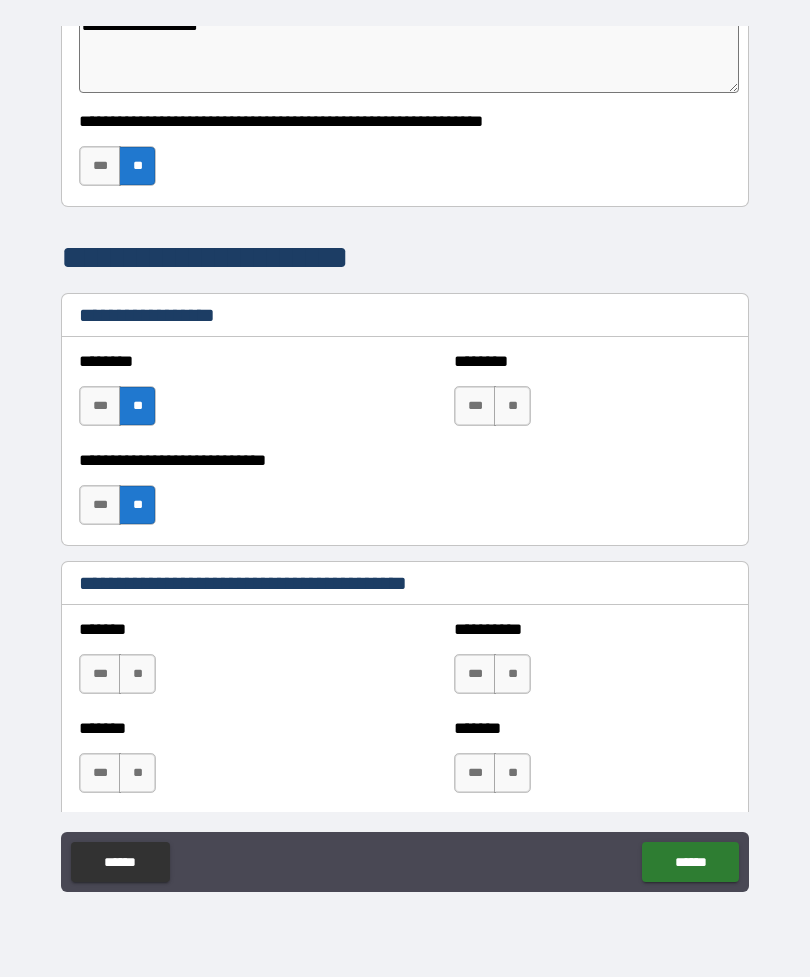 click on "**" at bounding box center (512, 406) 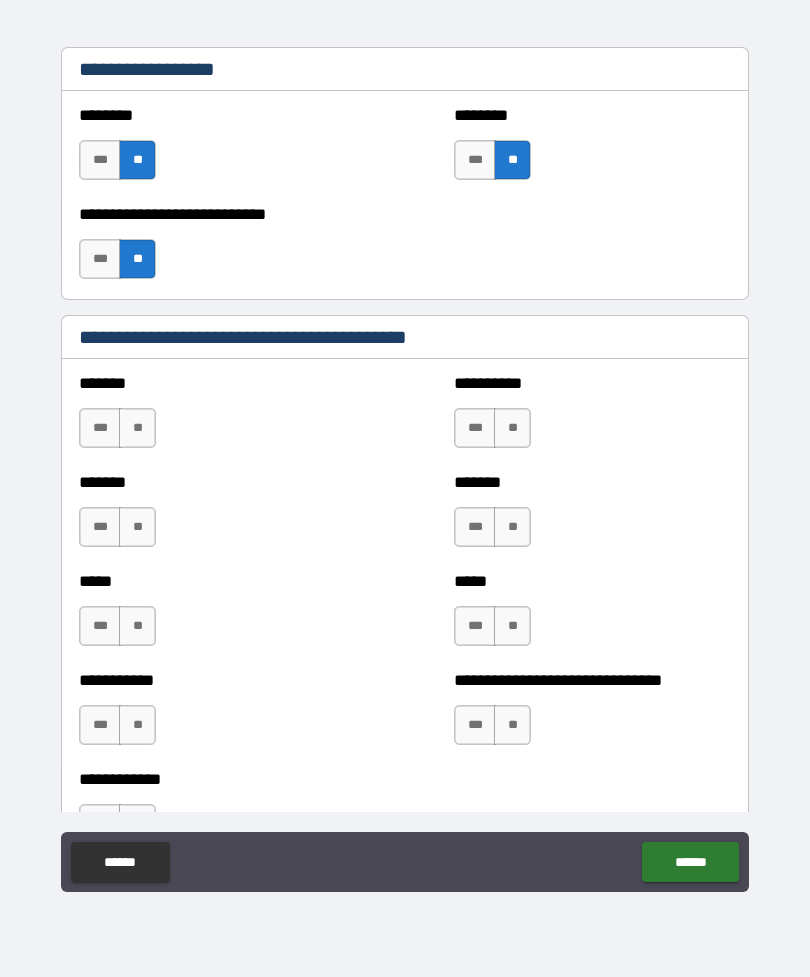 scroll, scrollTop: 1197, scrollLeft: 0, axis: vertical 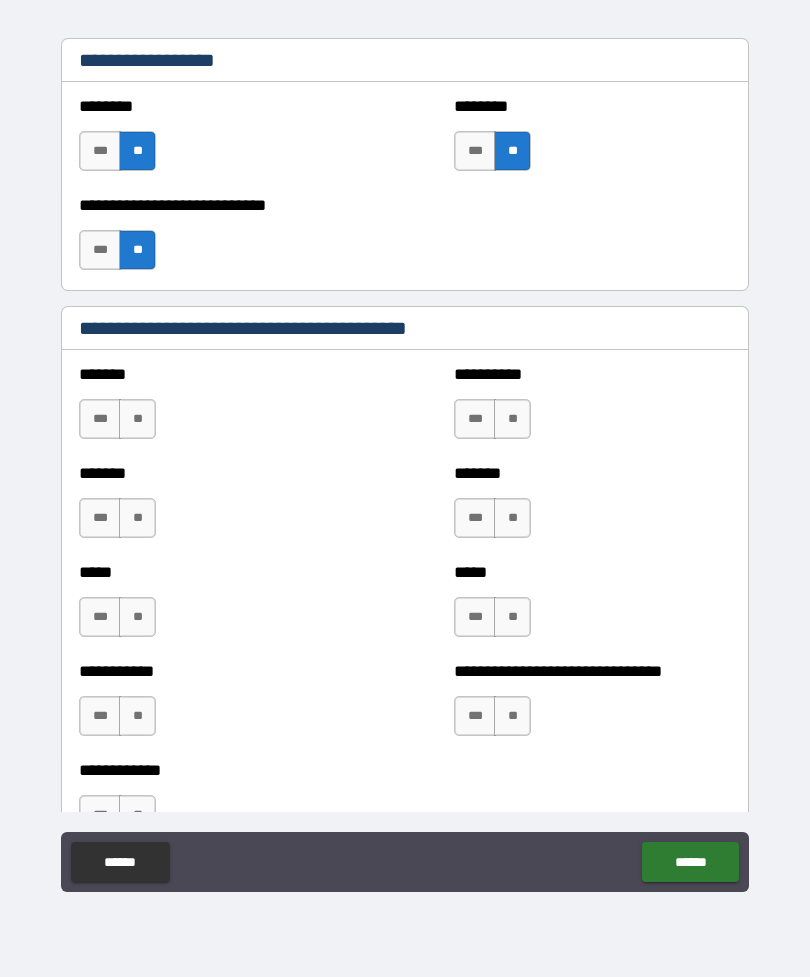 click on "**" at bounding box center [137, 419] 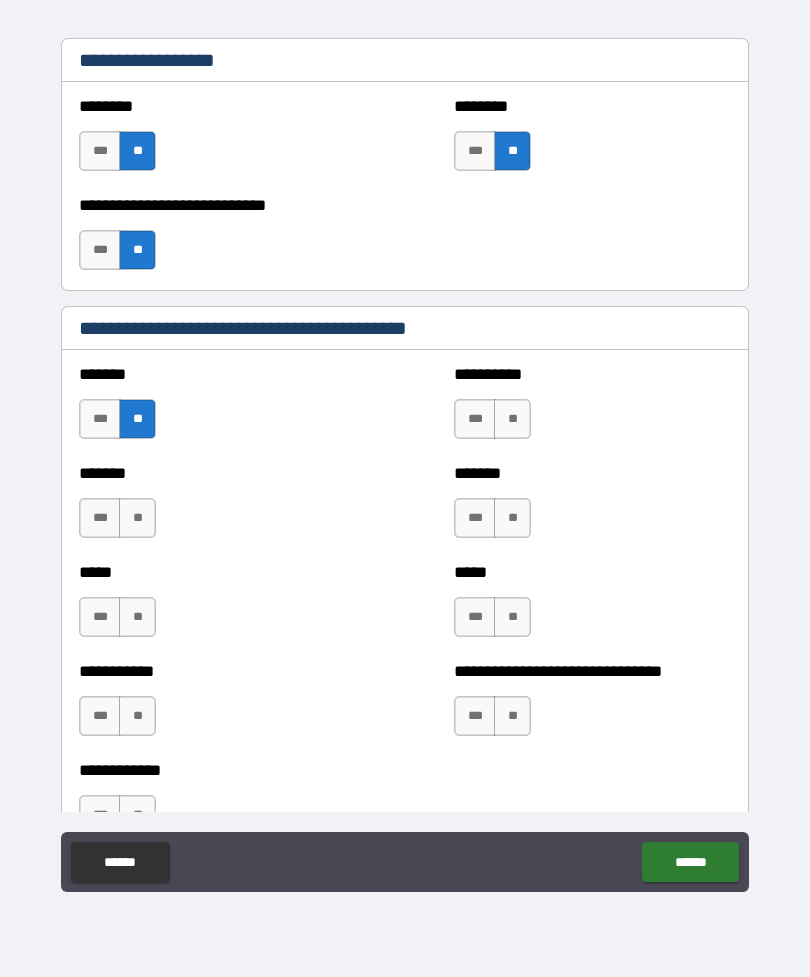click on "**" at bounding box center (137, 518) 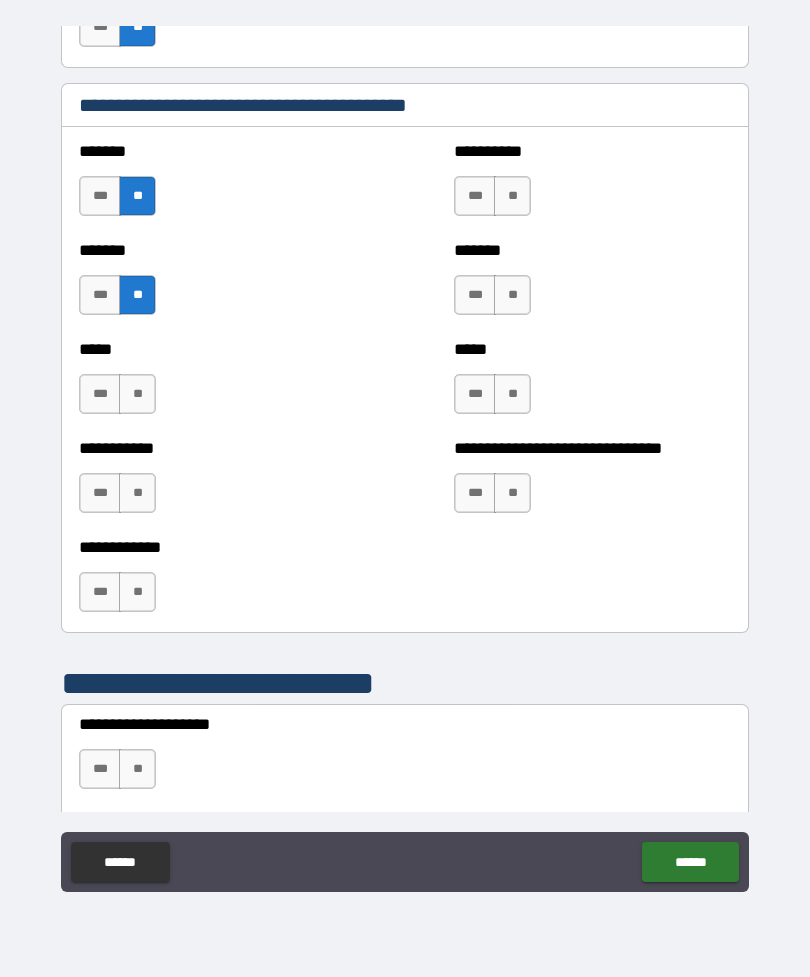 scroll, scrollTop: 1421, scrollLeft: 0, axis: vertical 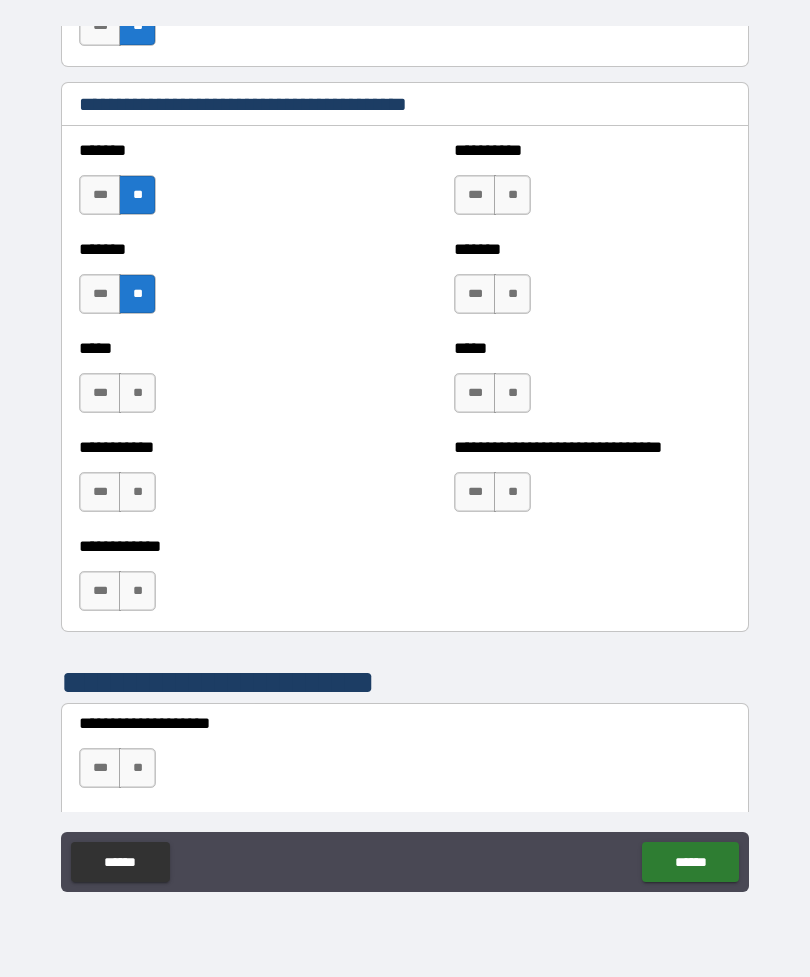 click on "**" at bounding box center (137, 393) 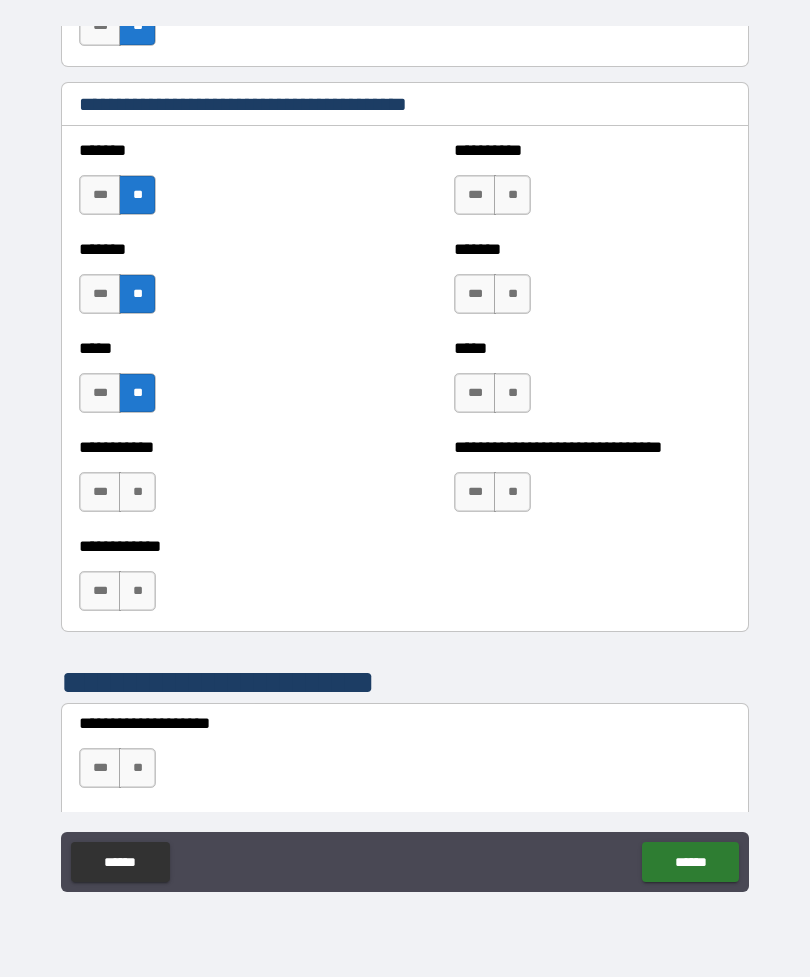 click on "**" at bounding box center [137, 492] 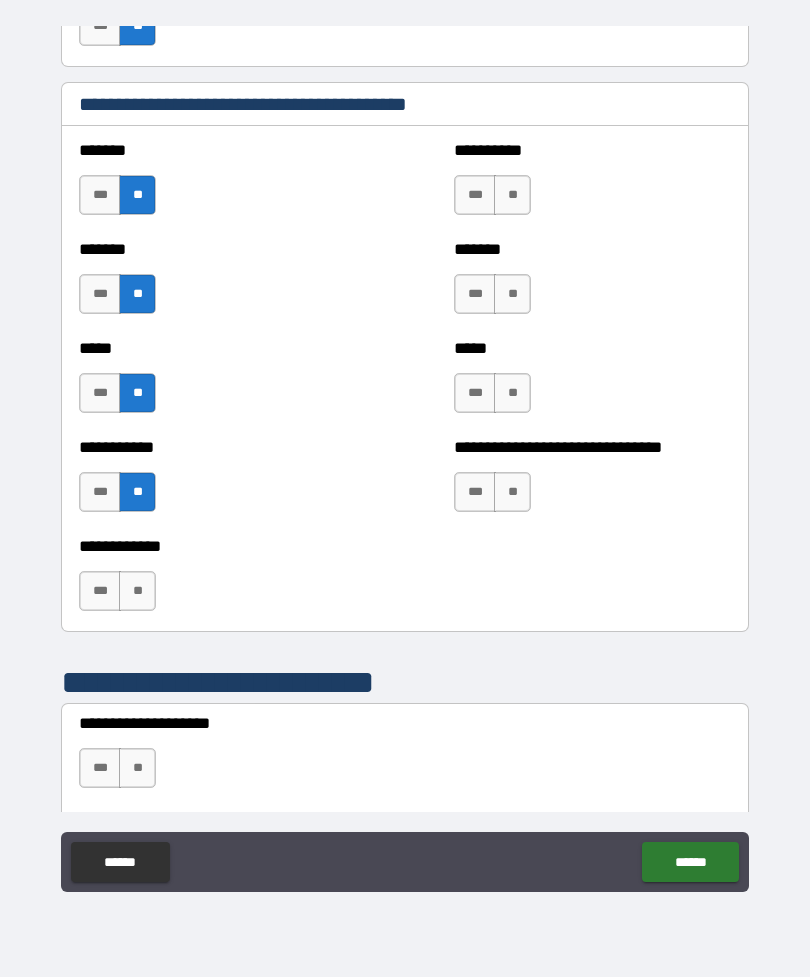 click on "**" at bounding box center (137, 591) 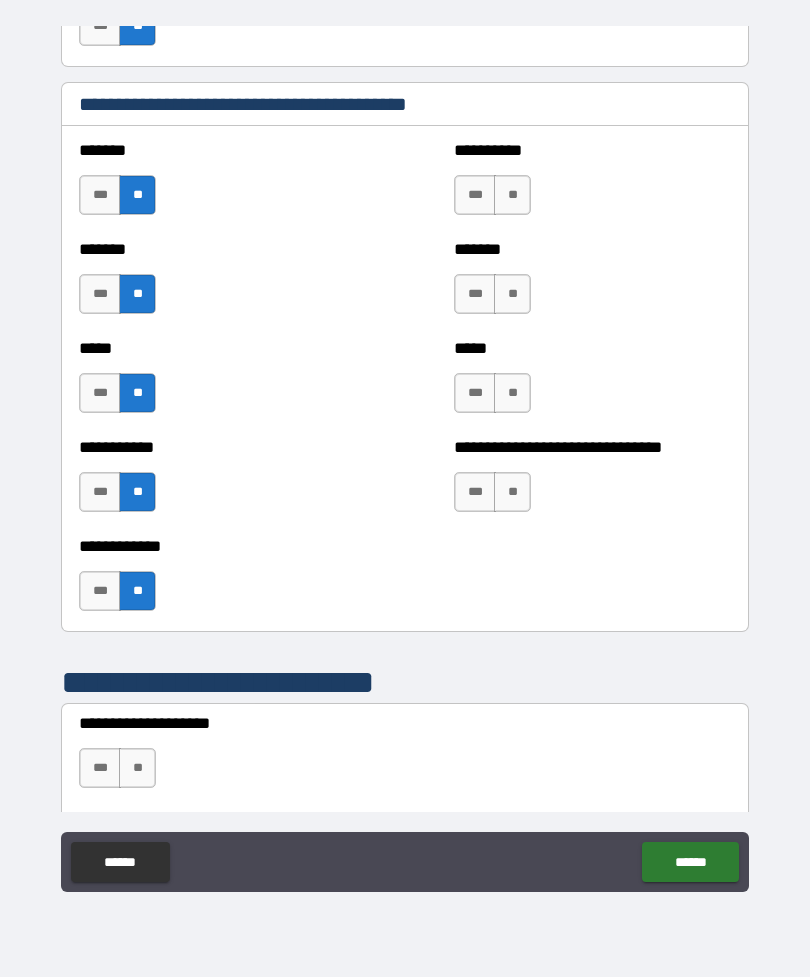 click on "**" at bounding box center (512, 492) 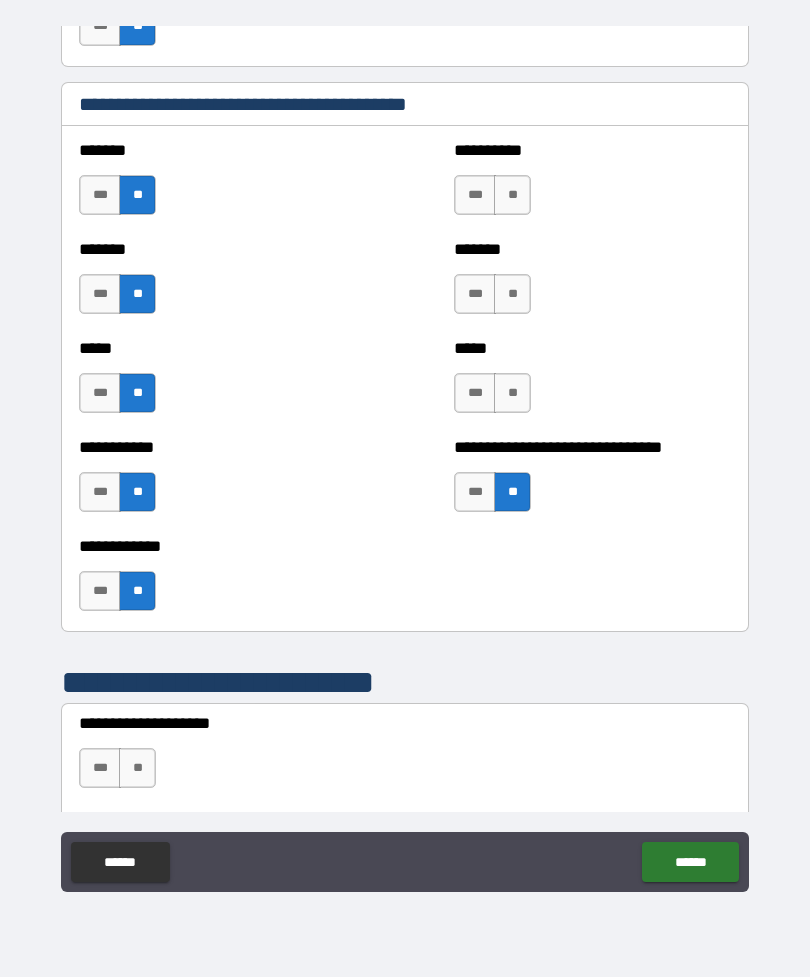click on "**" at bounding box center (512, 393) 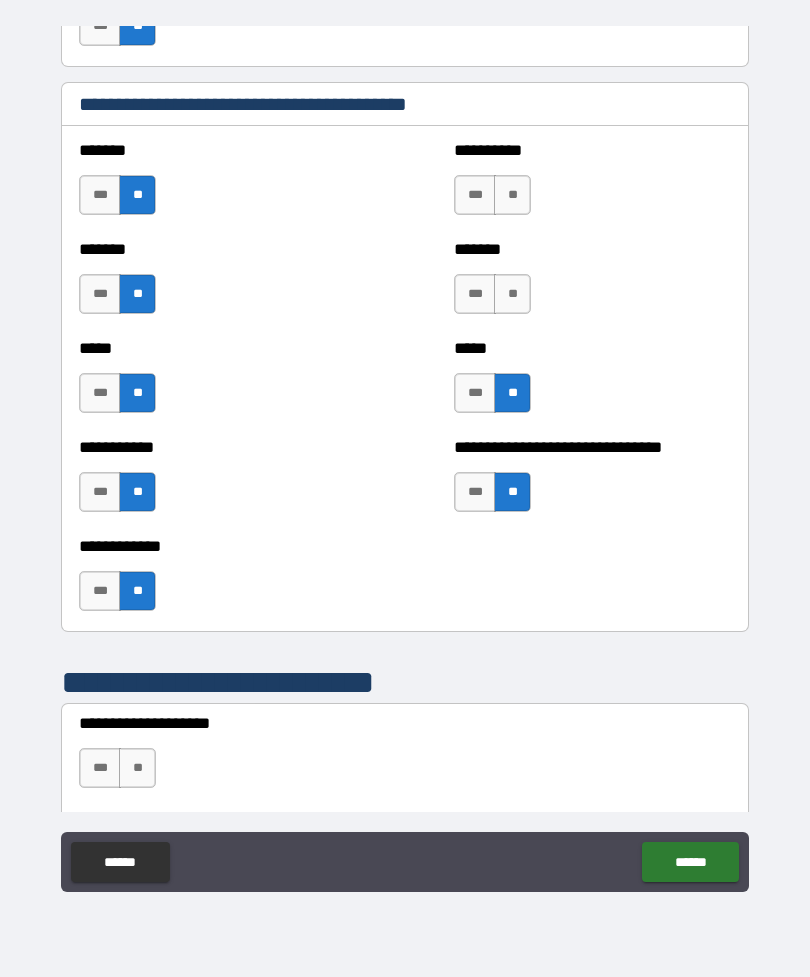 click on "**" at bounding box center (512, 294) 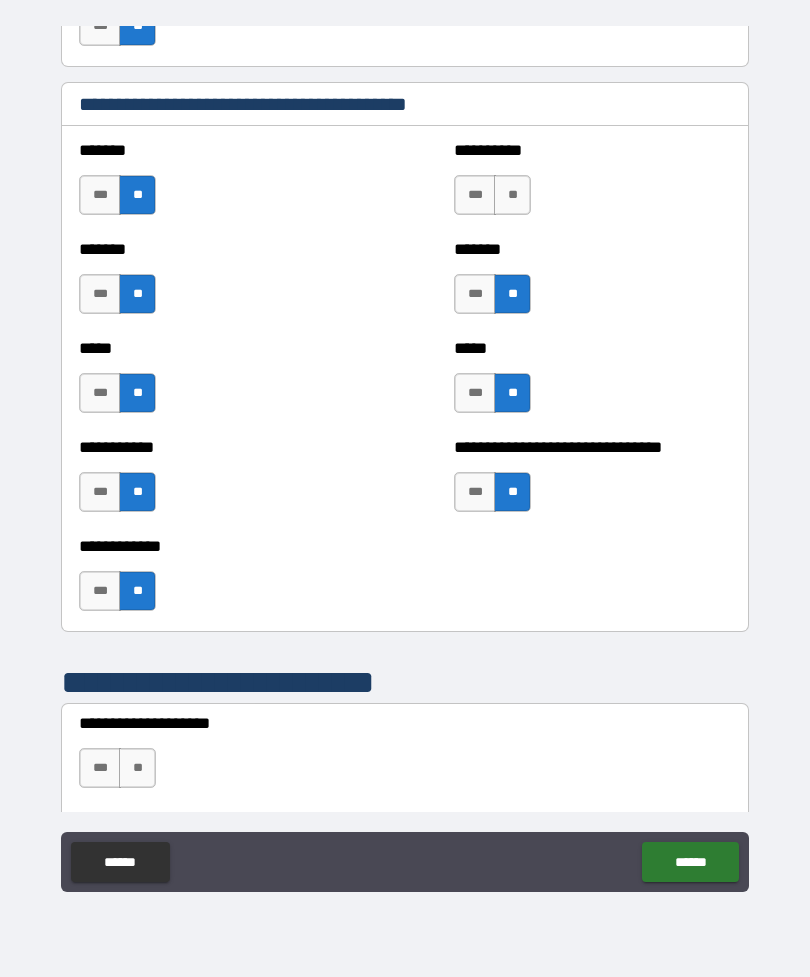 click on "**" at bounding box center (512, 195) 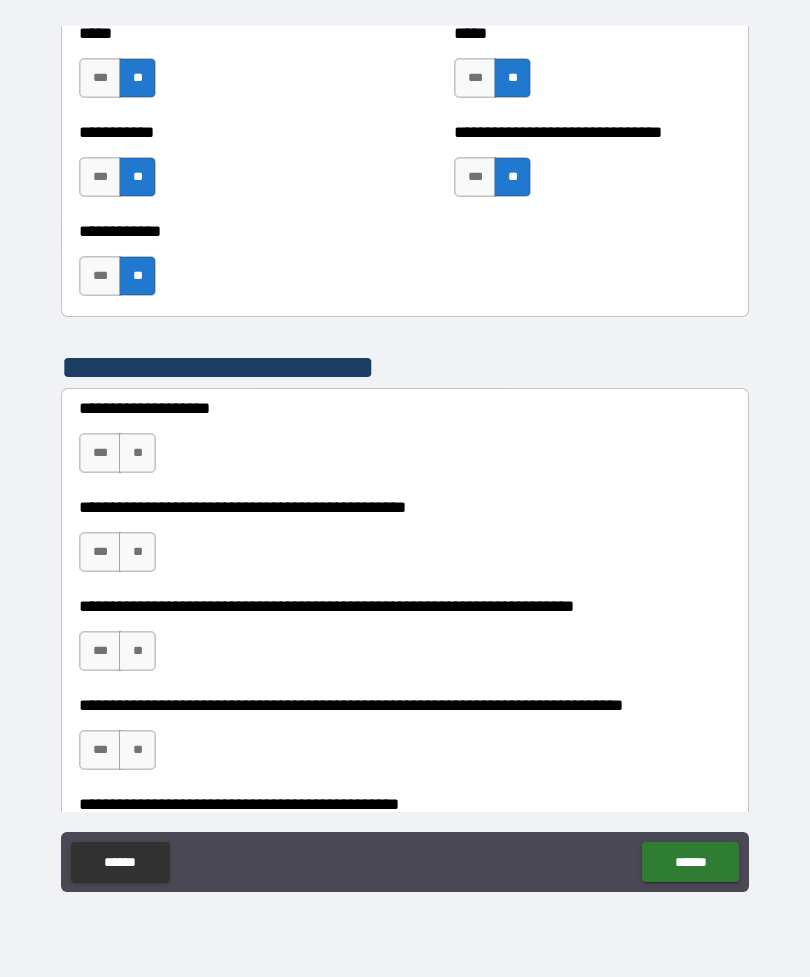 scroll, scrollTop: 1812, scrollLeft: 0, axis: vertical 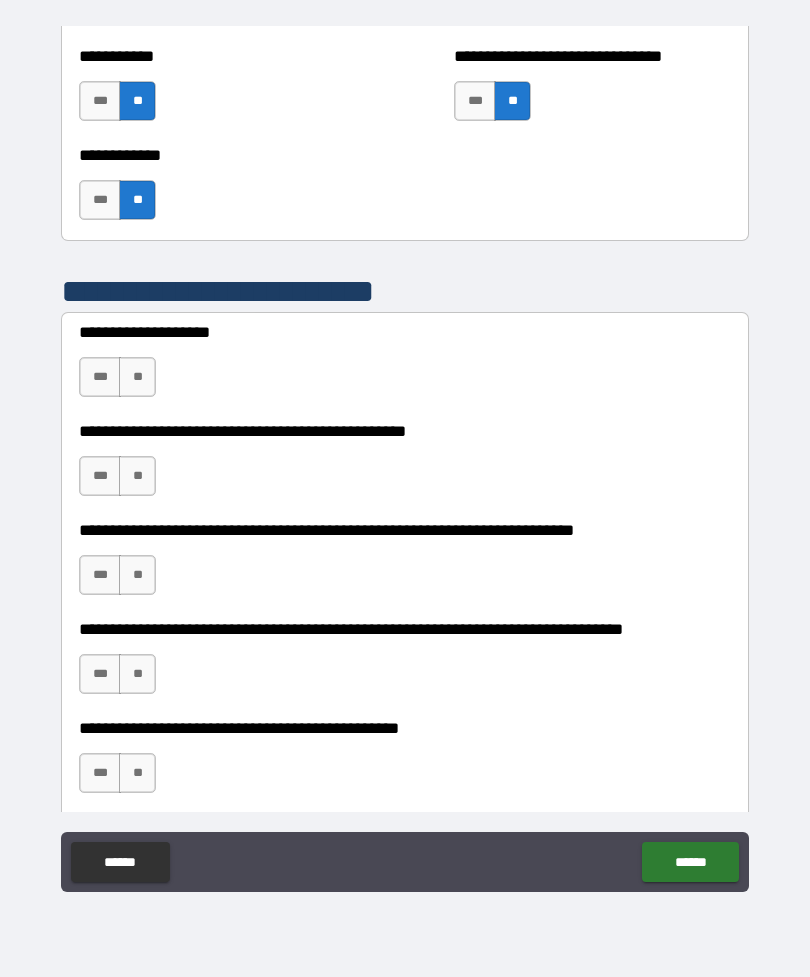 click on "**" at bounding box center [137, 377] 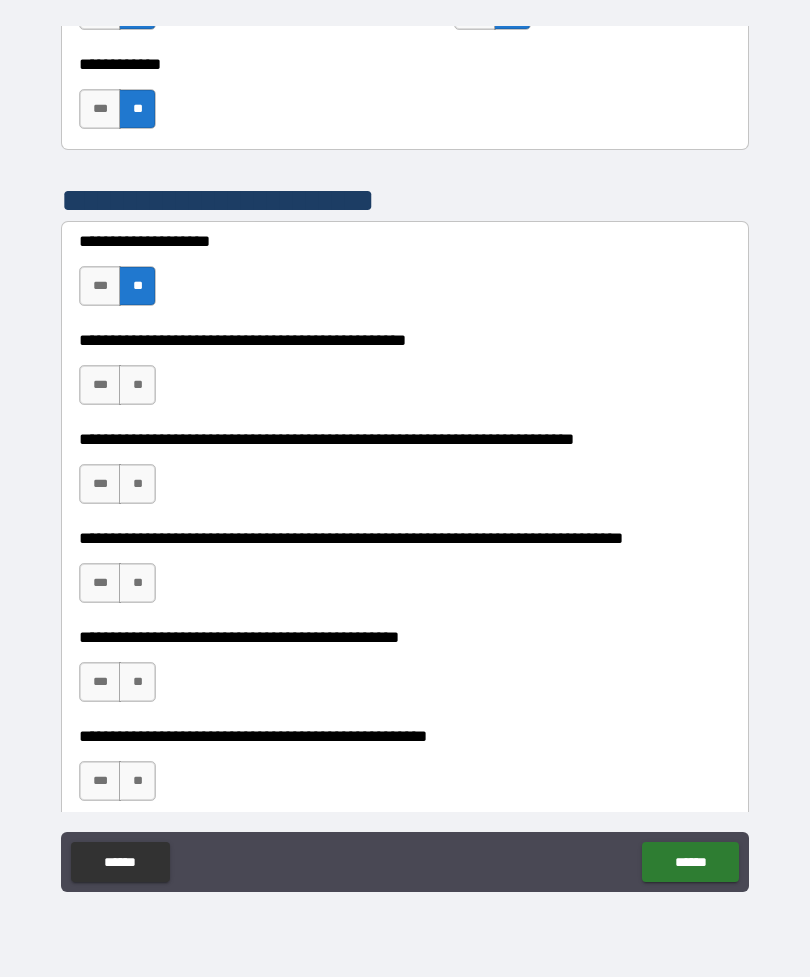 scroll, scrollTop: 1946, scrollLeft: 0, axis: vertical 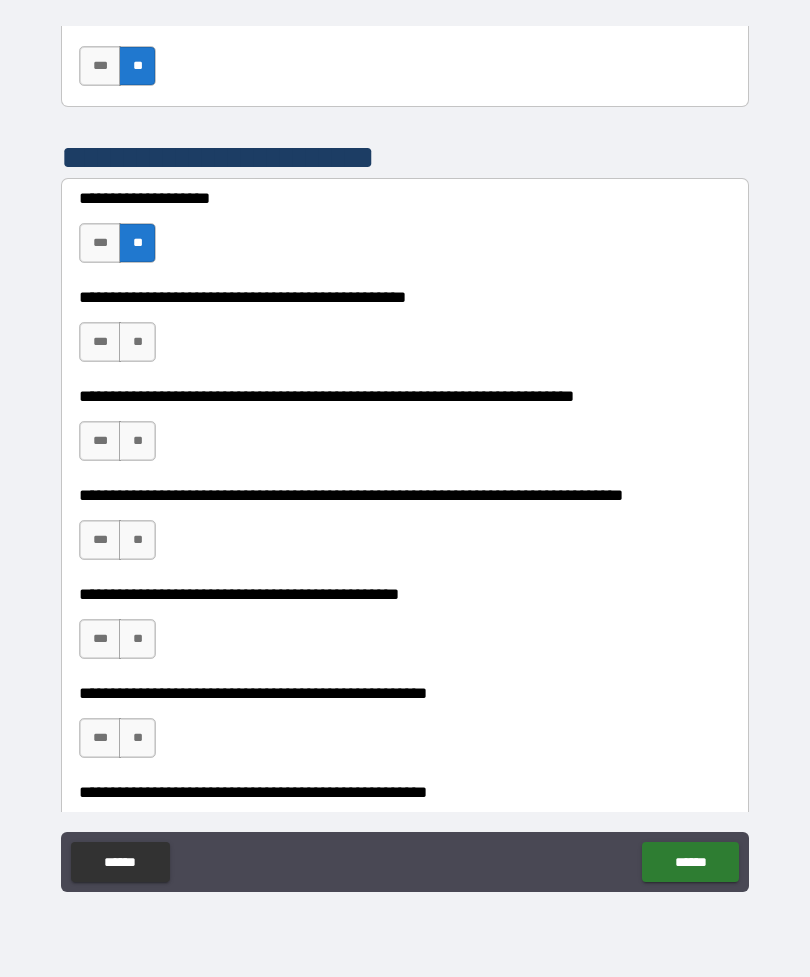 click on "**" at bounding box center [137, 342] 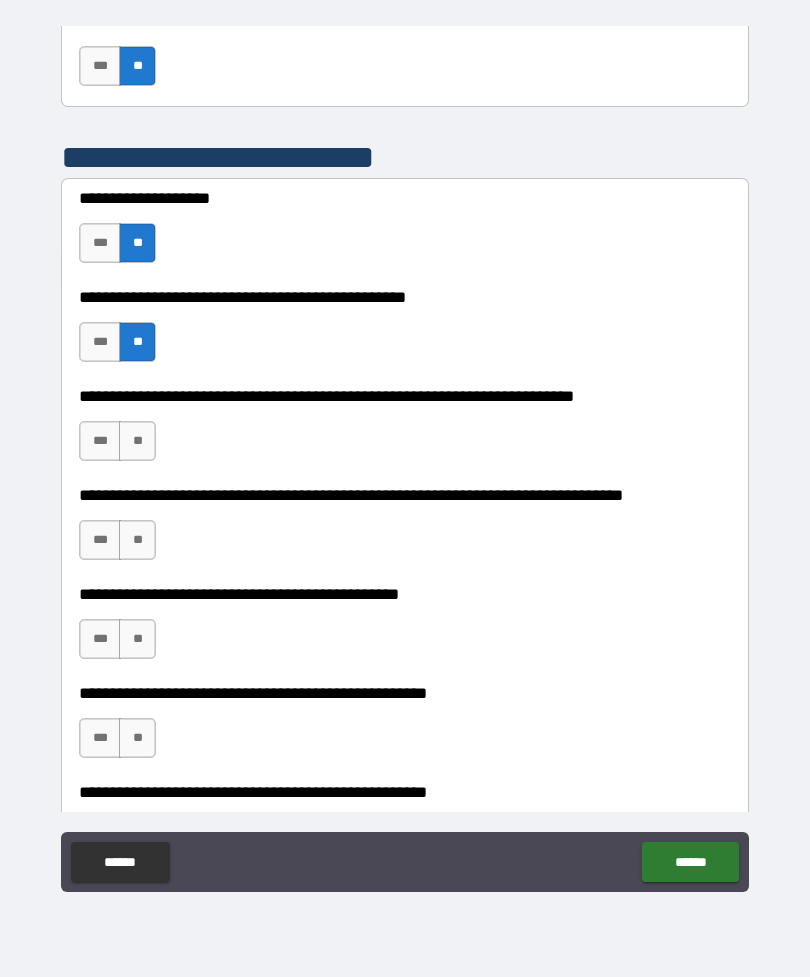 click on "**" at bounding box center [137, 441] 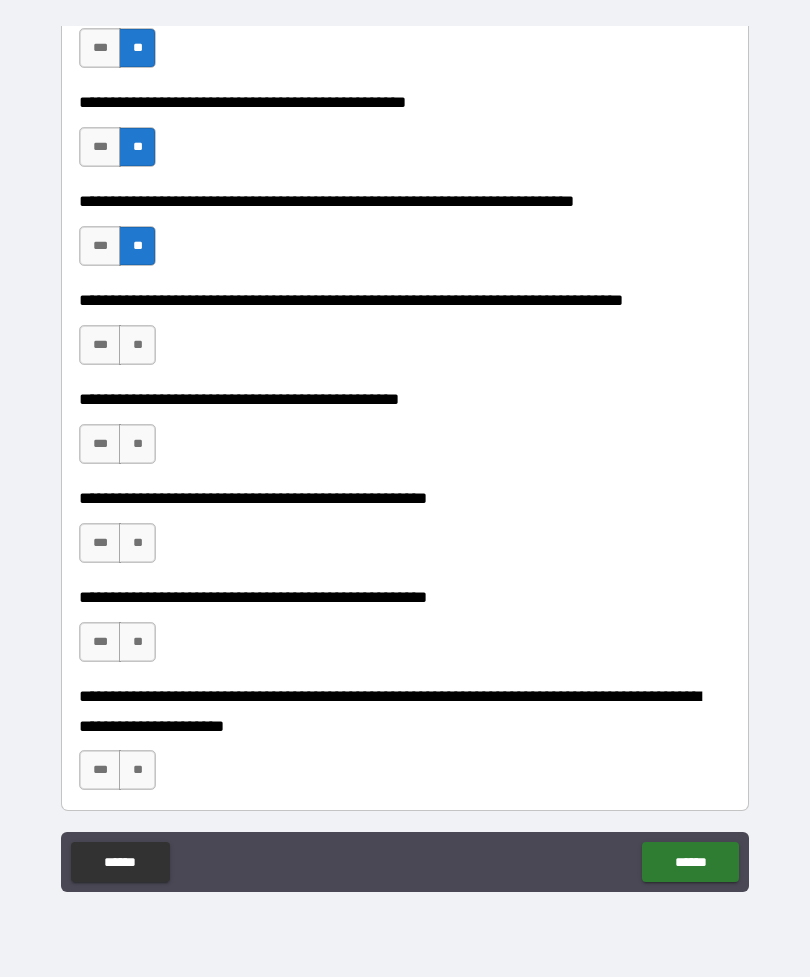 scroll, scrollTop: 2146, scrollLeft: 0, axis: vertical 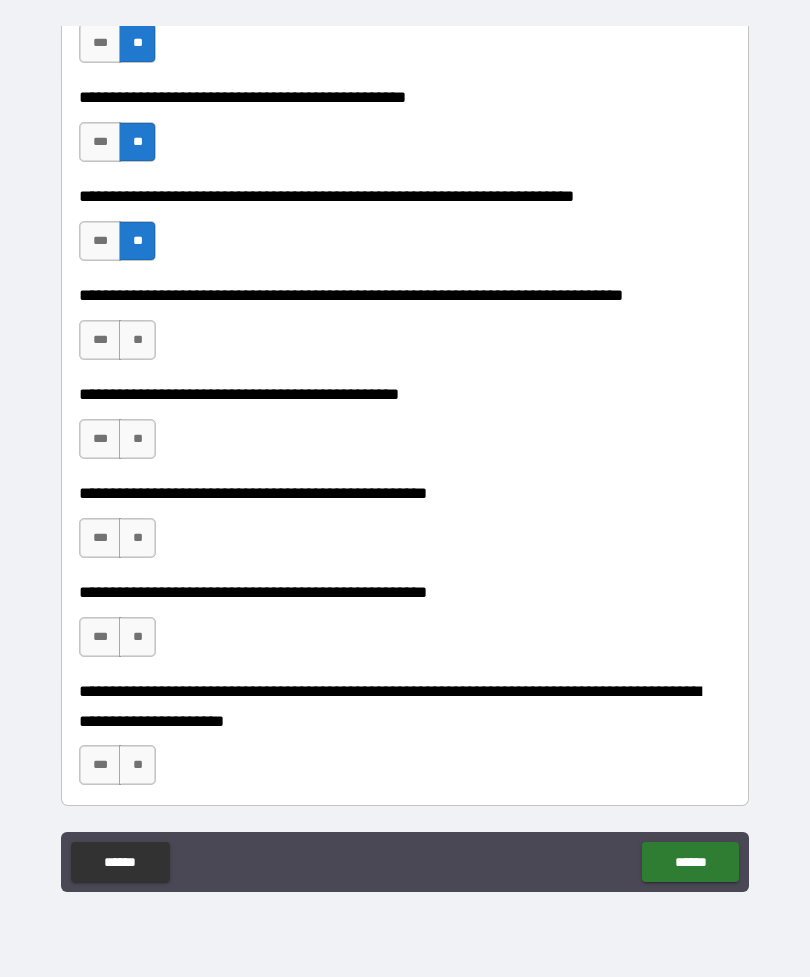 click on "**" at bounding box center (137, 340) 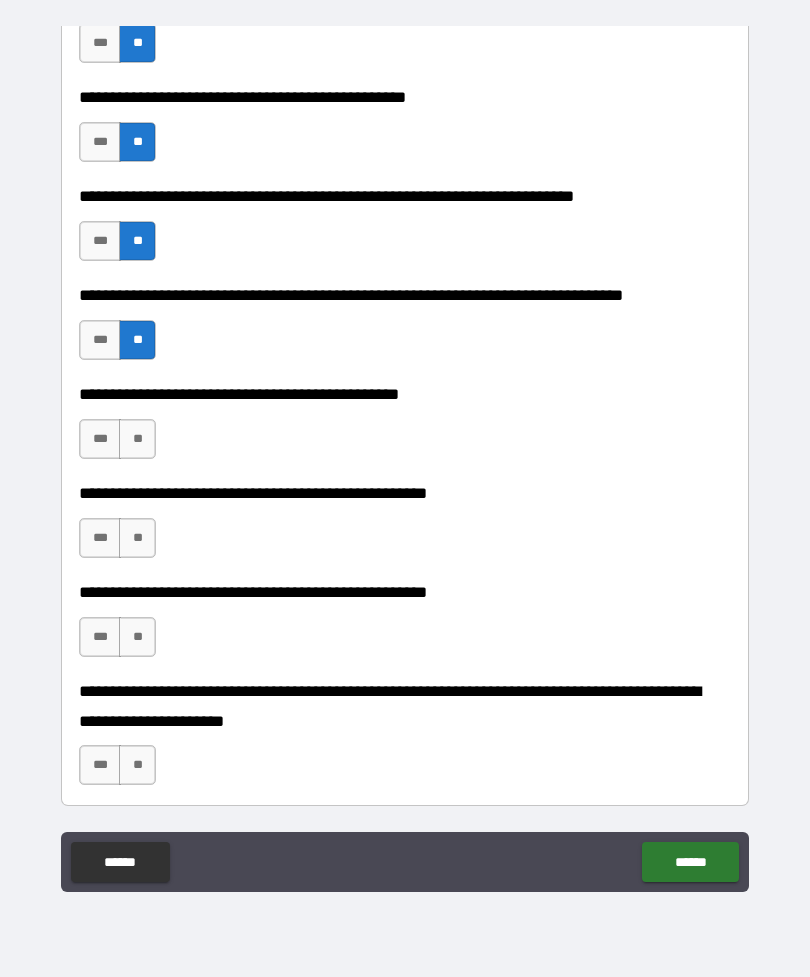 click on "**" at bounding box center (137, 439) 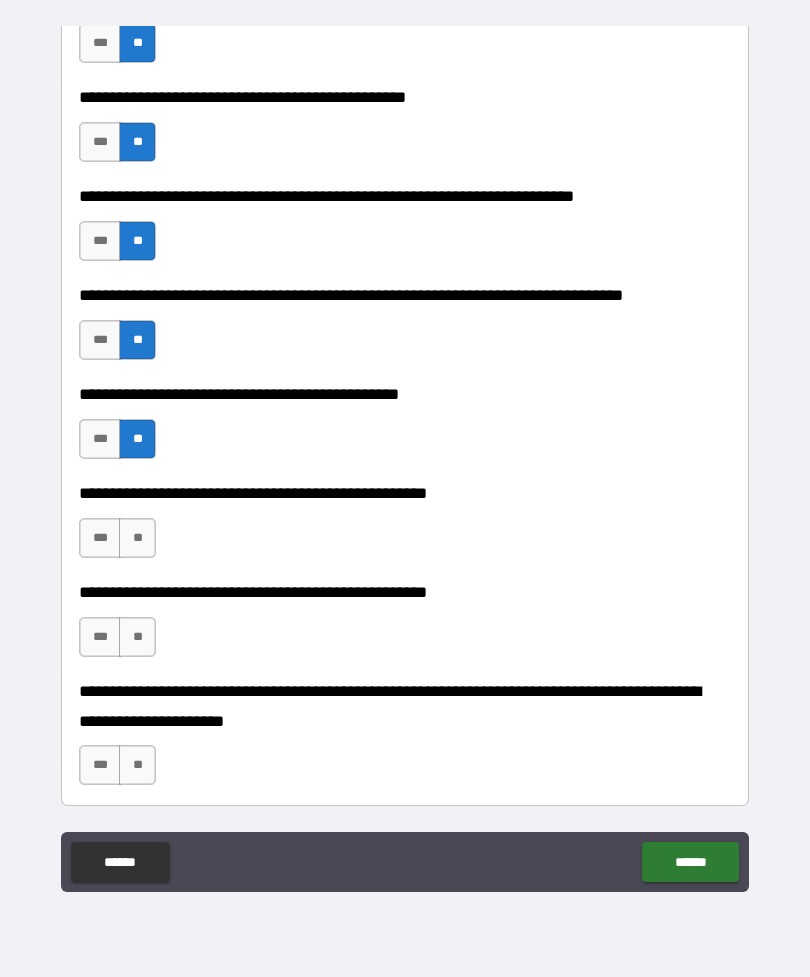click on "**" at bounding box center [137, 538] 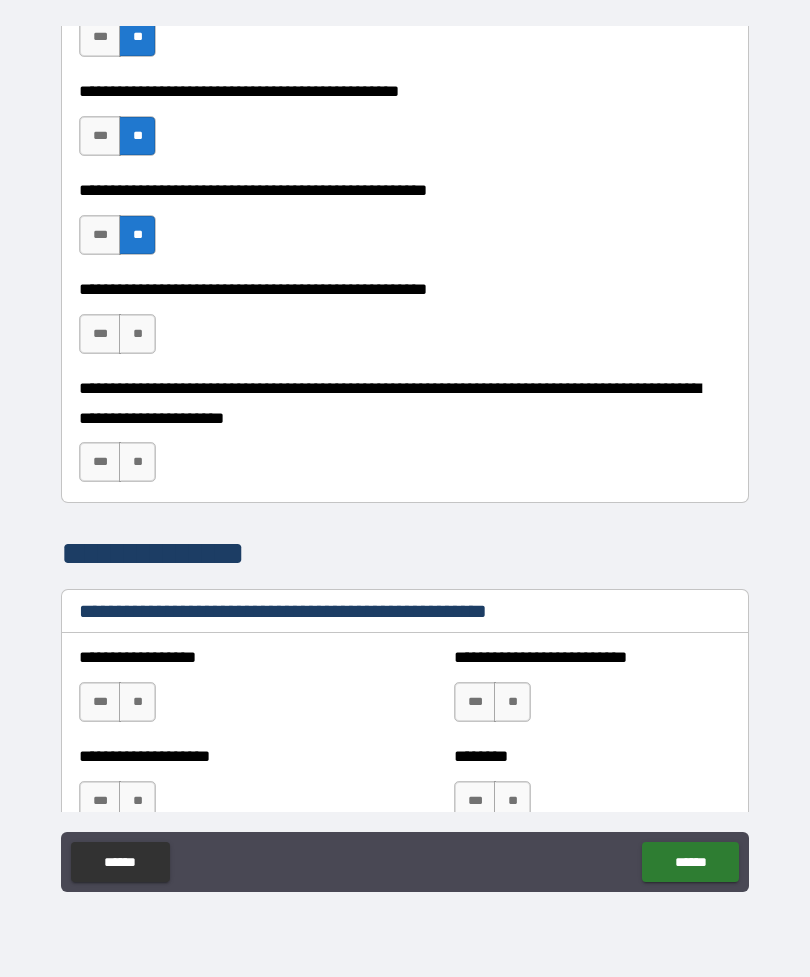 scroll, scrollTop: 2450, scrollLeft: 0, axis: vertical 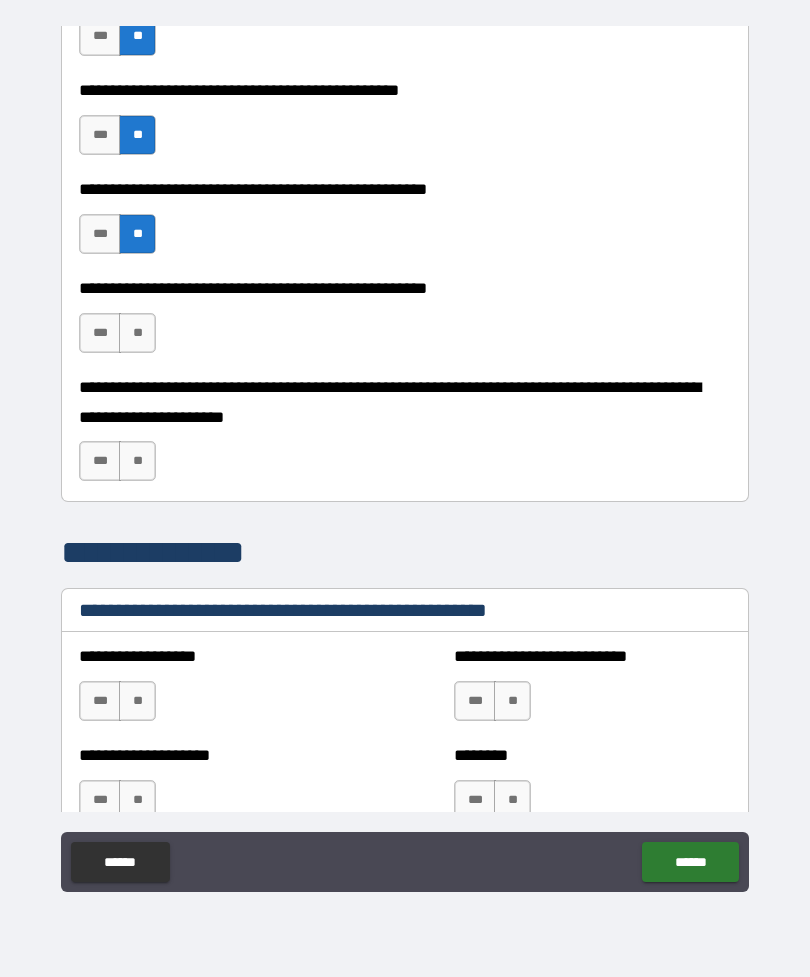 click on "**" at bounding box center (137, 333) 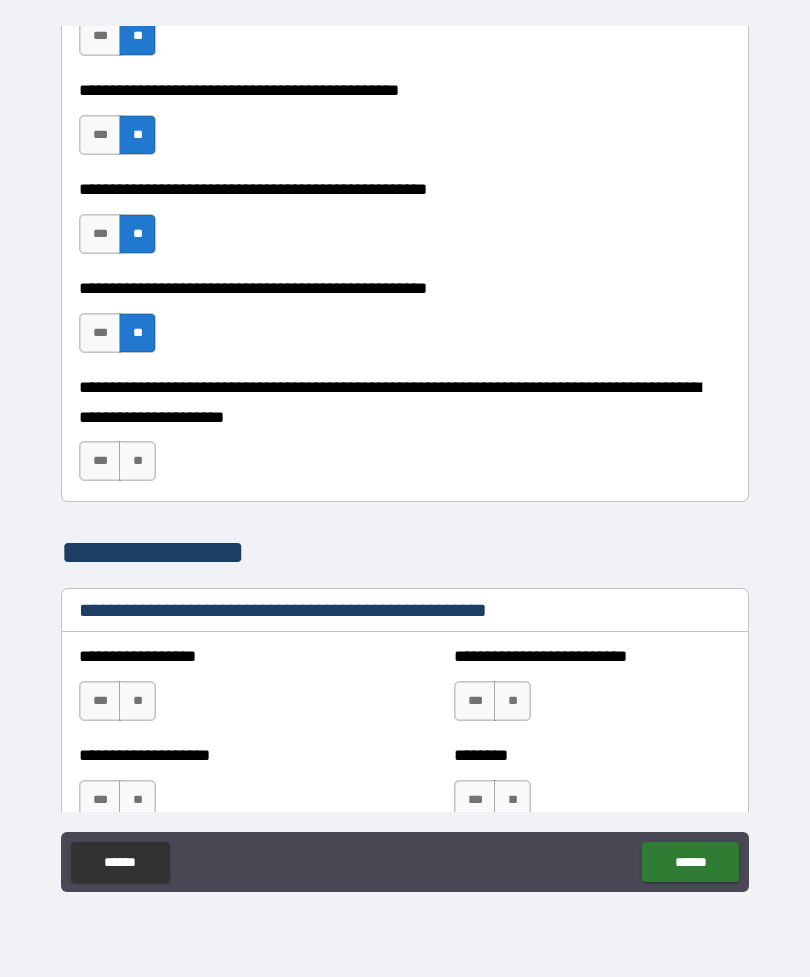 click on "**" at bounding box center (137, 461) 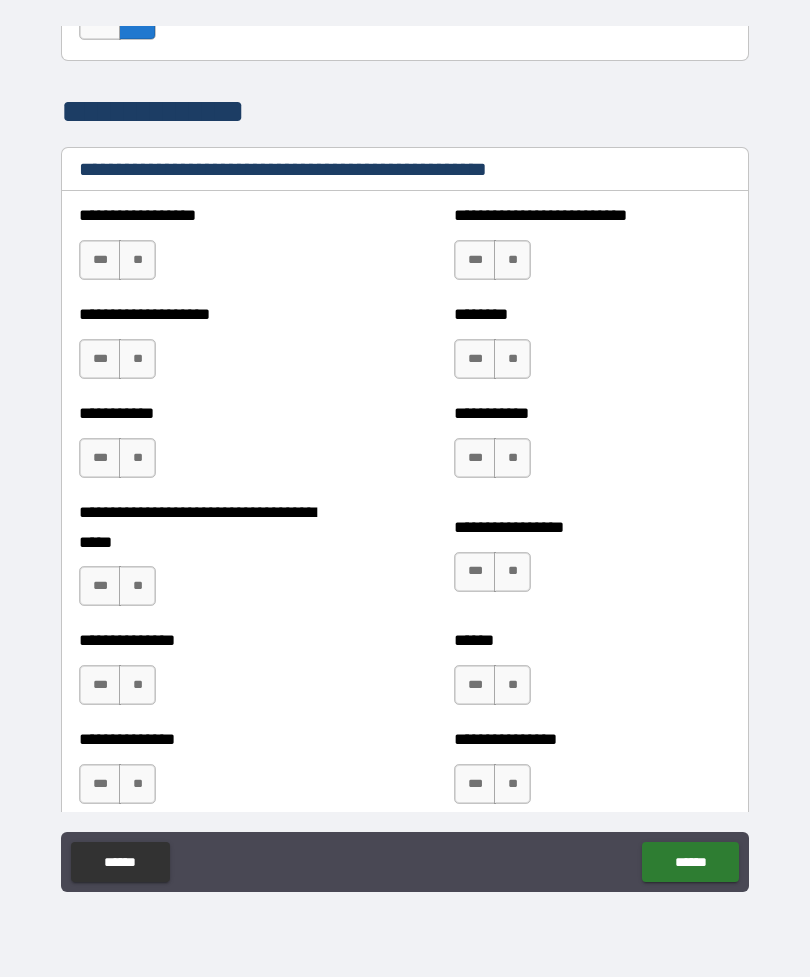 scroll, scrollTop: 2918, scrollLeft: 0, axis: vertical 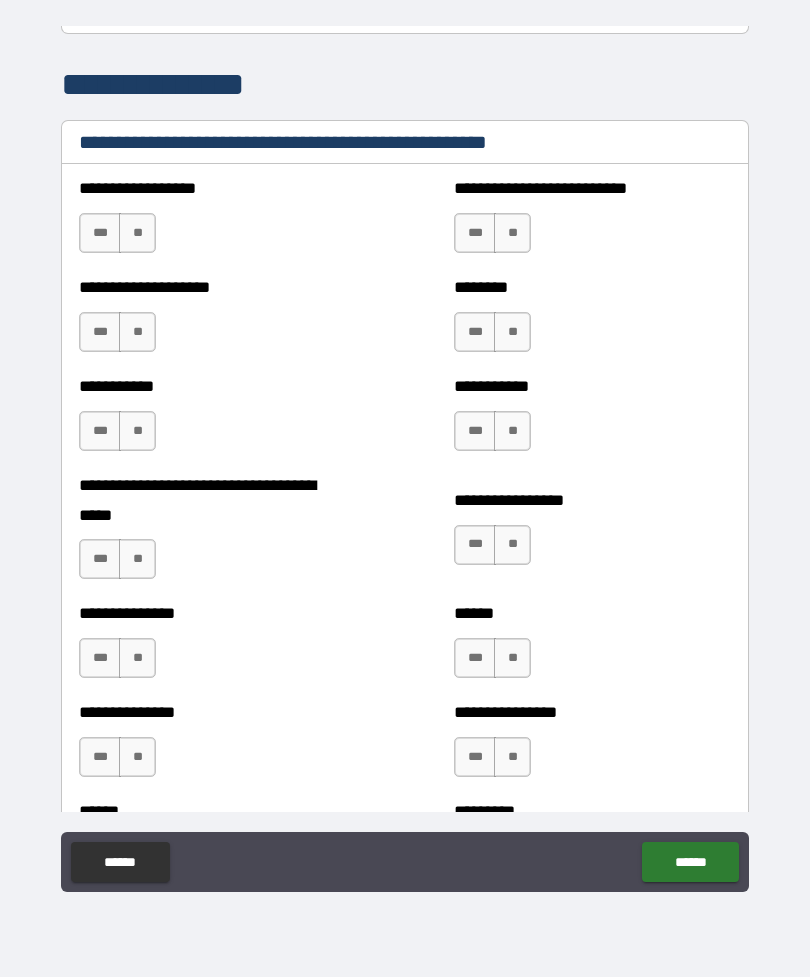 click on "**" at bounding box center [137, 233] 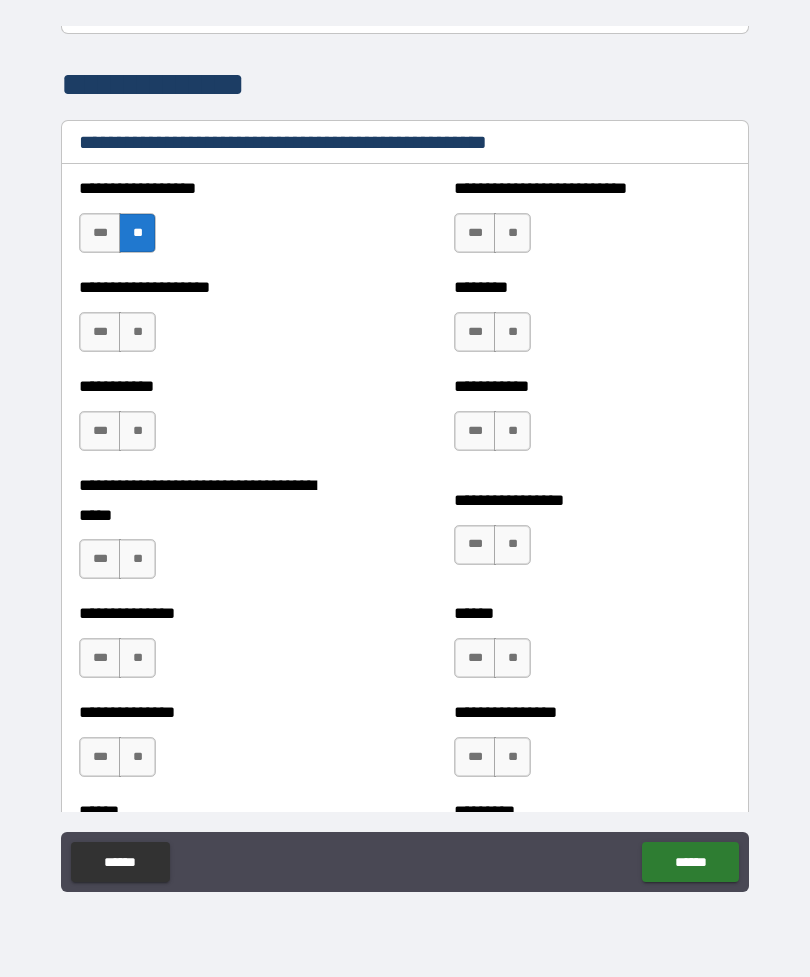 click on "**" at bounding box center [137, 332] 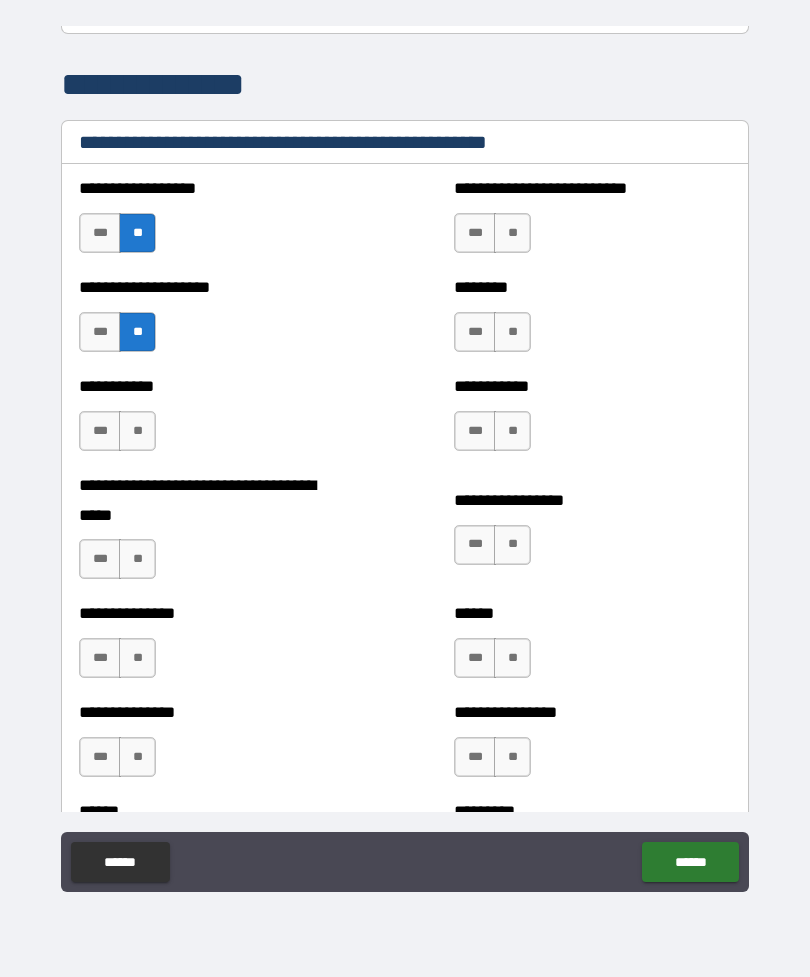 click on "**" at bounding box center [137, 431] 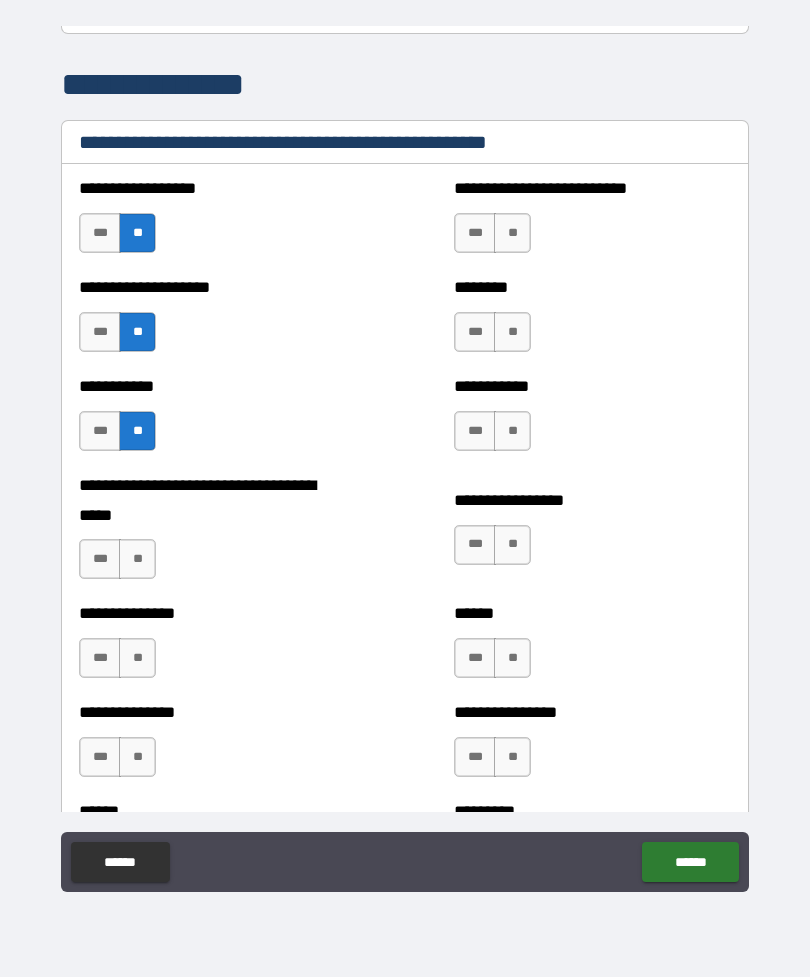 click on "**" at bounding box center [137, 559] 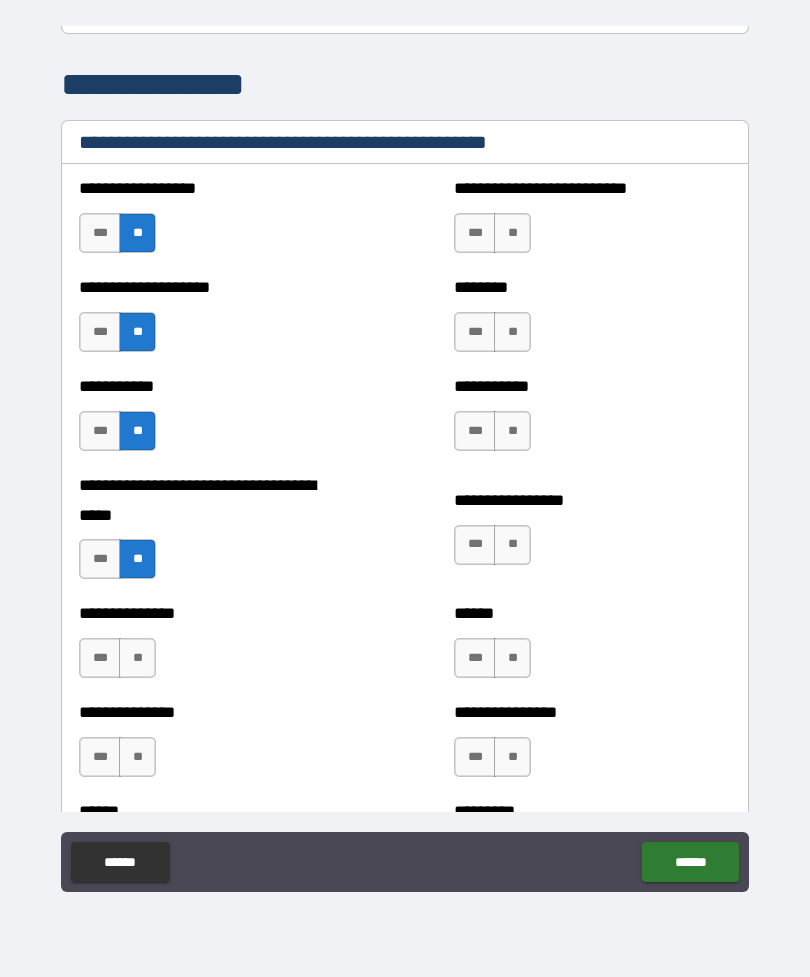 click on "**" at bounding box center (137, 658) 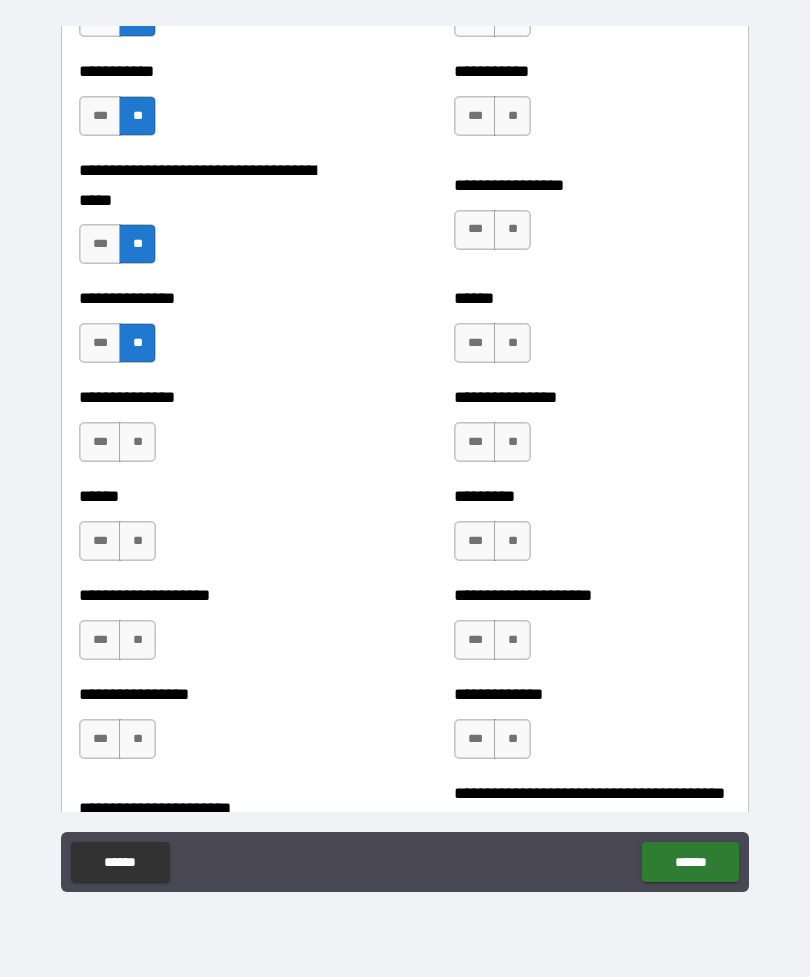 scroll, scrollTop: 3279, scrollLeft: 0, axis: vertical 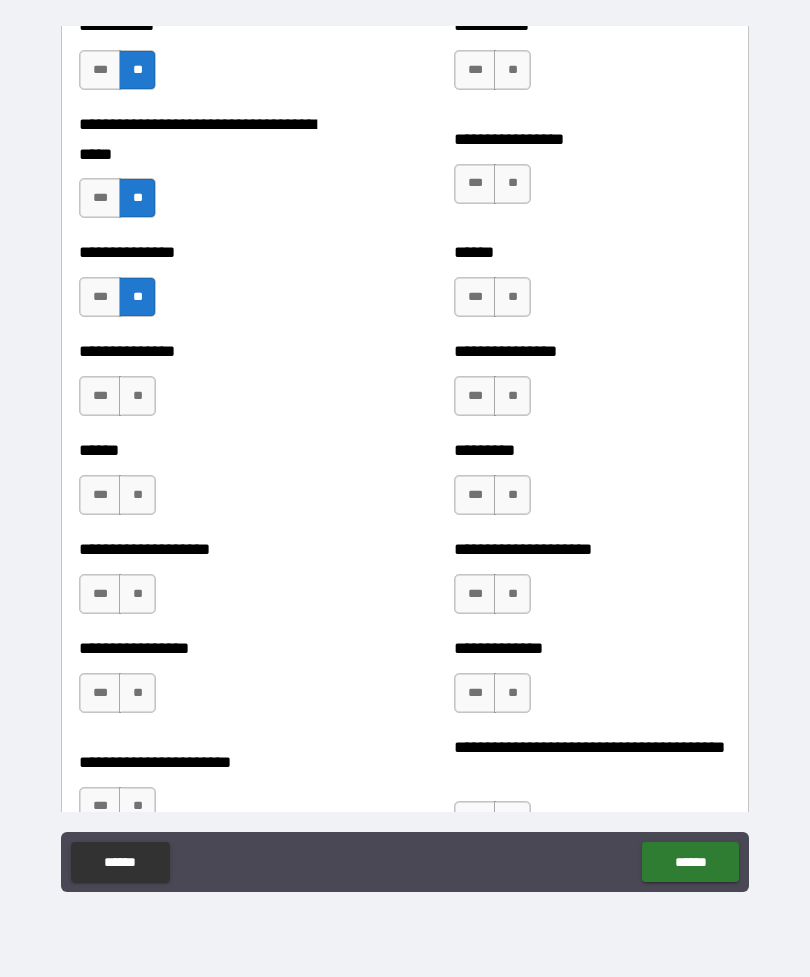 click on "**" at bounding box center (137, 396) 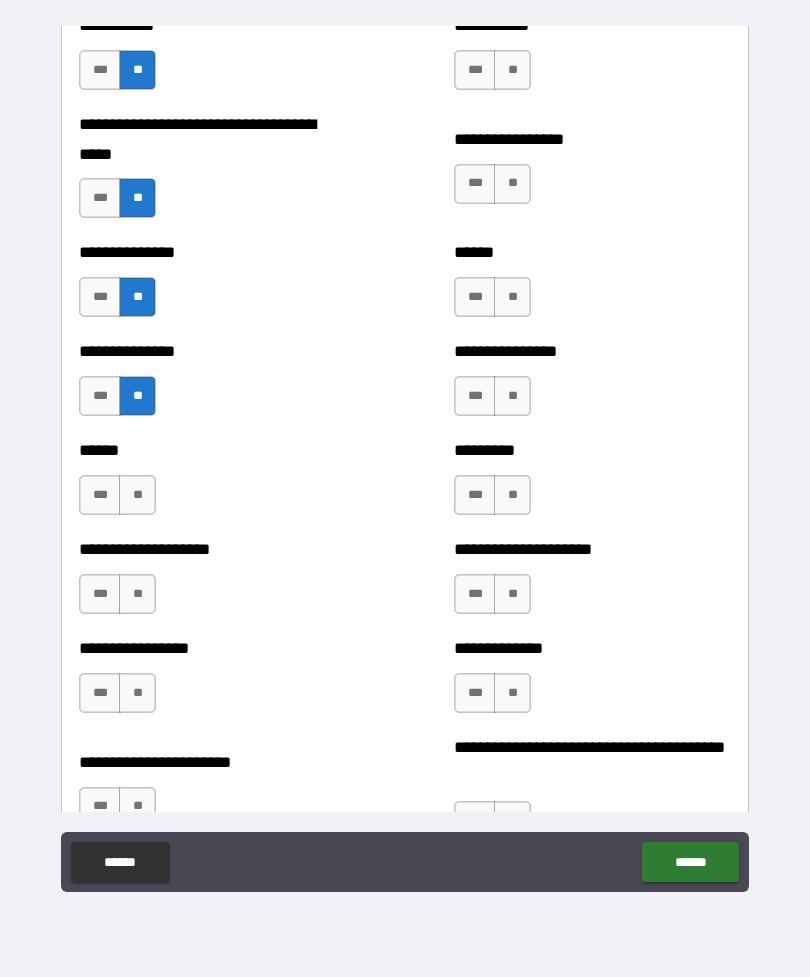 click on "**" at bounding box center [137, 495] 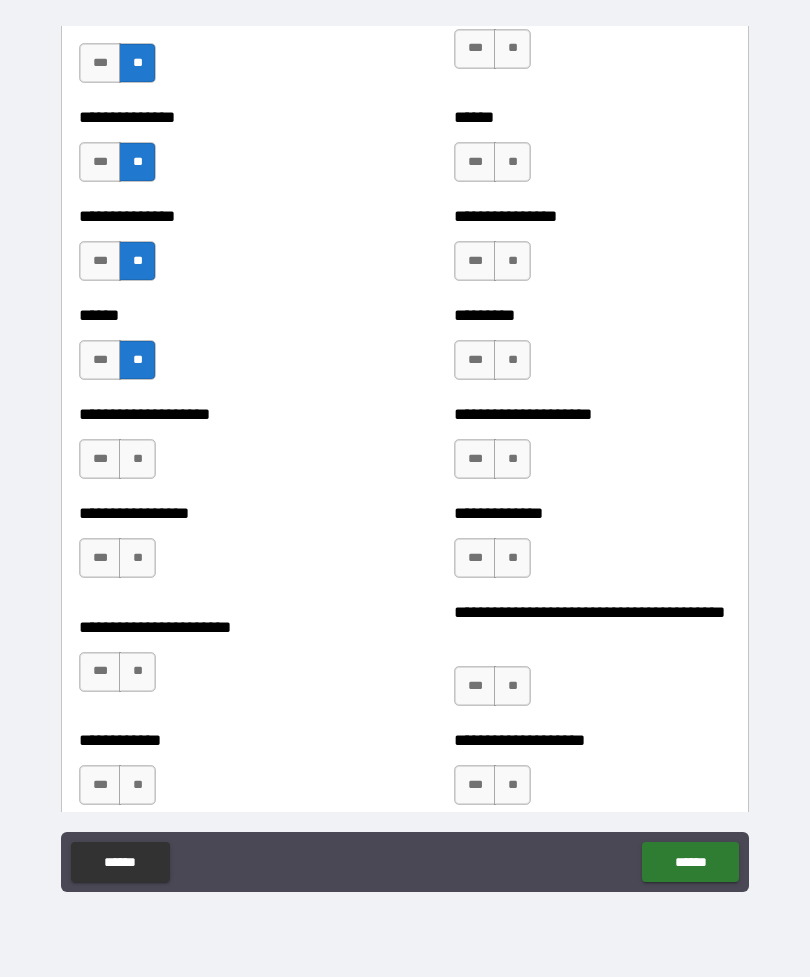 scroll, scrollTop: 3419, scrollLeft: 0, axis: vertical 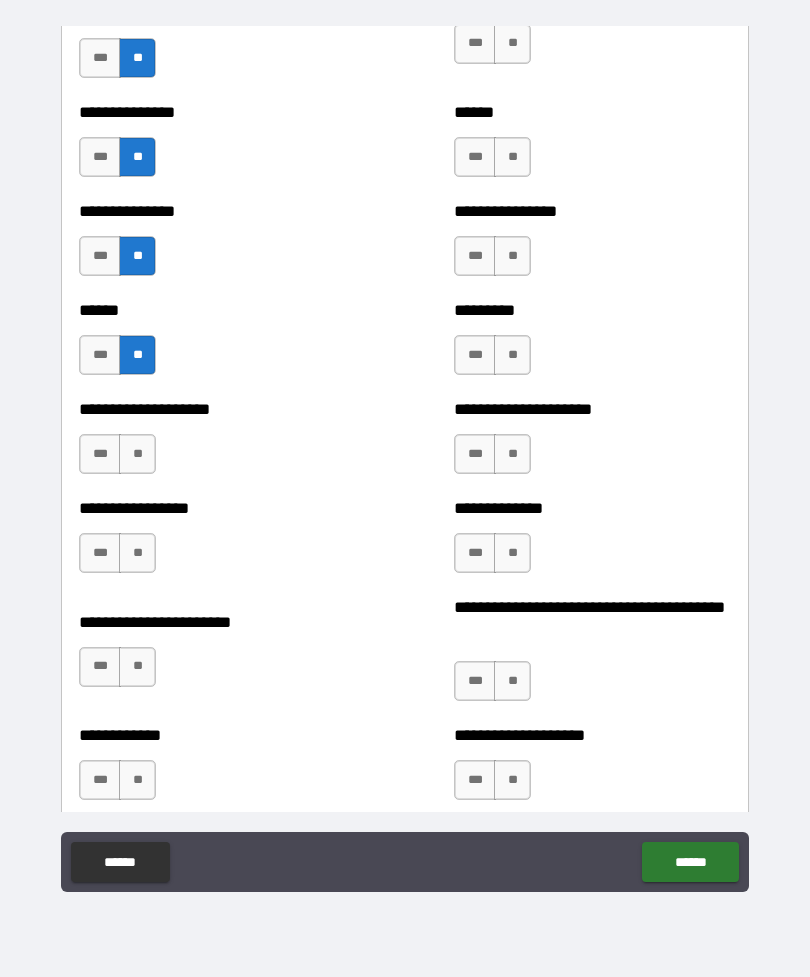 click on "**" at bounding box center [137, 454] 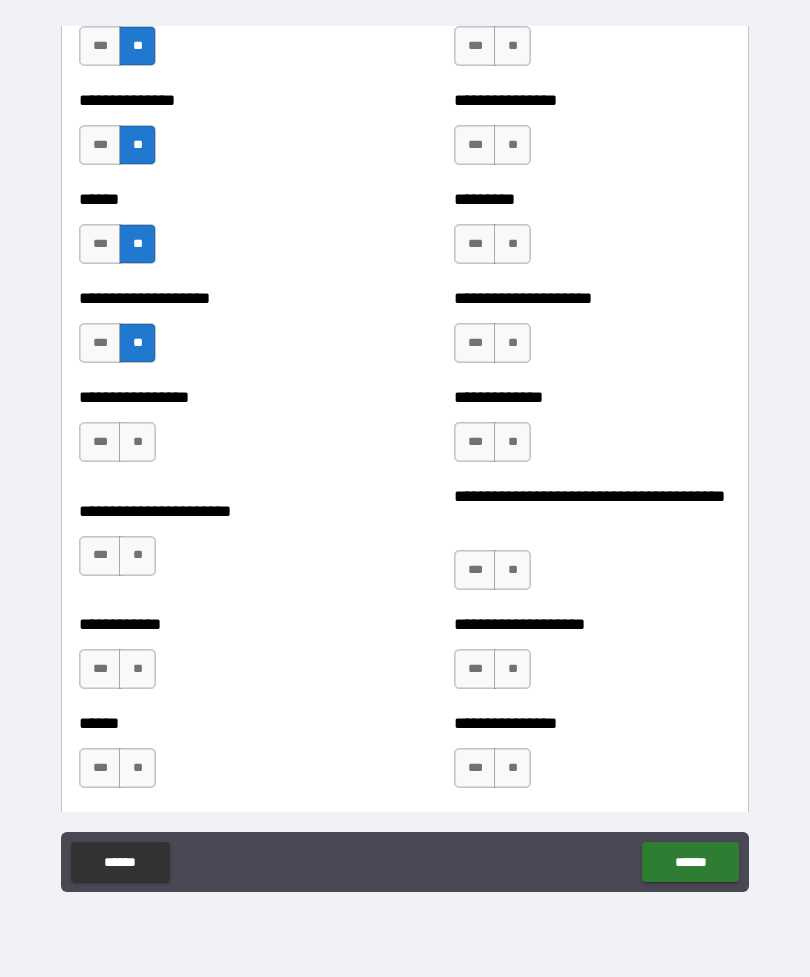 scroll, scrollTop: 3543, scrollLeft: 0, axis: vertical 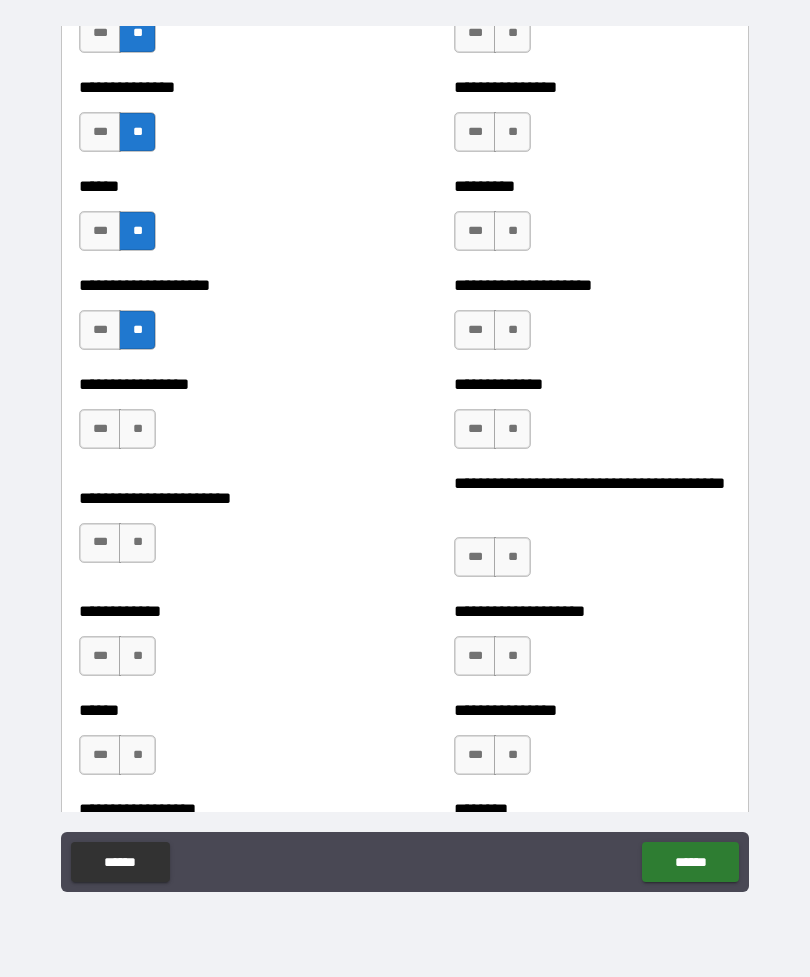 click on "**" at bounding box center (137, 429) 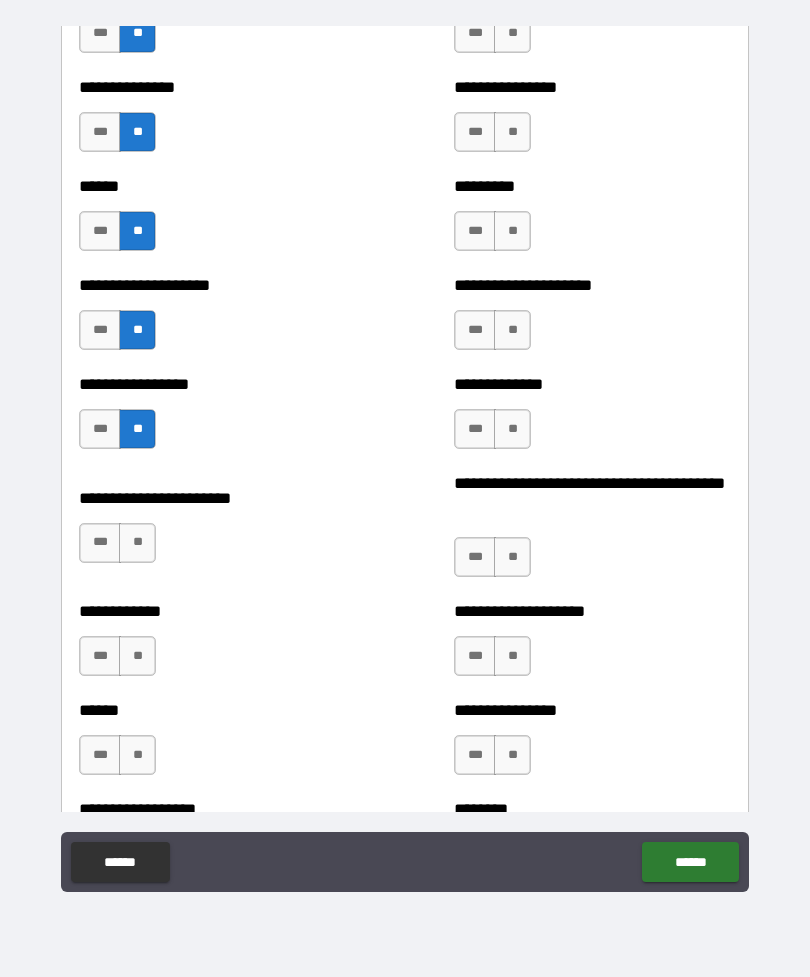 click on "**" at bounding box center [137, 543] 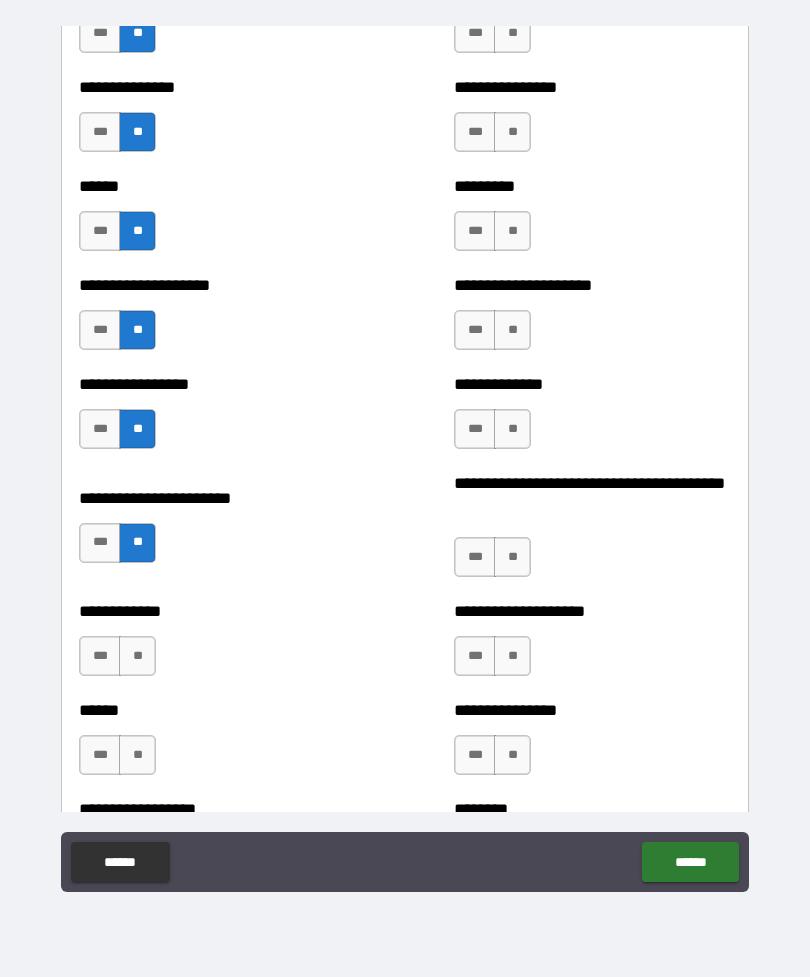 click on "**" at bounding box center (137, 656) 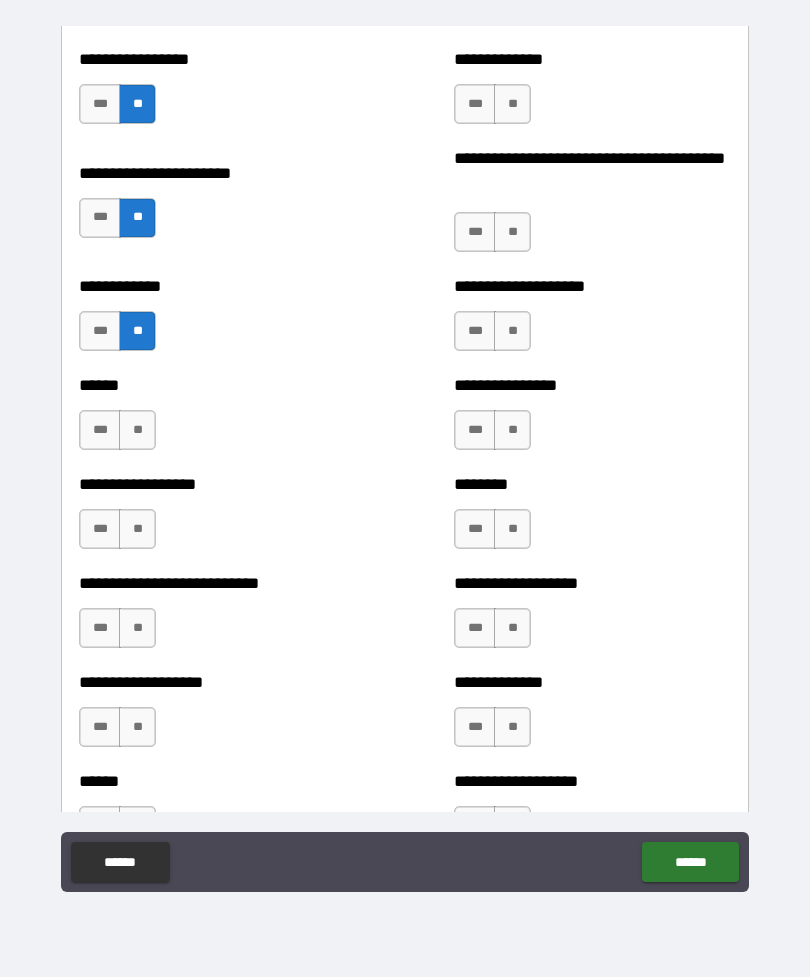 scroll, scrollTop: 3871, scrollLeft: 0, axis: vertical 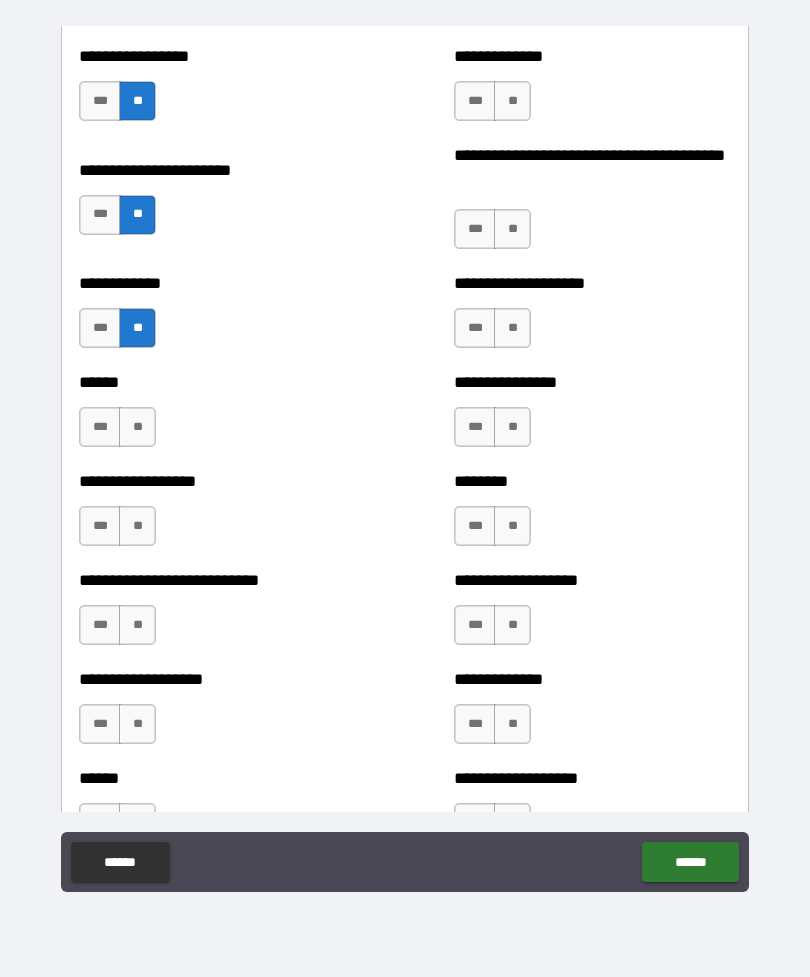 click on "**" at bounding box center (137, 427) 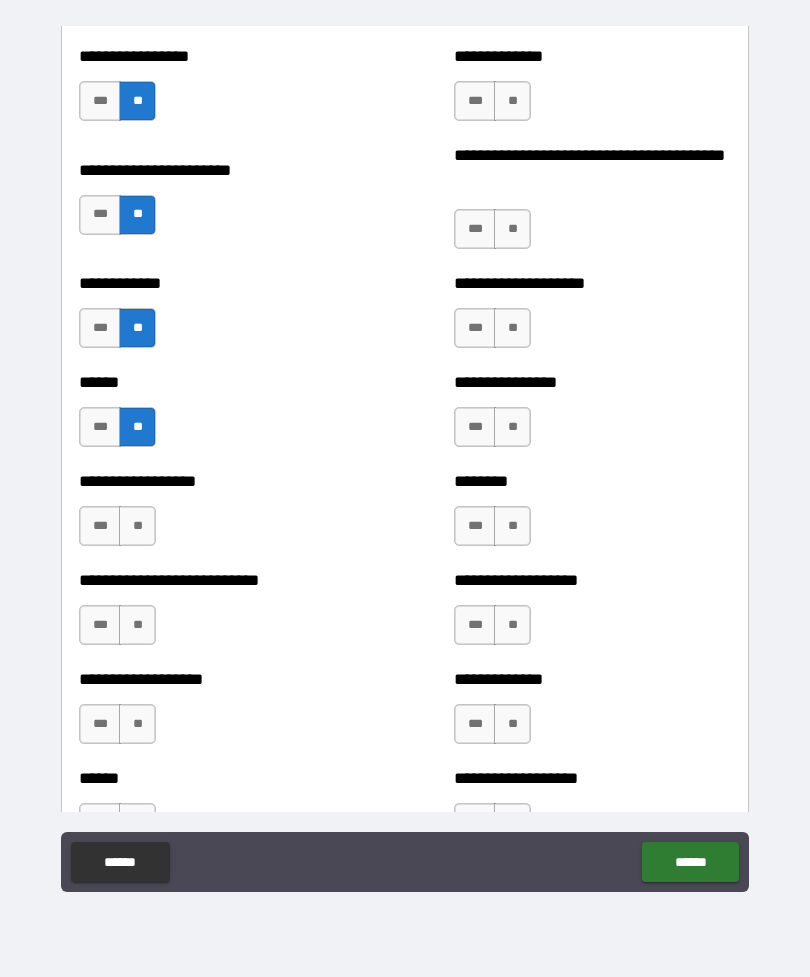 click on "**" at bounding box center (137, 526) 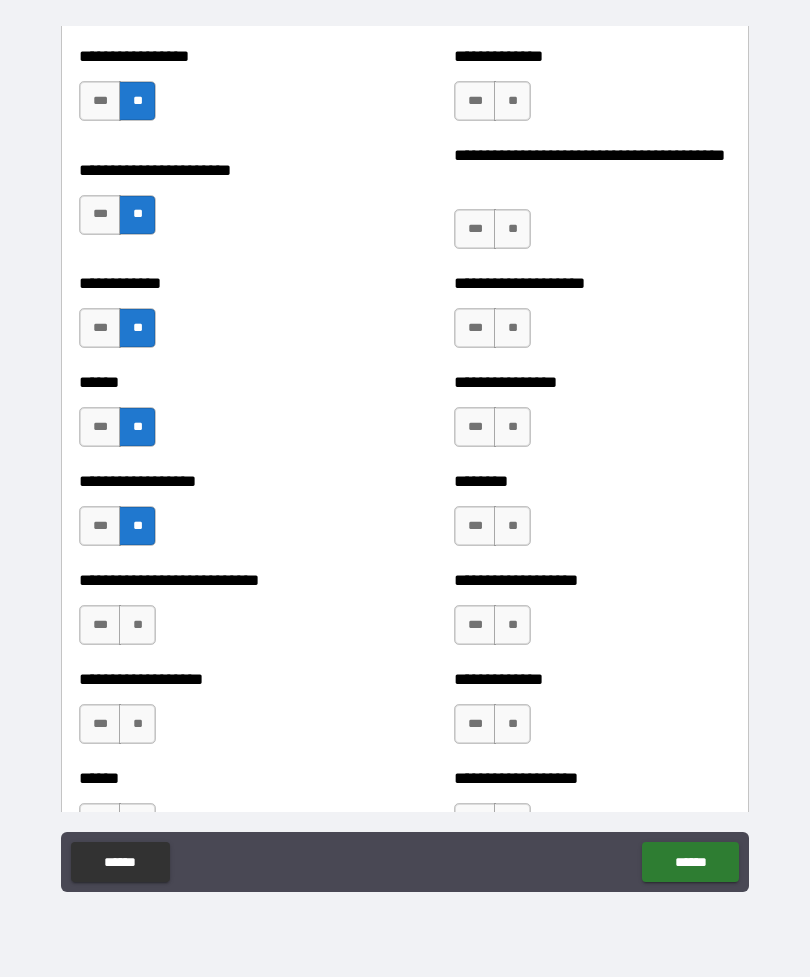 click on "**" at bounding box center [137, 625] 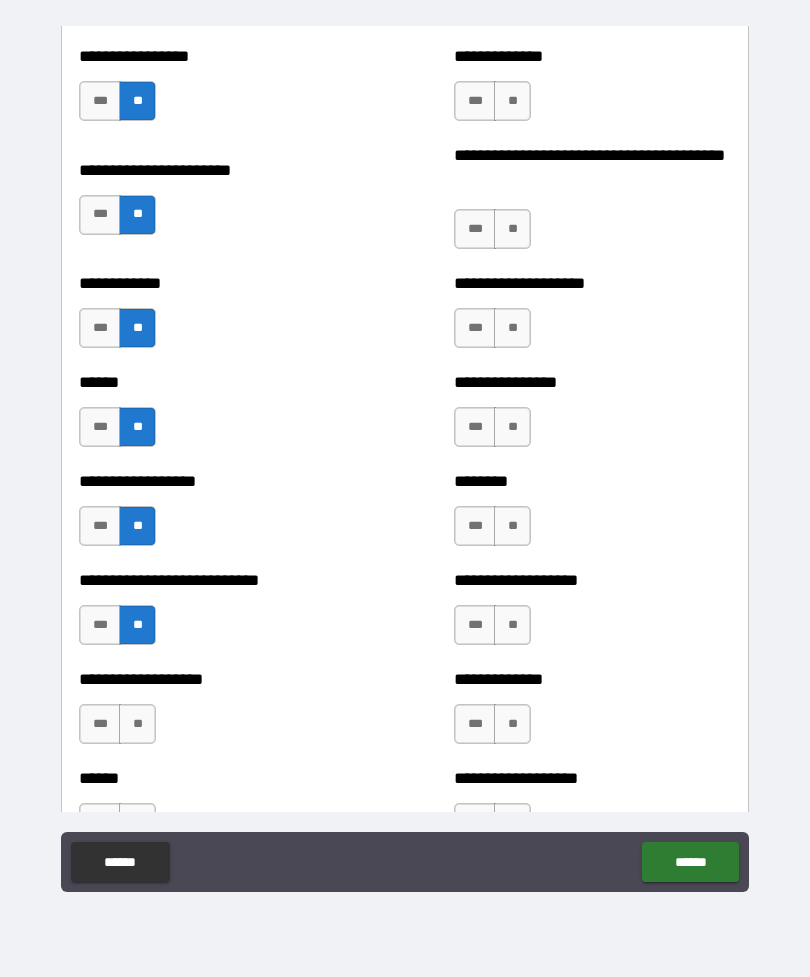 click on "***" at bounding box center [100, 724] 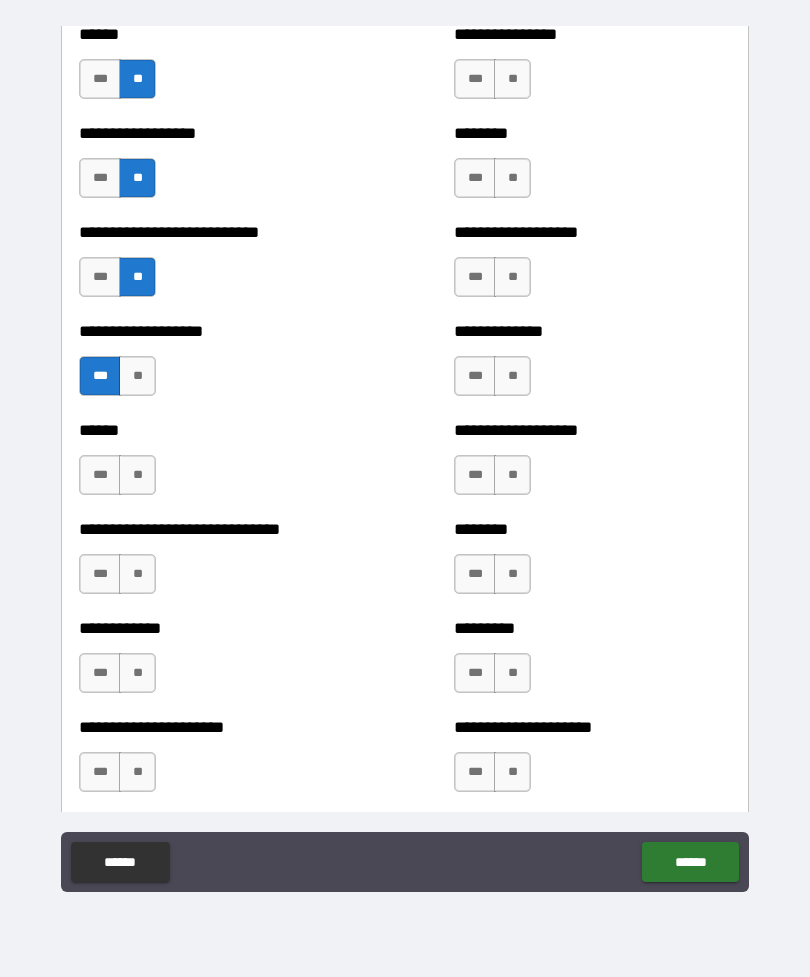 scroll, scrollTop: 4239, scrollLeft: 0, axis: vertical 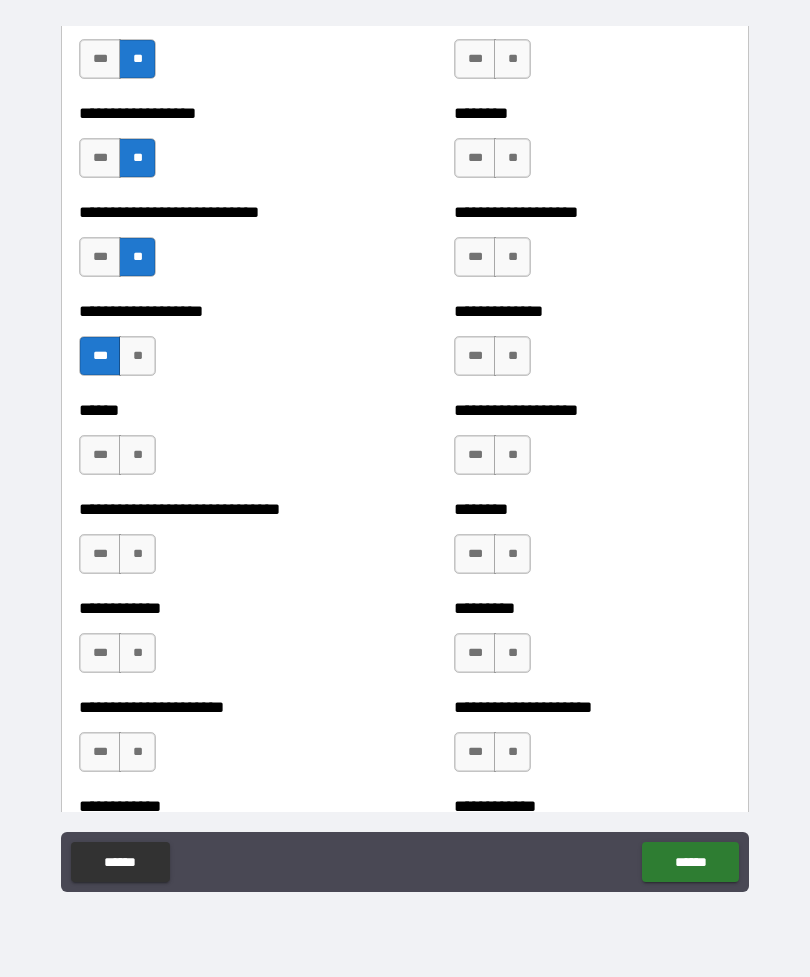 click on "**" at bounding box center (137, 455) 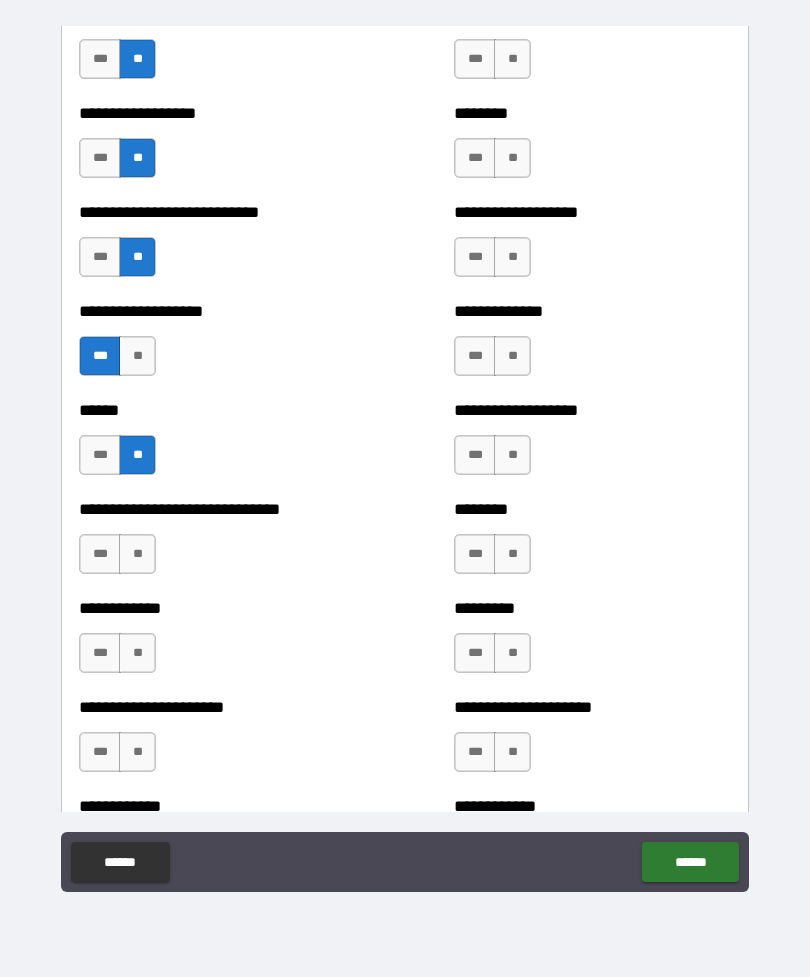 click on "**" at bounding box center (137, 554) 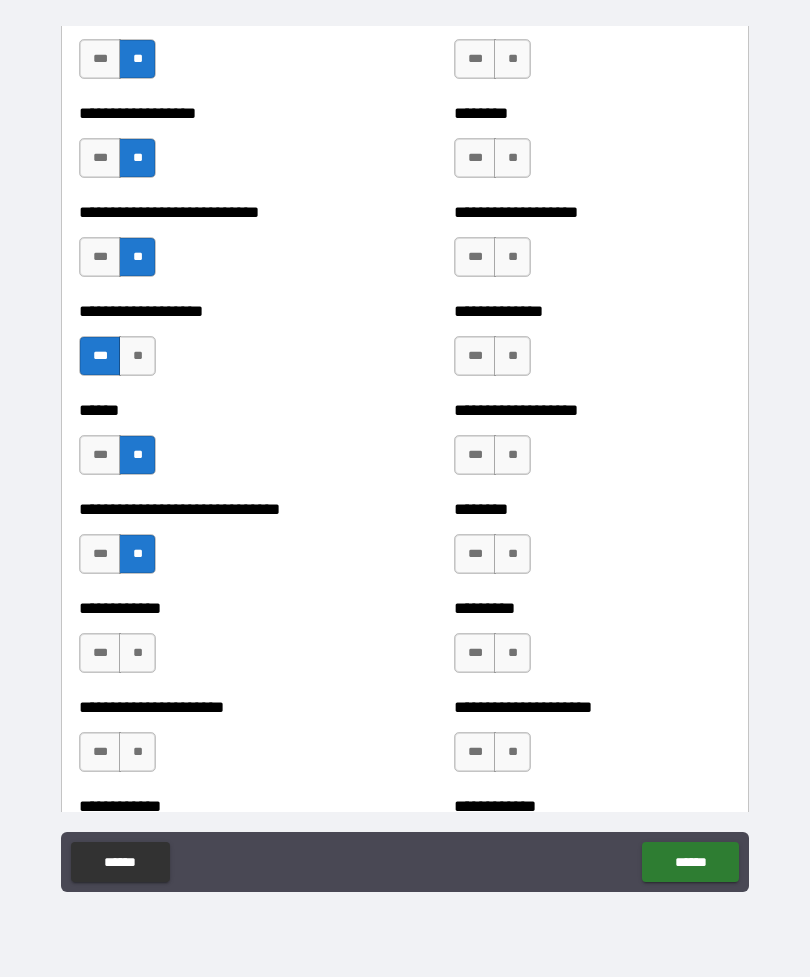 click on "**" at bounding box center (137, 653) 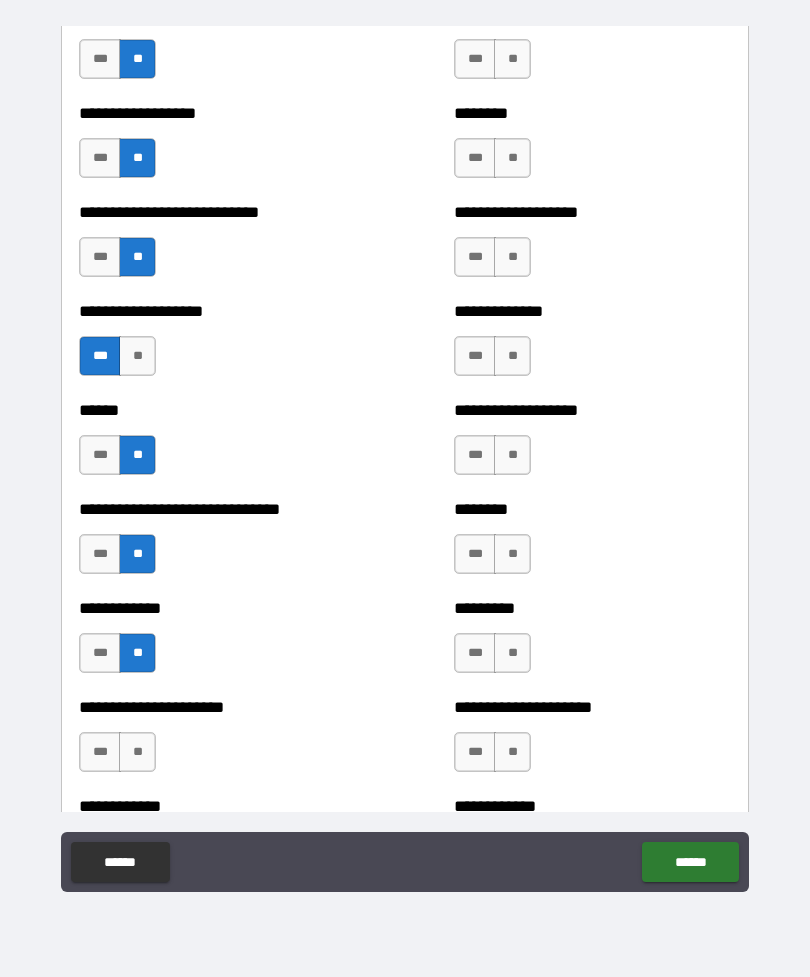 click on "**" at bounding box center [137, 752] 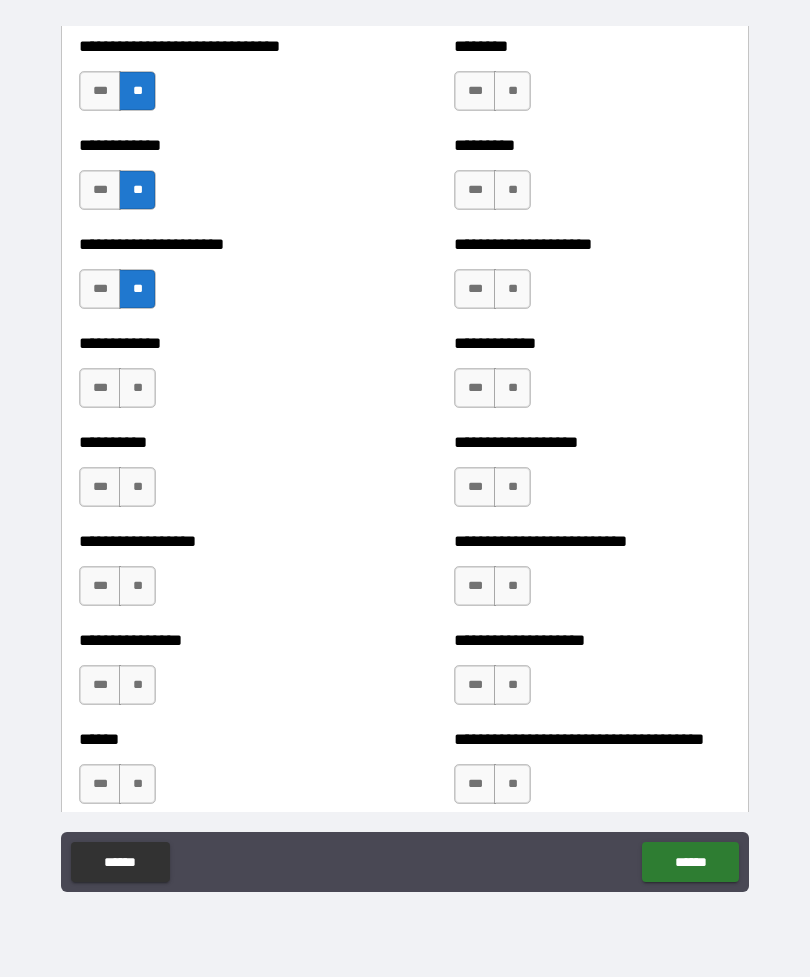 scroll, scrollTop: 4708, scrollLeft: 0, axis: vertical 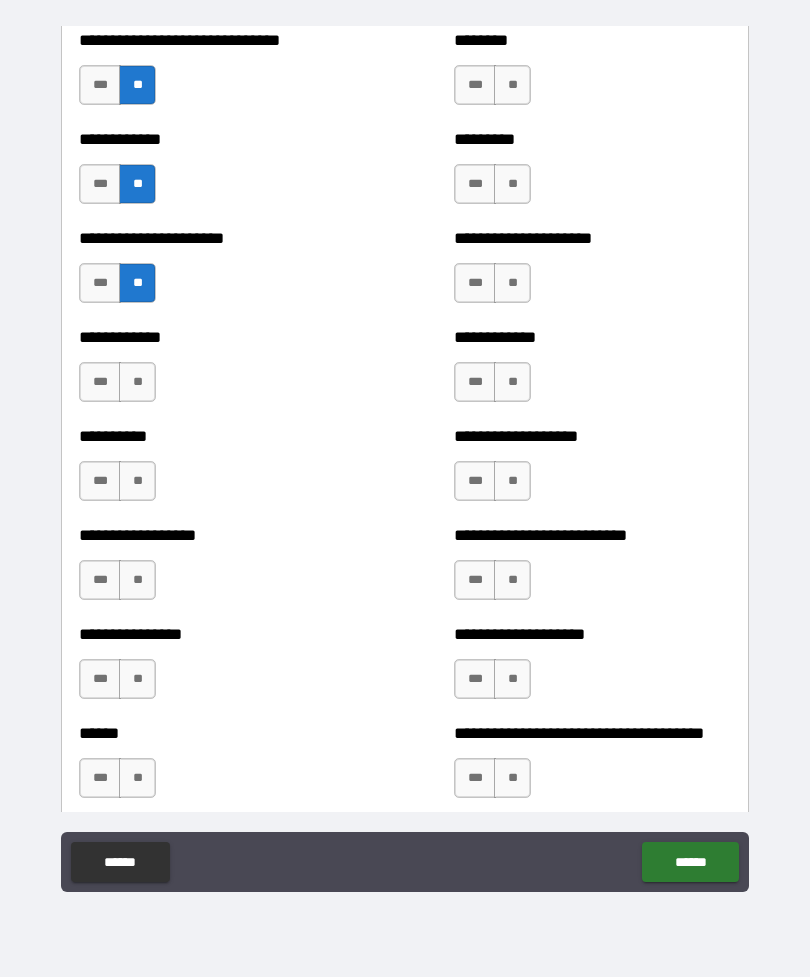 click on "**" at bounding box center [137, 382] 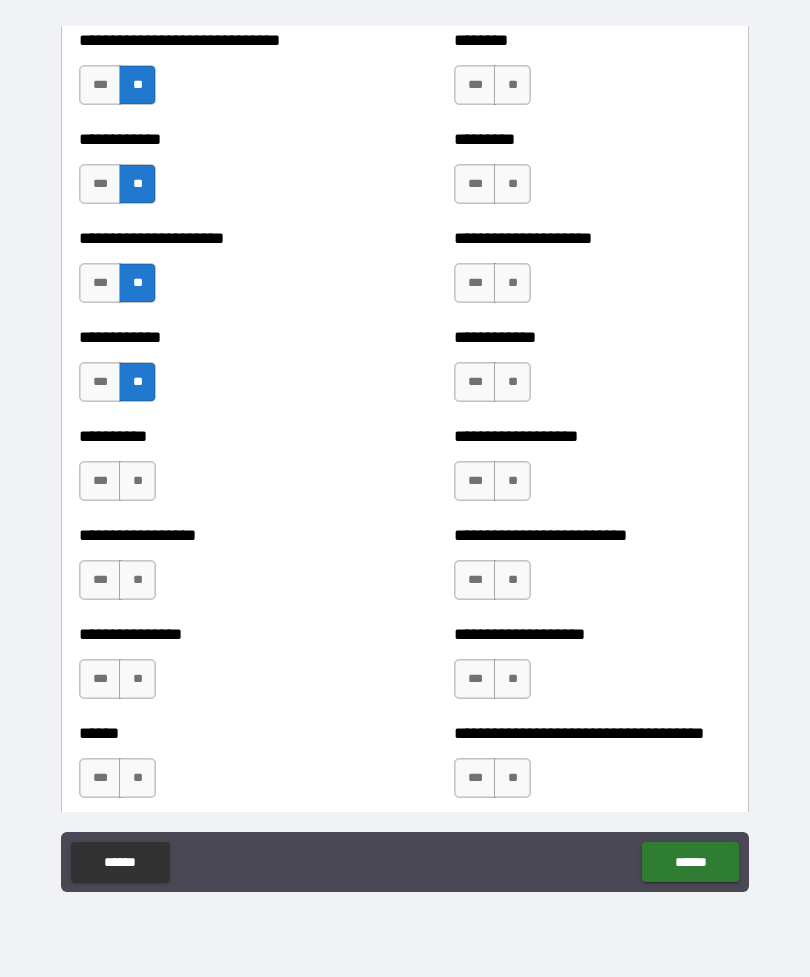 click on "**" at bounding box center [137, 481] 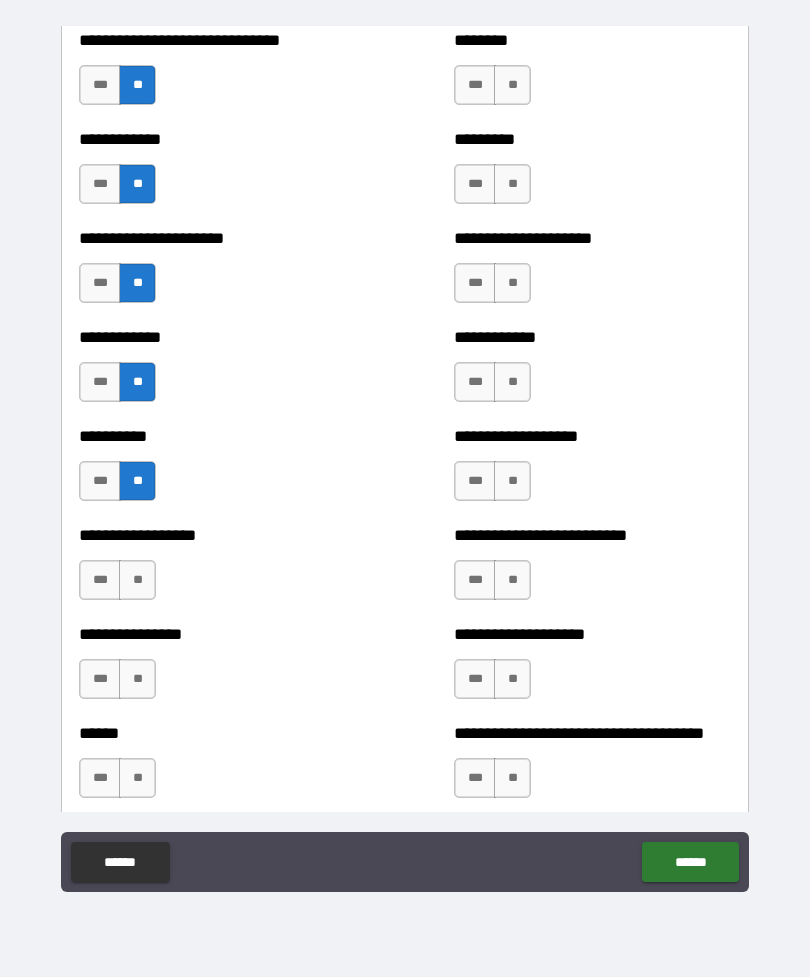 click on "**" at bounding box center (137, 580) 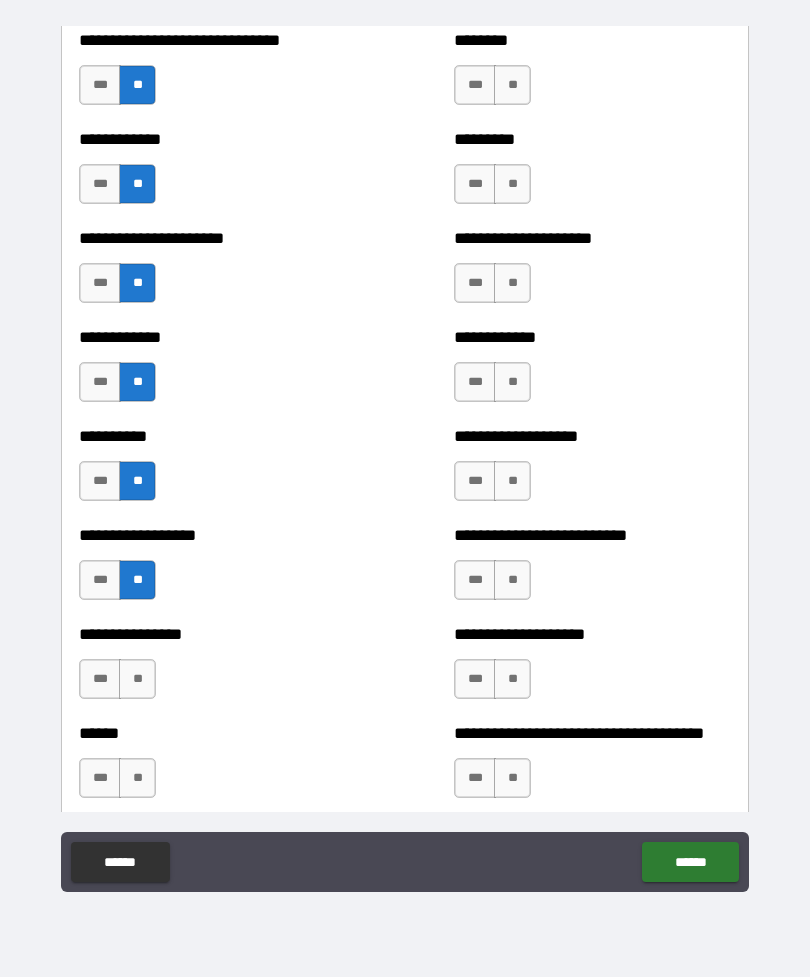 click on "**" at bounding box center (137, 679) 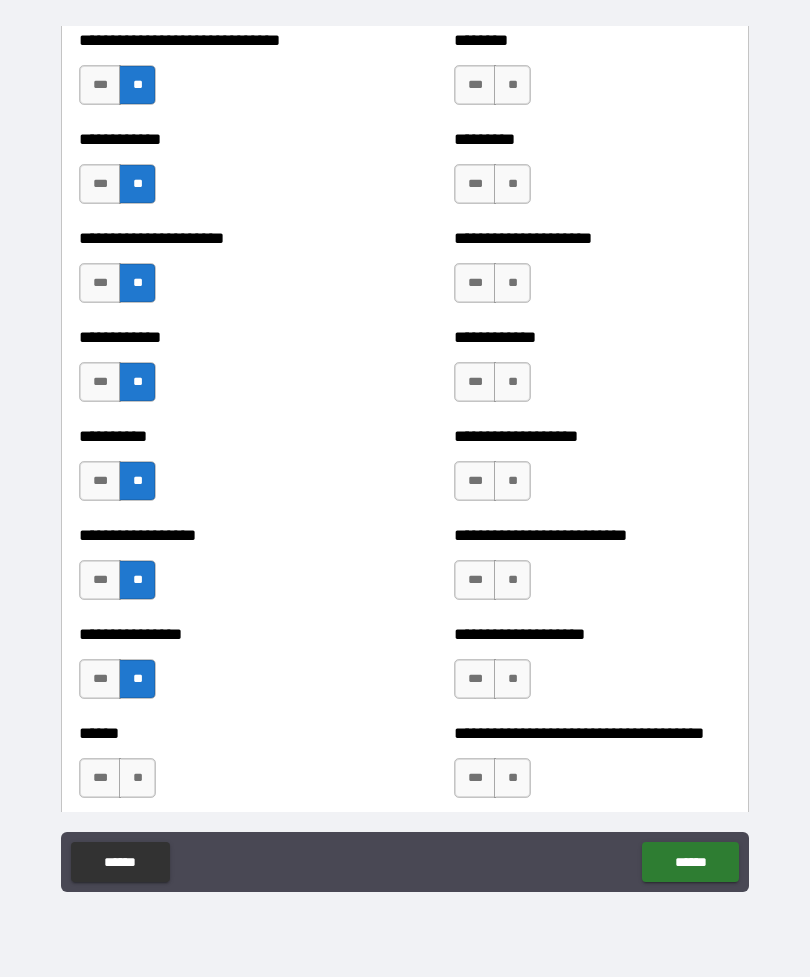click on "**" at bounding box center [137, 778] 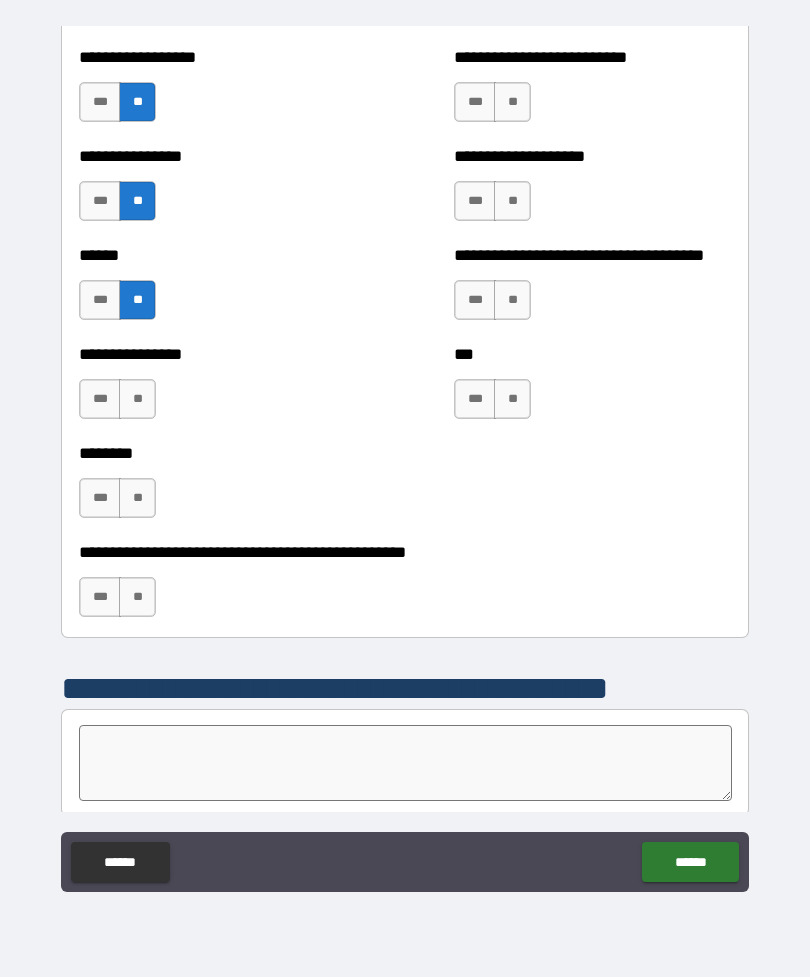 scroll, scrollTop: 5184, scrollLeft: 0, axis: vertical 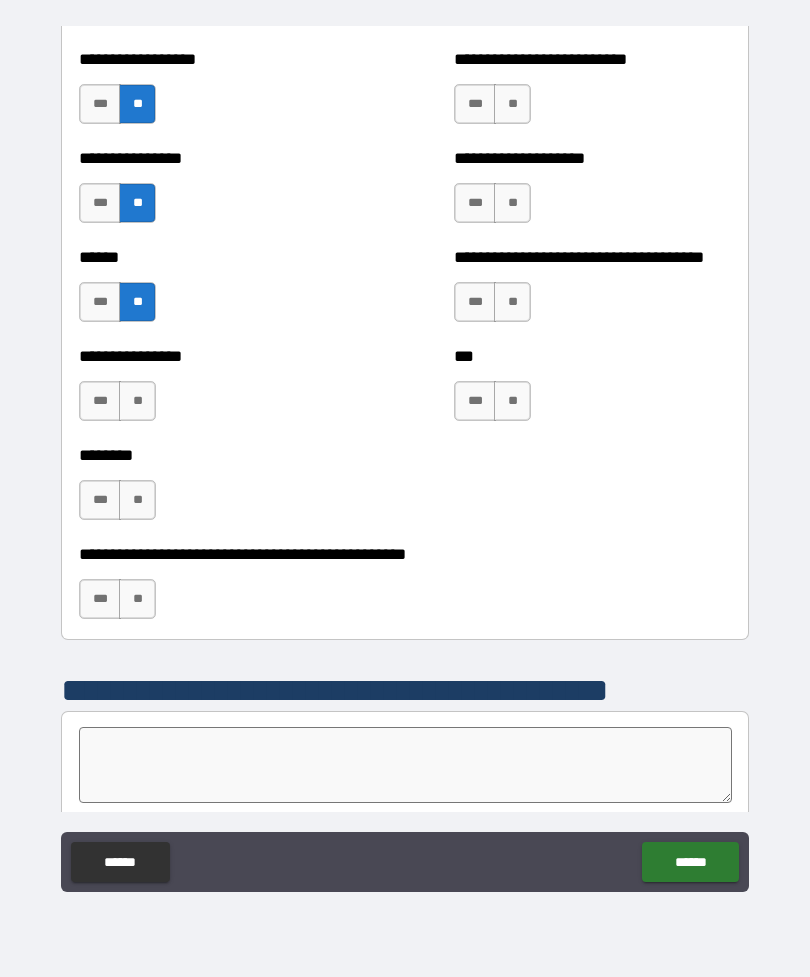 click on "**" at bounding box center [137, 401] 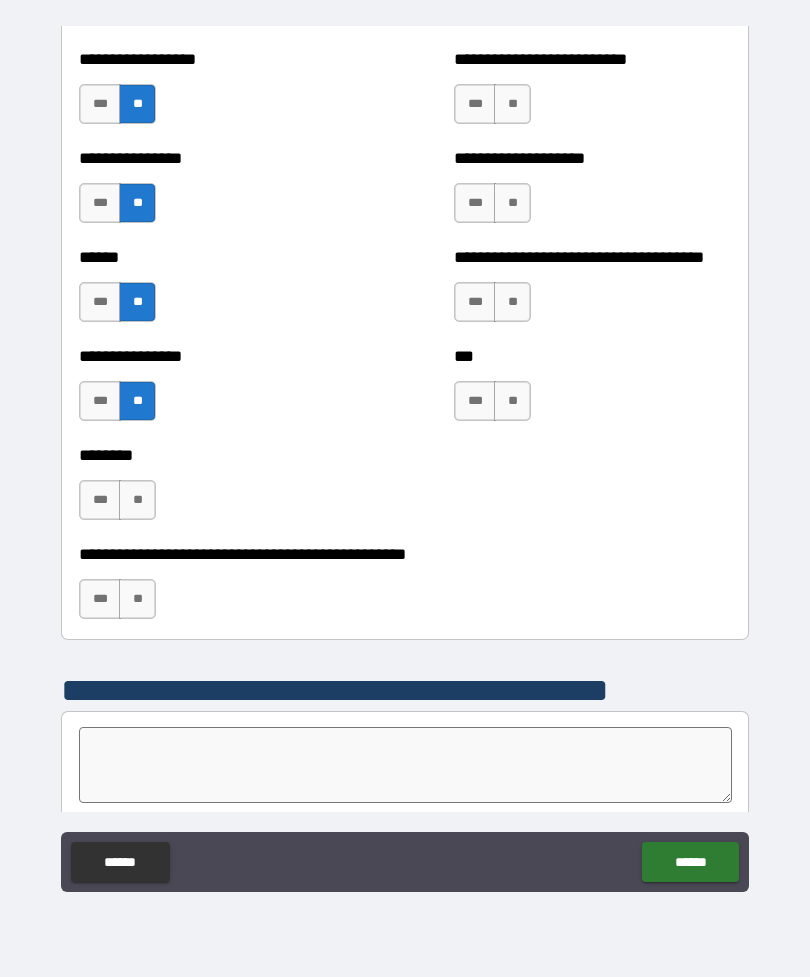 click on "**" at bounding box center [137, 500] 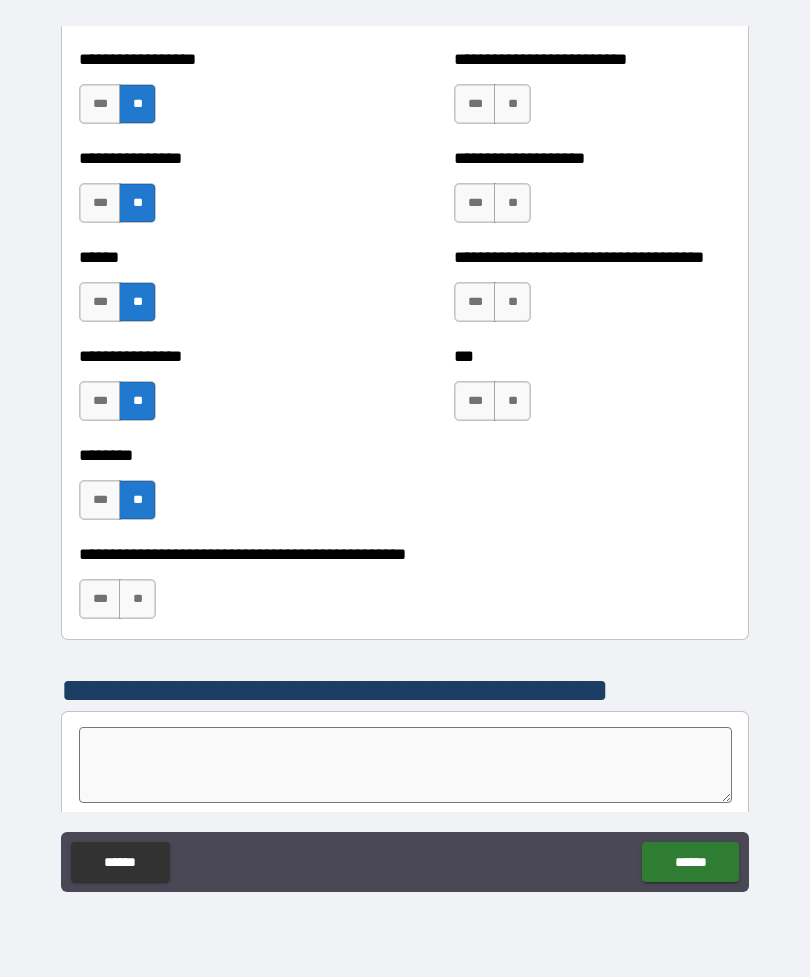 click on "**" at bounding box center [137, 599] 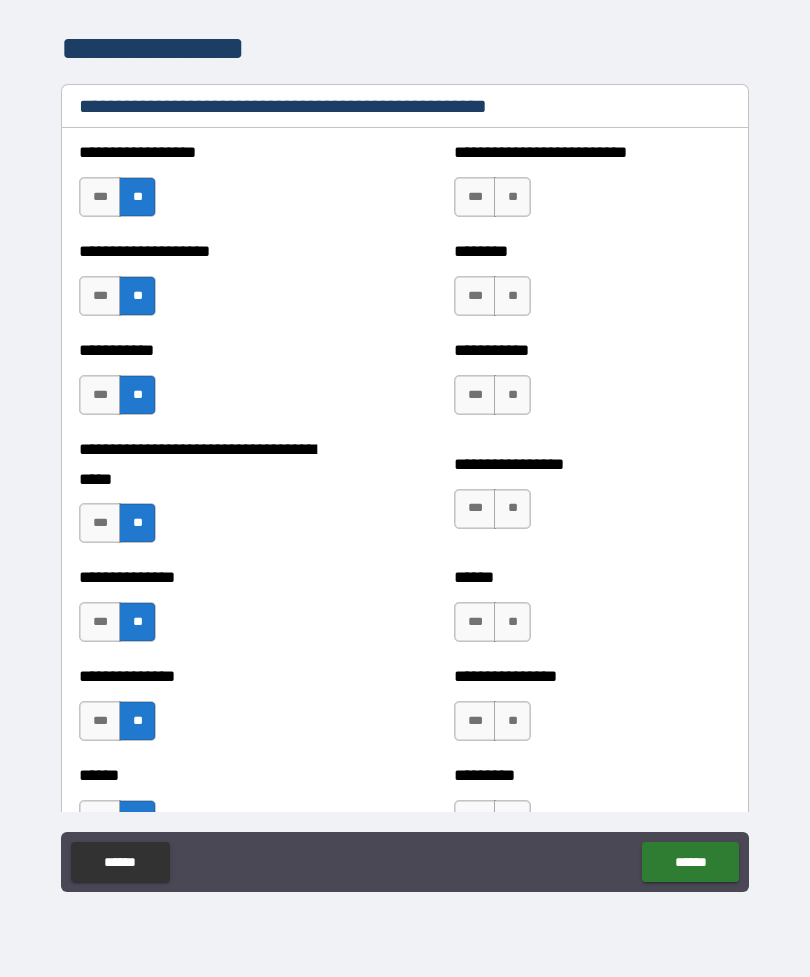 scroll, scrollTop: 2960, scrollLeft: 0, axis: vertical 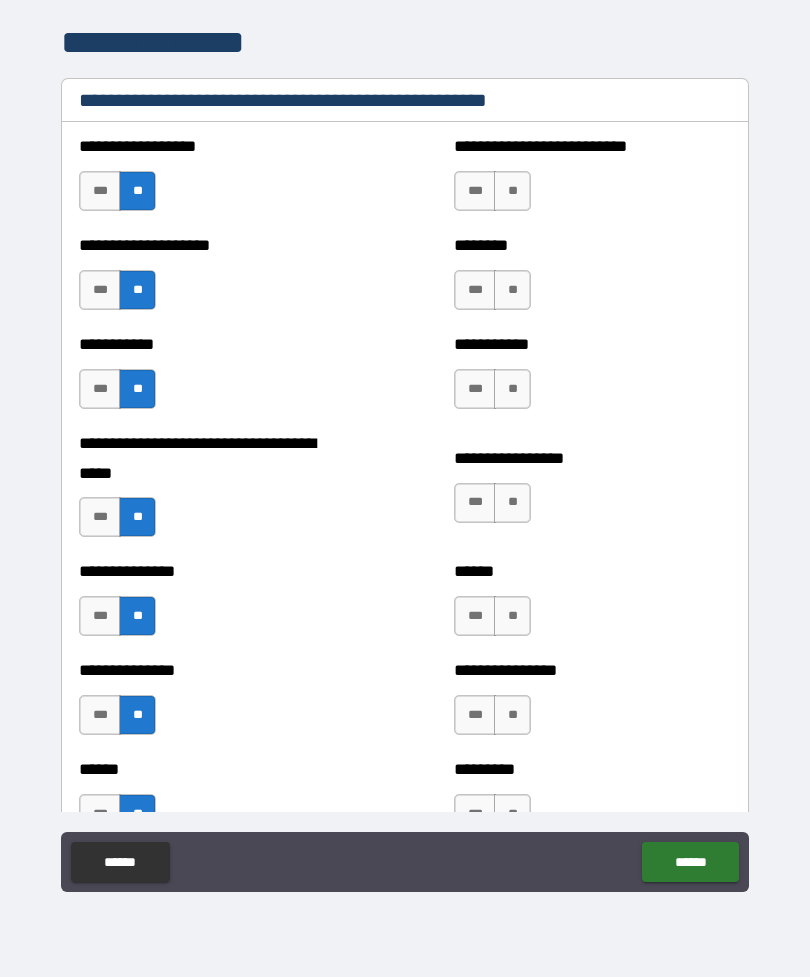 click on "**" at bounding box center (512, 191) 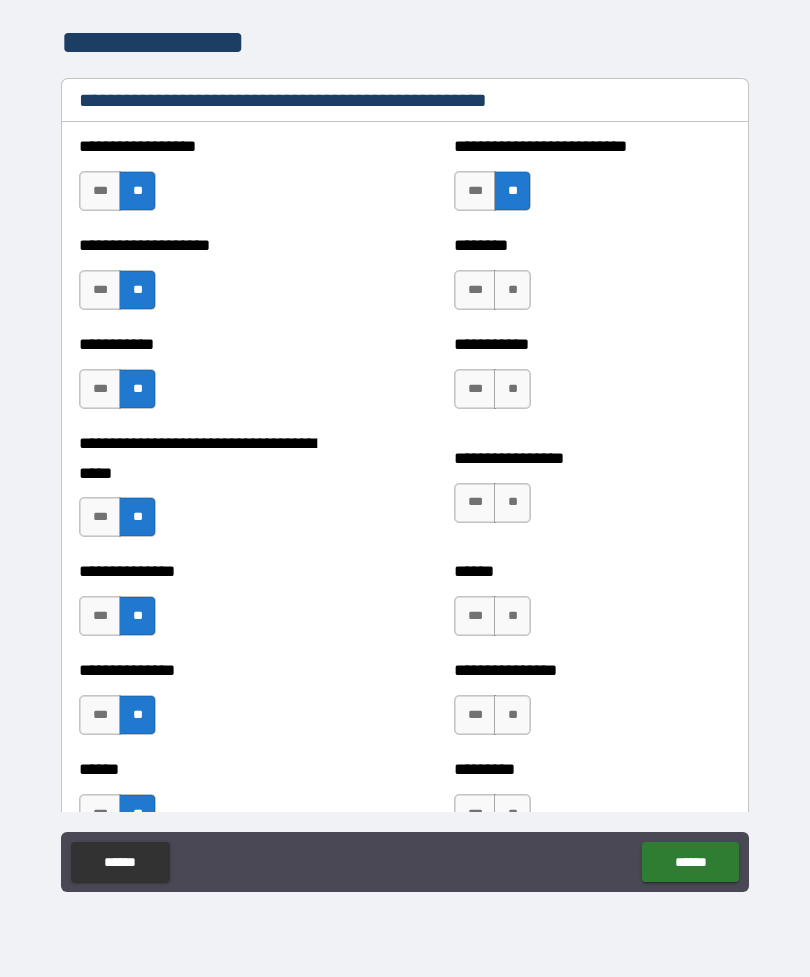 click on "**" at bounding box center [512, 290] 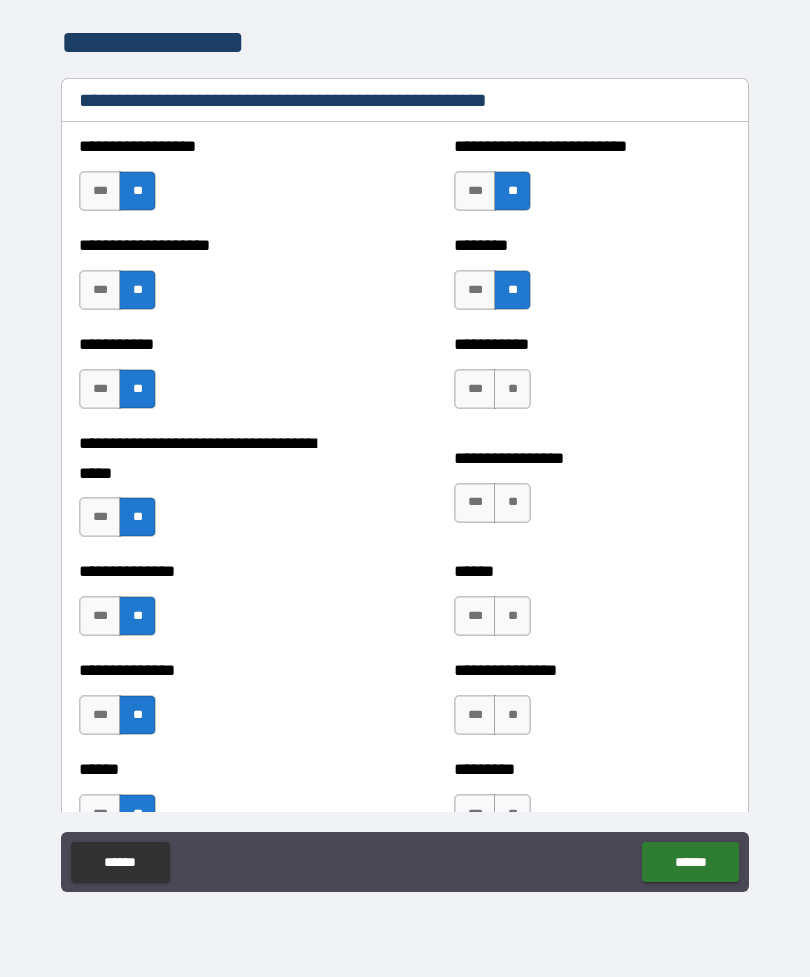 click on "**" at bounding box center (512, 389) 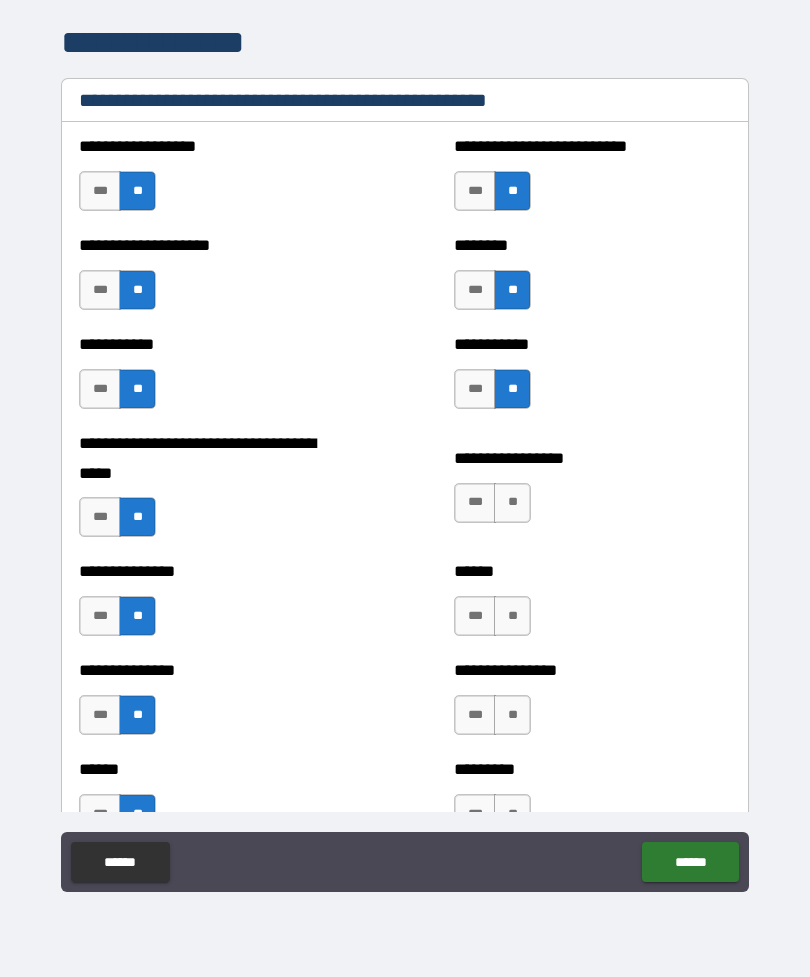 click on "**" at bounding box center [512, 503] 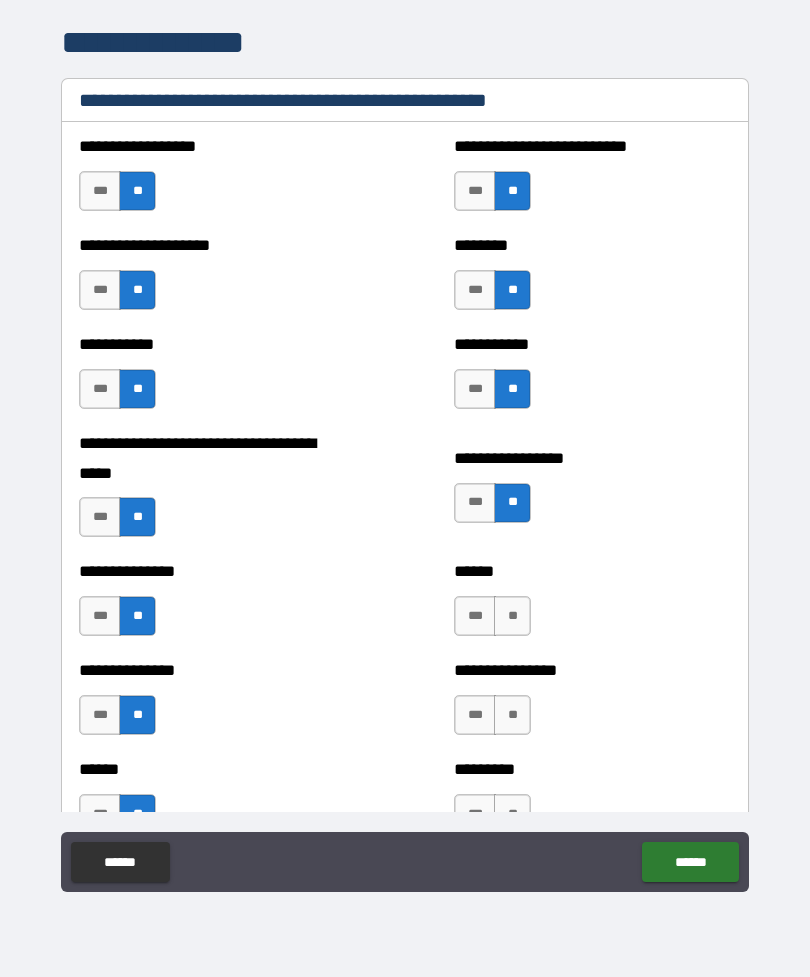 click on "**" at bounding box center [512, 616] 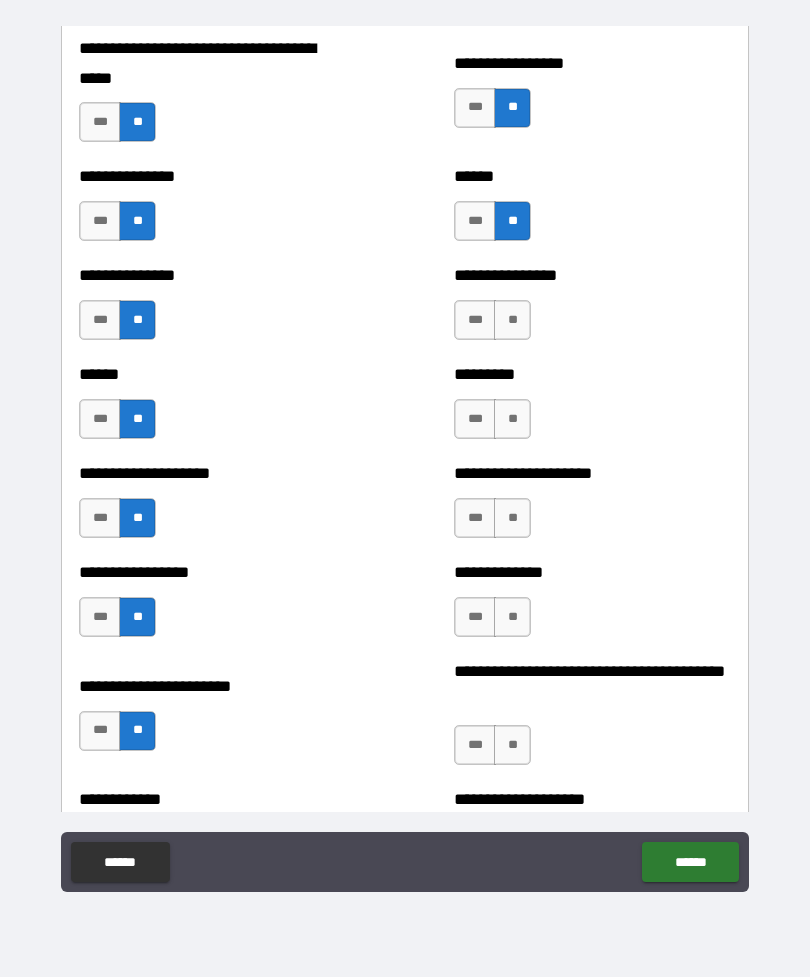 click on "***" at bounding box center (475, 221) 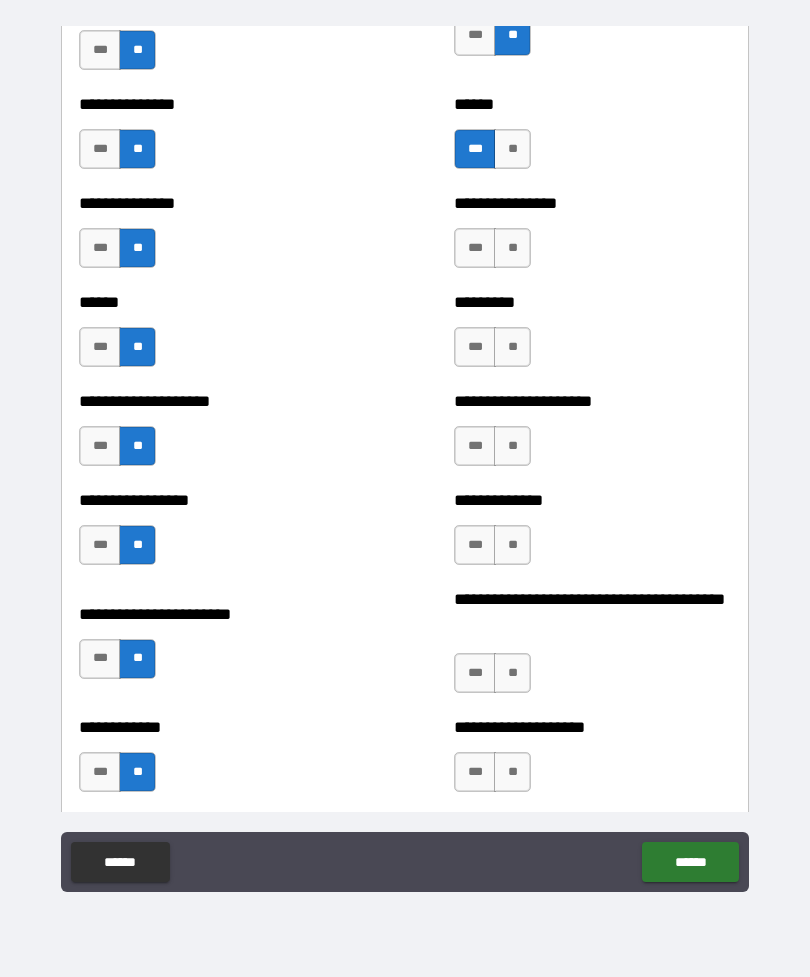 scroll, scrollTop: 3433, scrollLeft: 0, axis: vertical 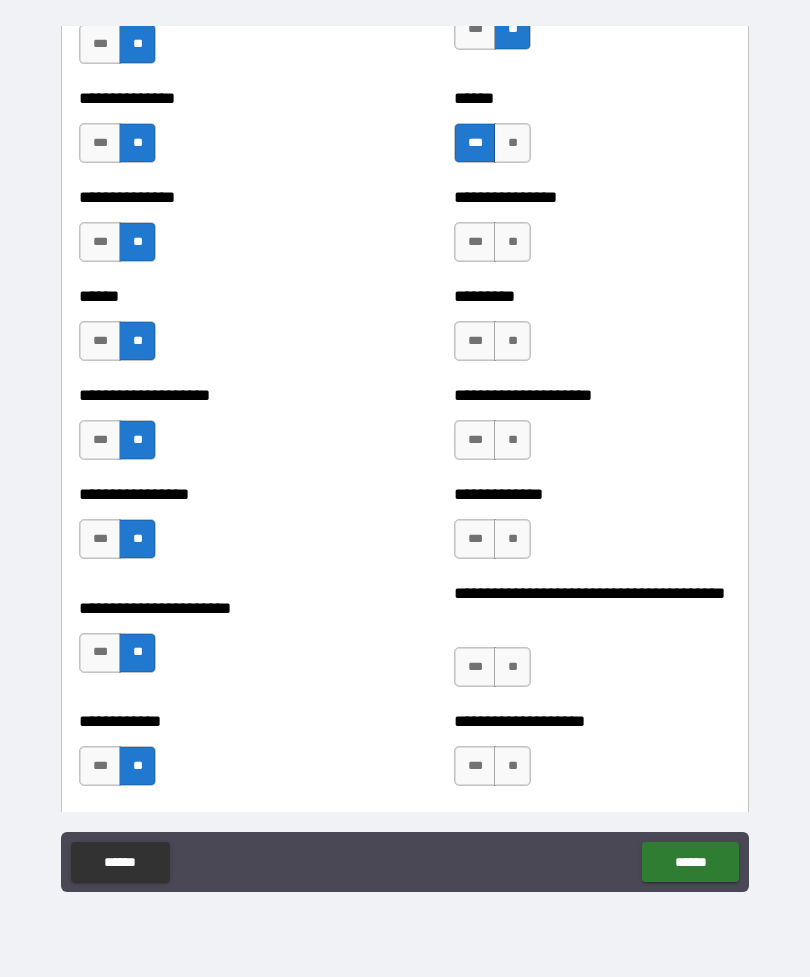 click on "**" at bounding box center [512, 242] 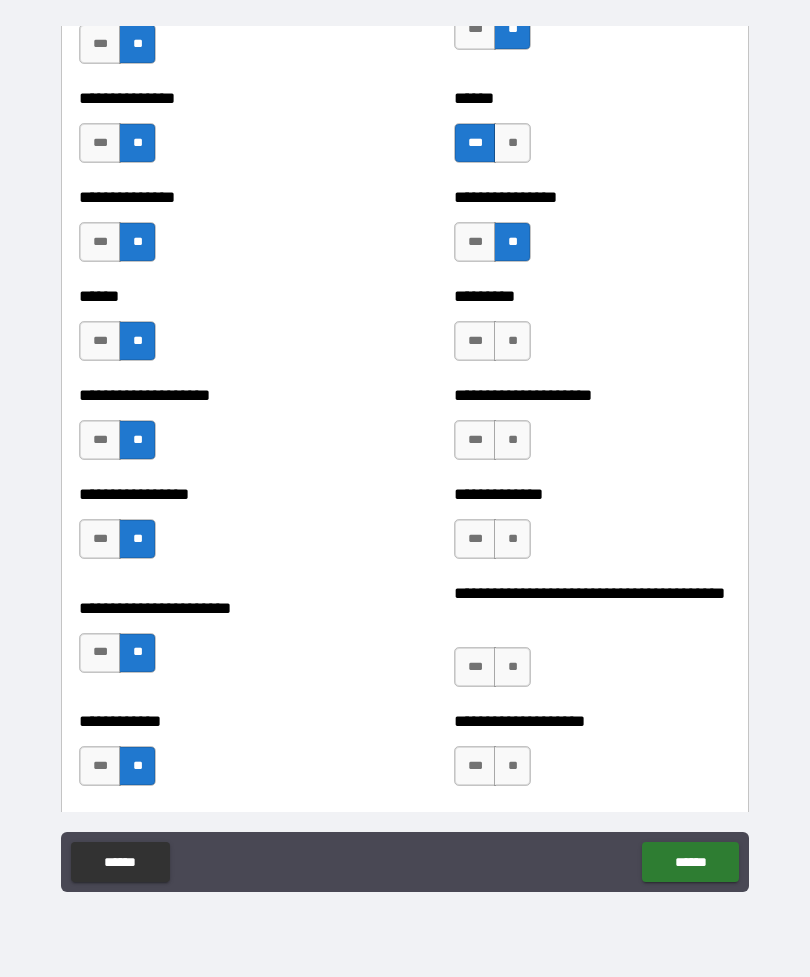 click on "**" at bounding box center (512, 341) 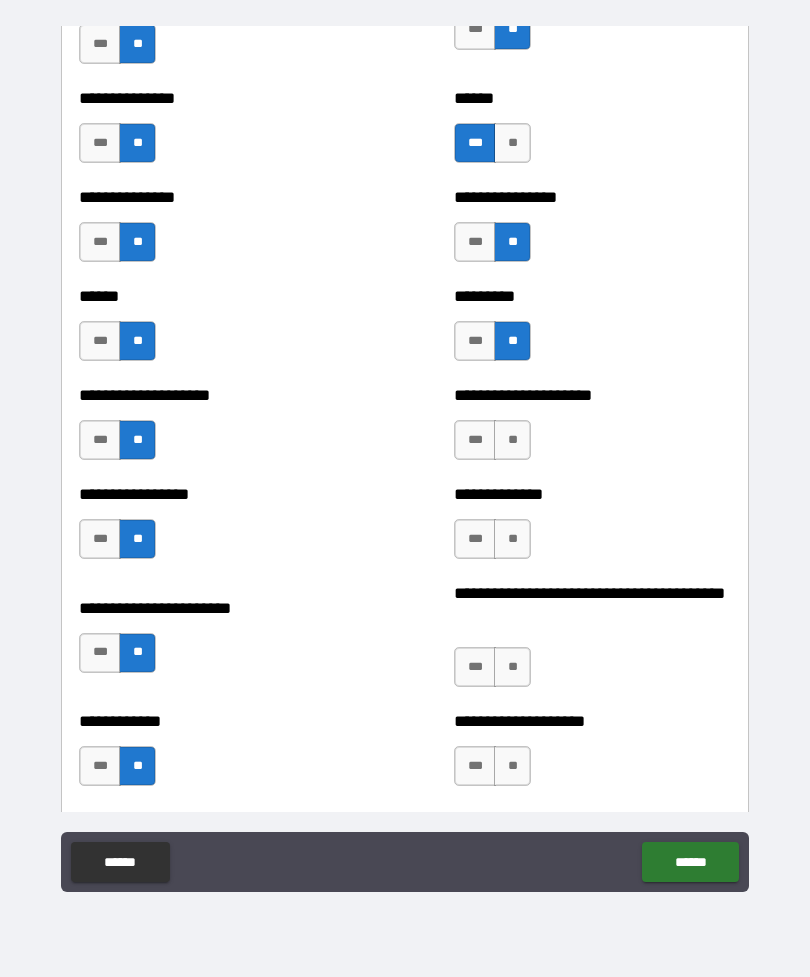 click on "**" at bounding box center (512, 440) 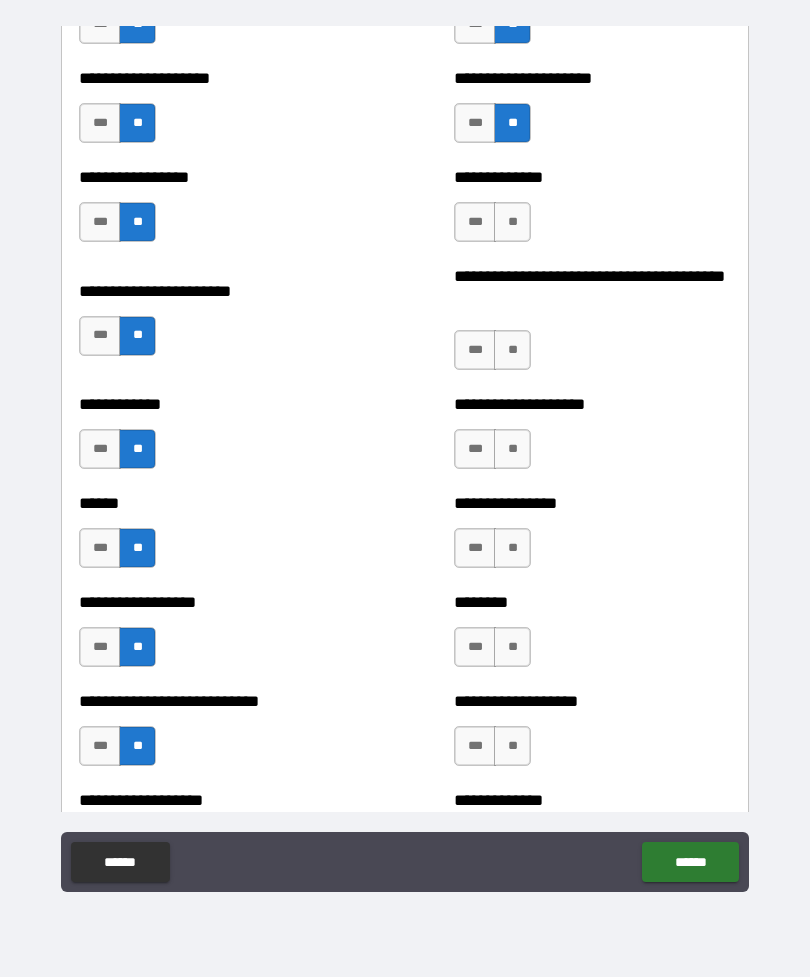scroll, scrollTop: 3795, scrollLeft: 0, axis: vertical 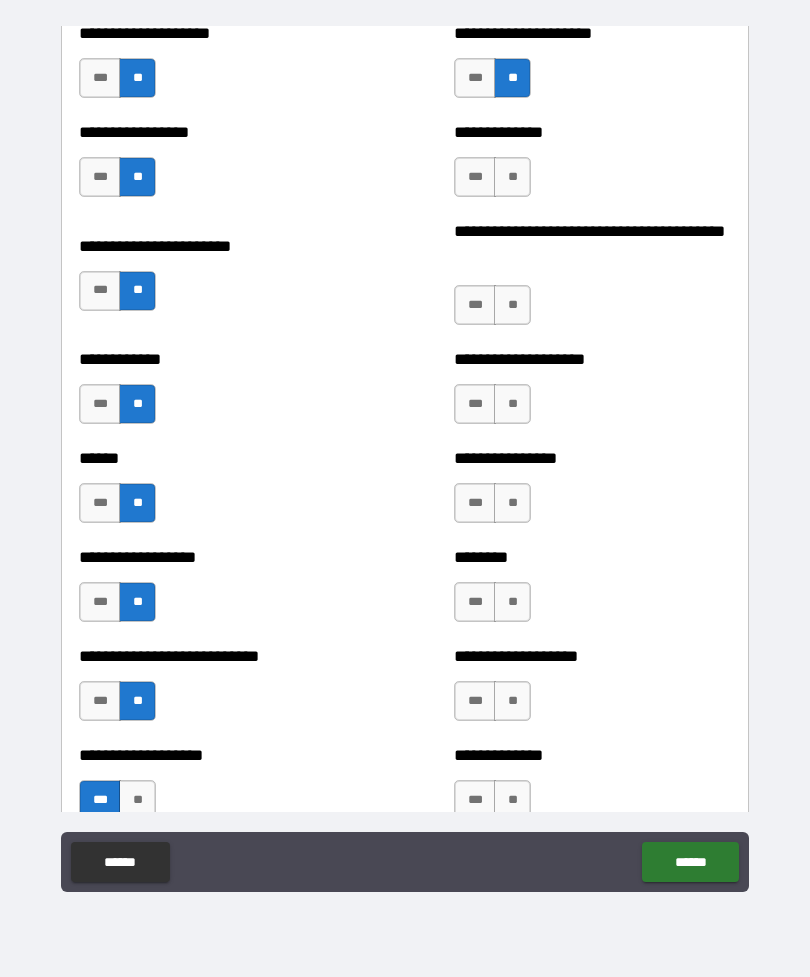 click on "**" at bounding box center [512, 177] 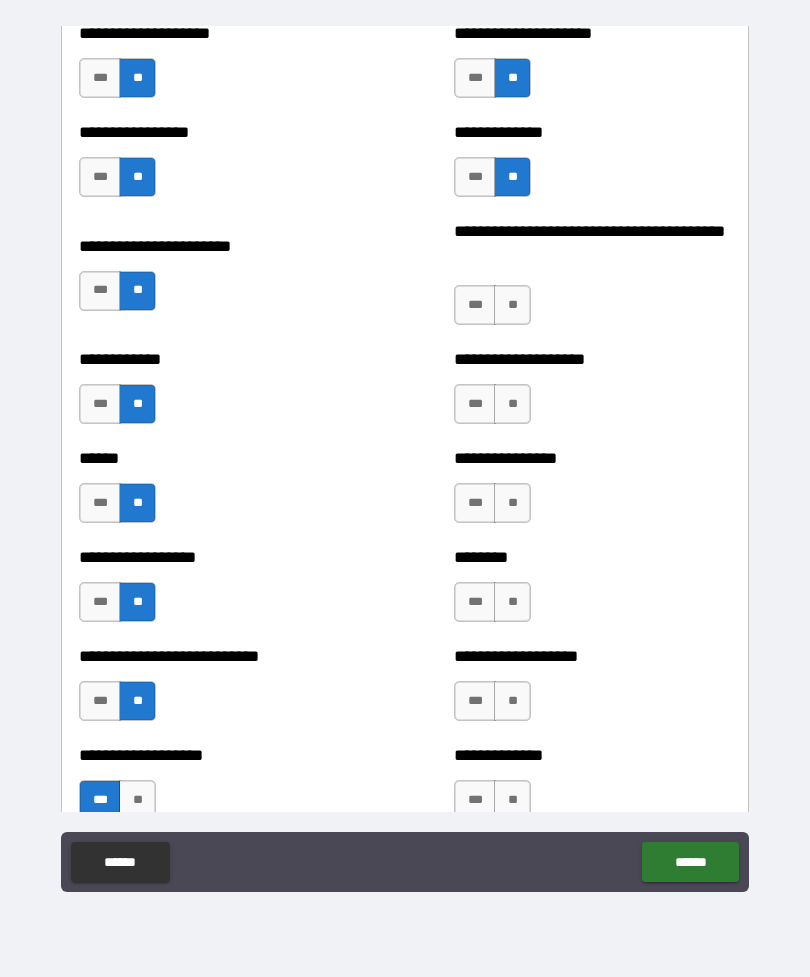 click on "**" at bounding box center (512, 305) 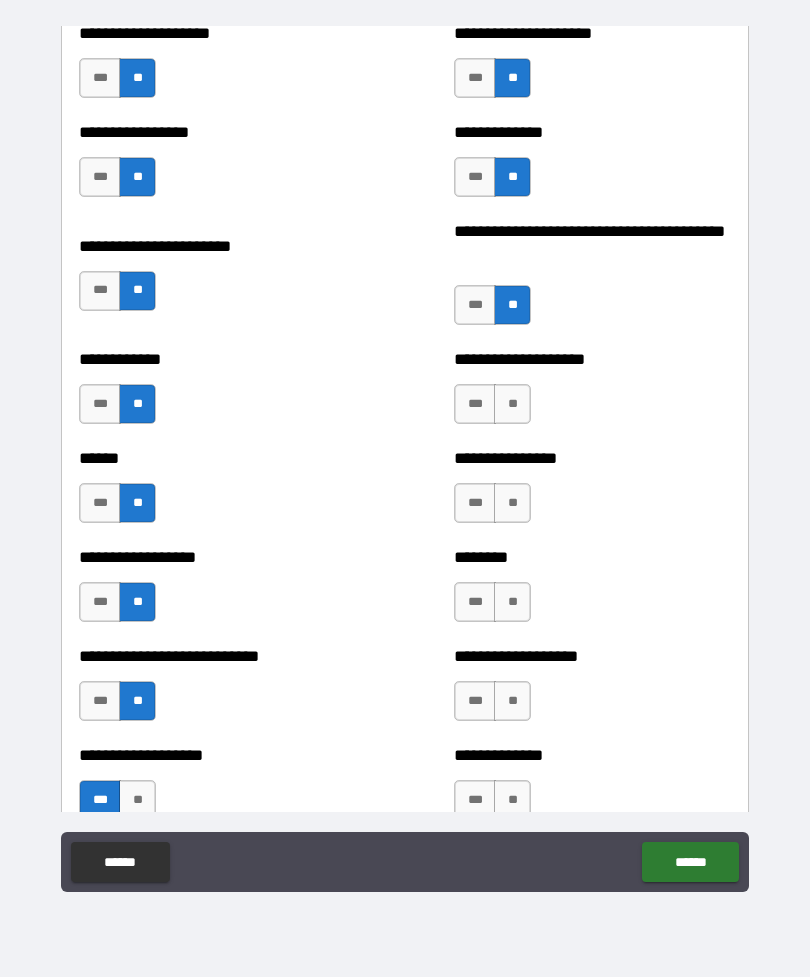 click on "**" at bounding box center [512, 404] 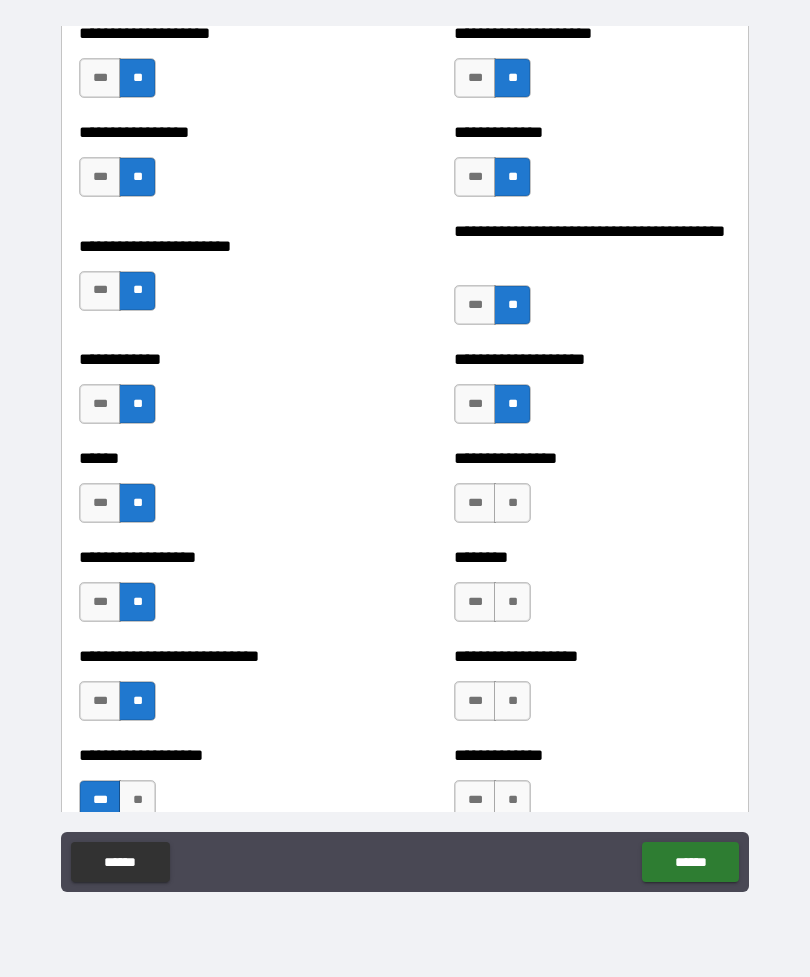 click on "**" at bounding box center [512, 503] 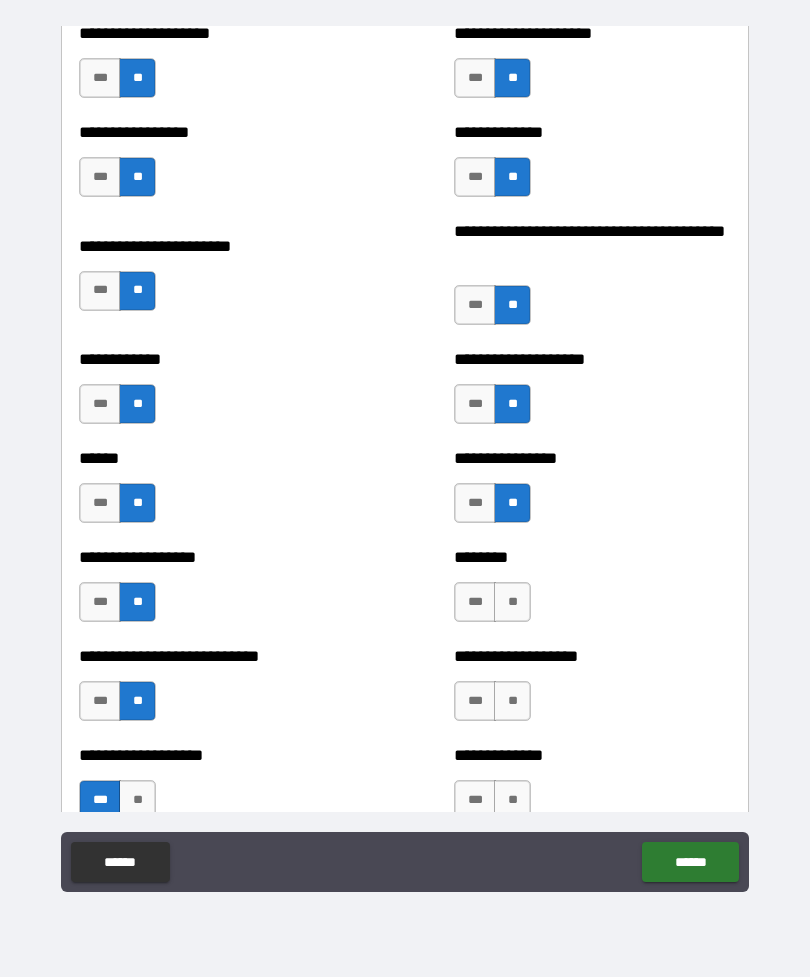 click on "**" at bounding box center (512, 602) 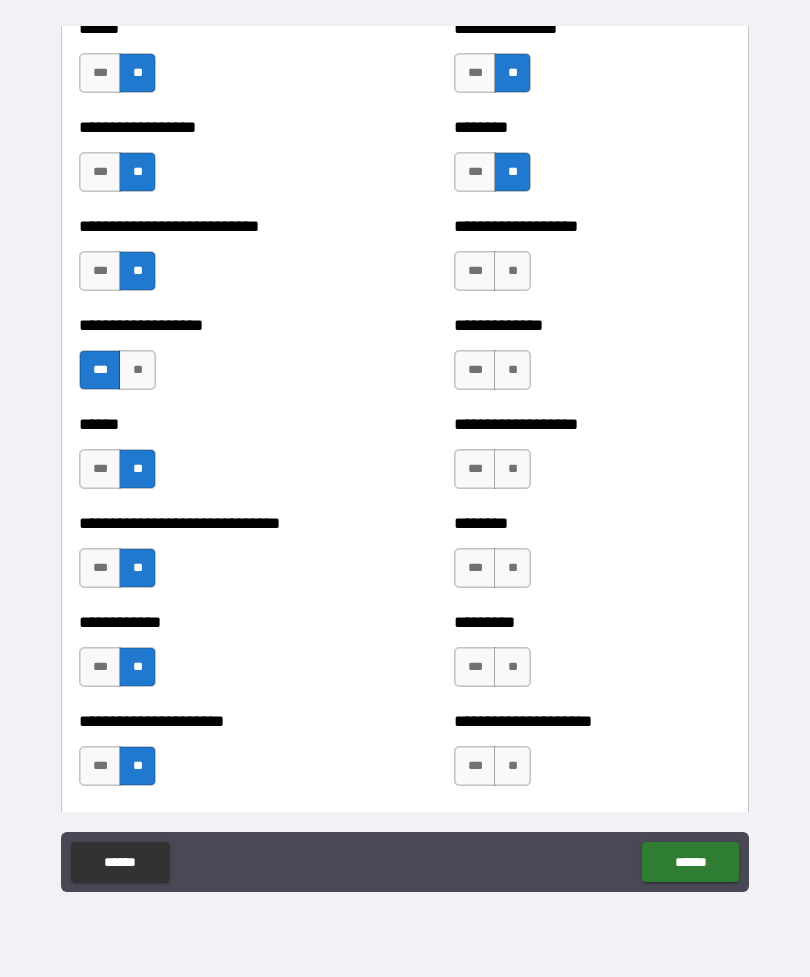scroll, scrollTop: 4235, scrollLeft: 0, axis: vertical 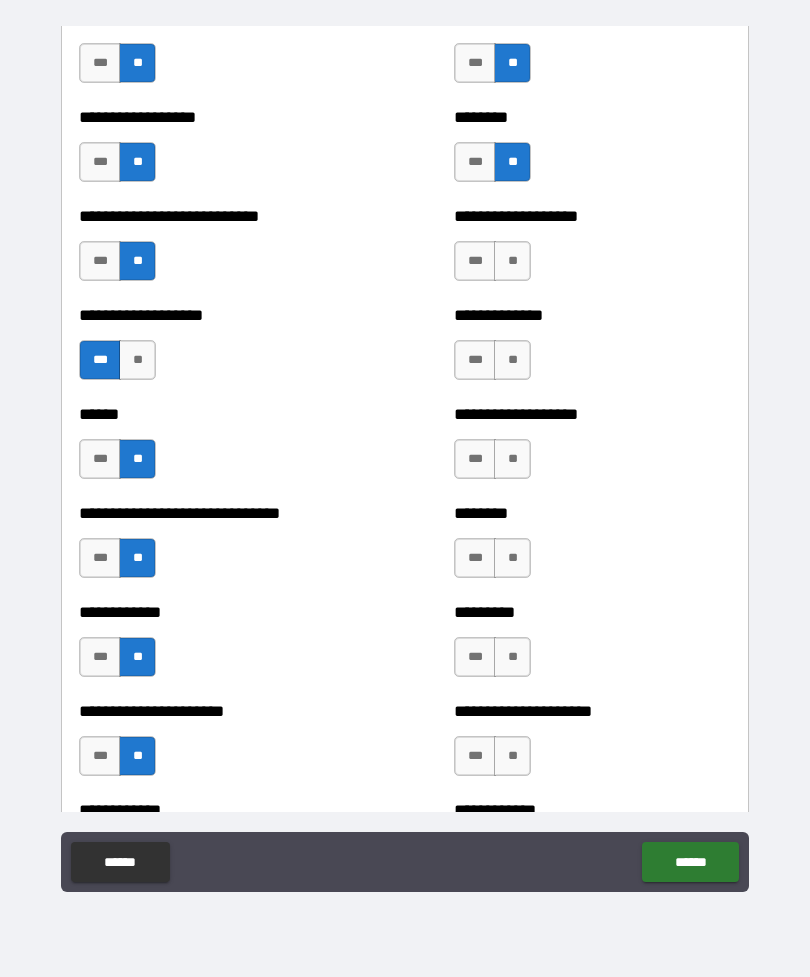 click on "**" at bounding box center [512, 261] 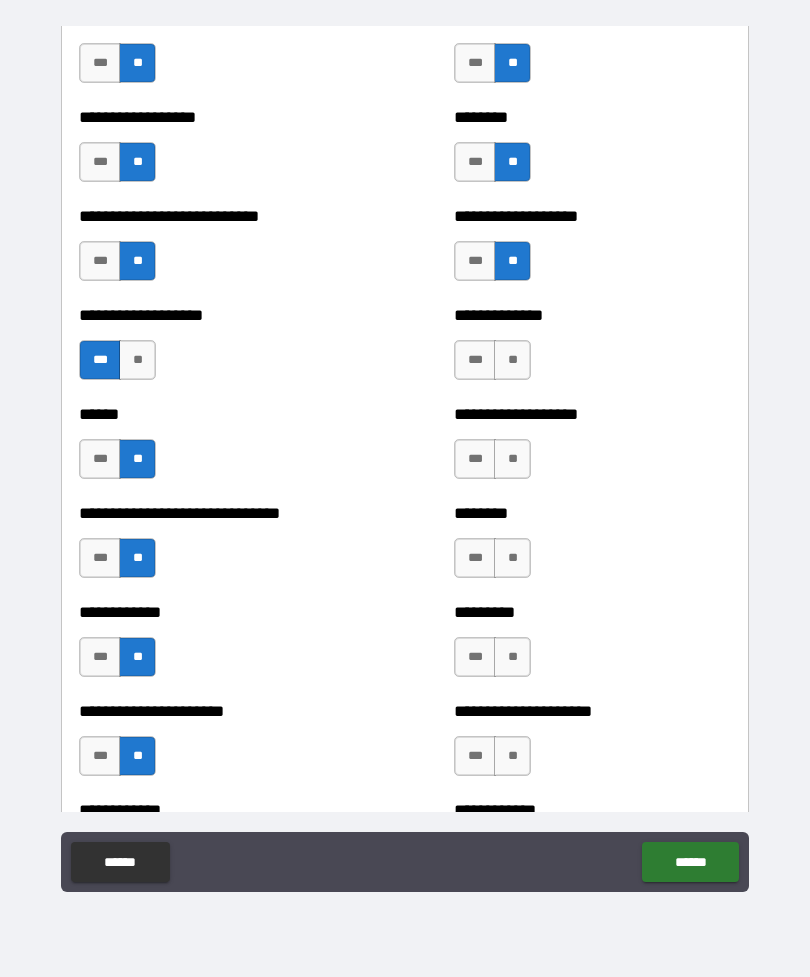 click on "**" at bounding box center (512, 360) 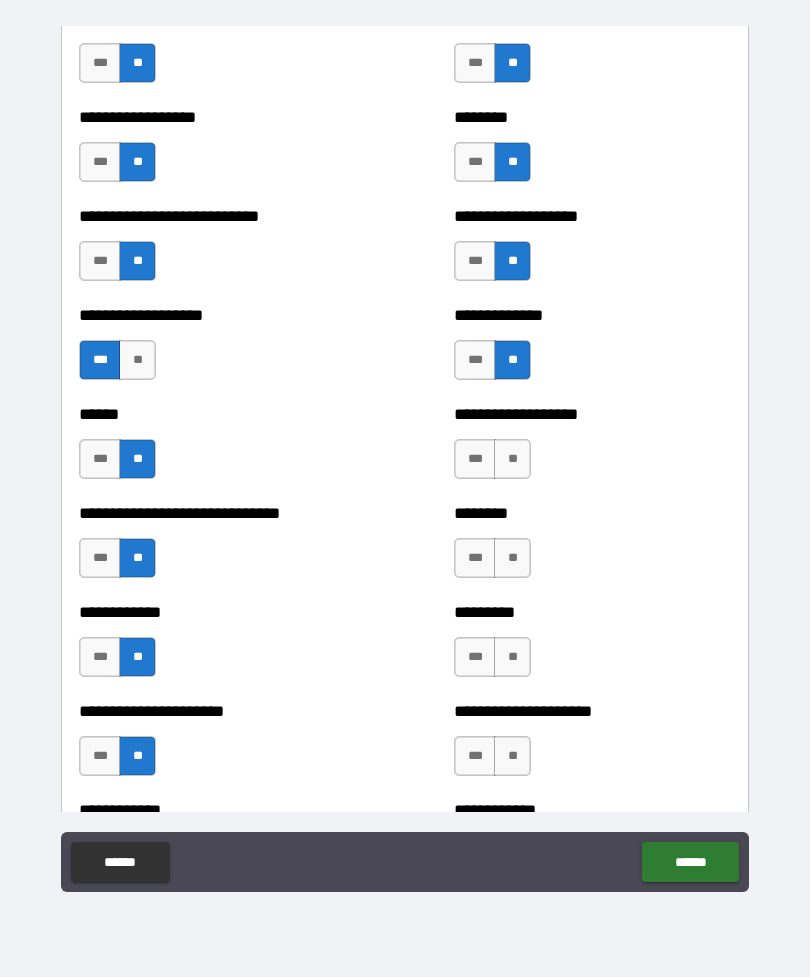 click on "**" at bounding box center (512, 459) 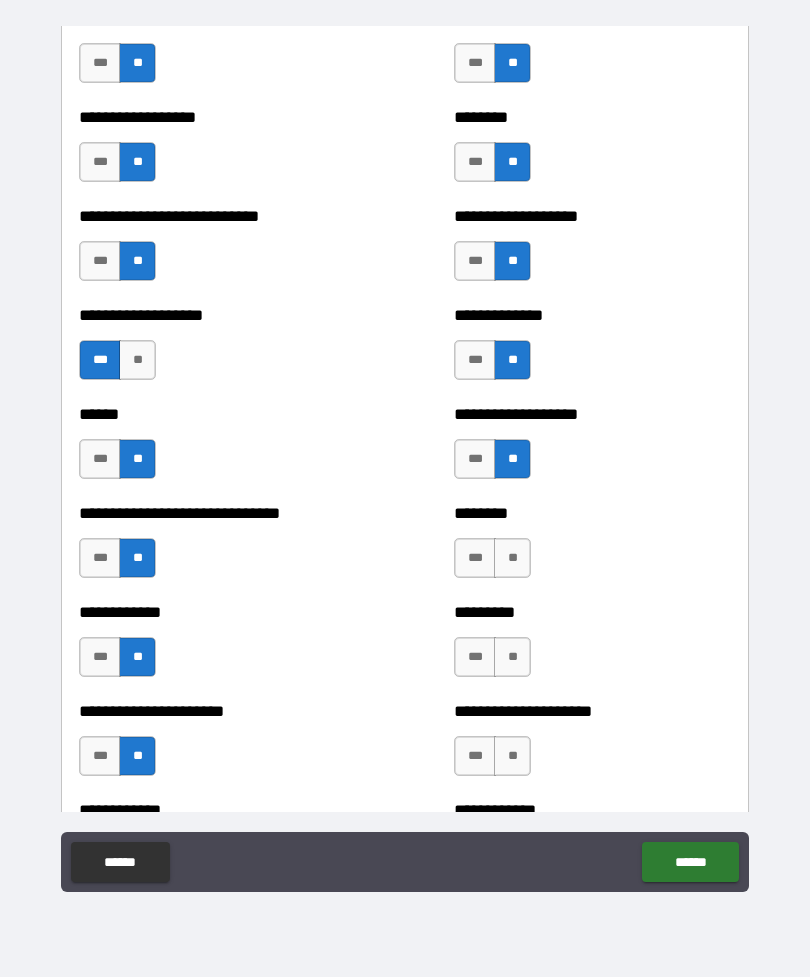 click on "***" at bounding box center (475, 459) 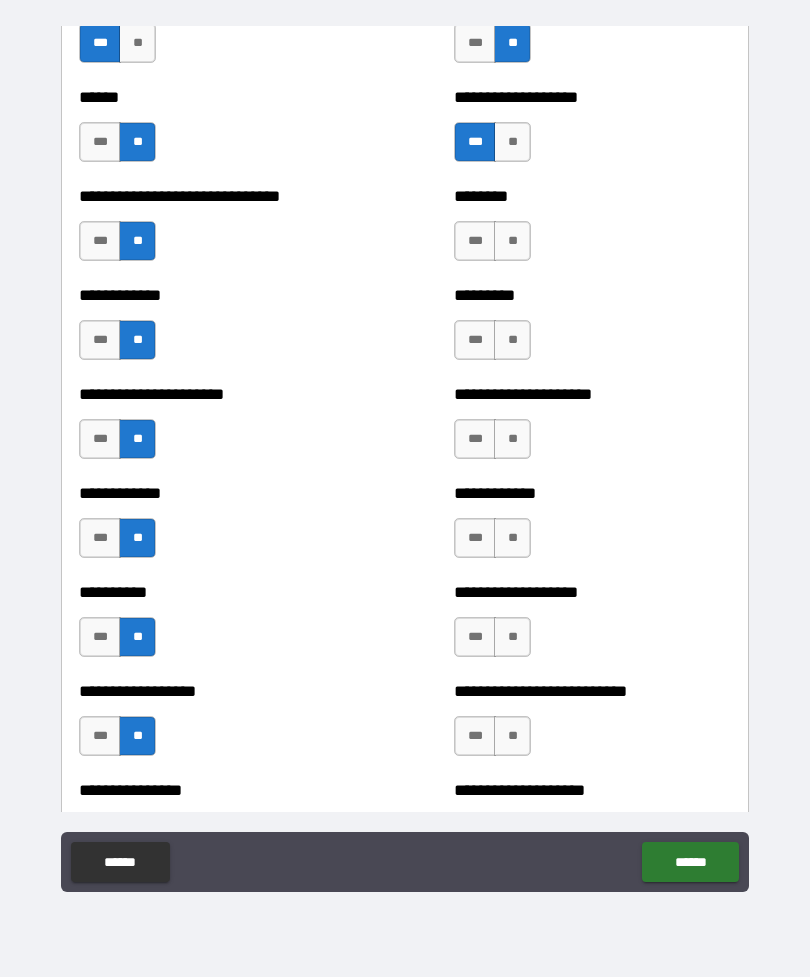 scroll, scrollTop: 4563, scrollLeft: 0, axis: vertical 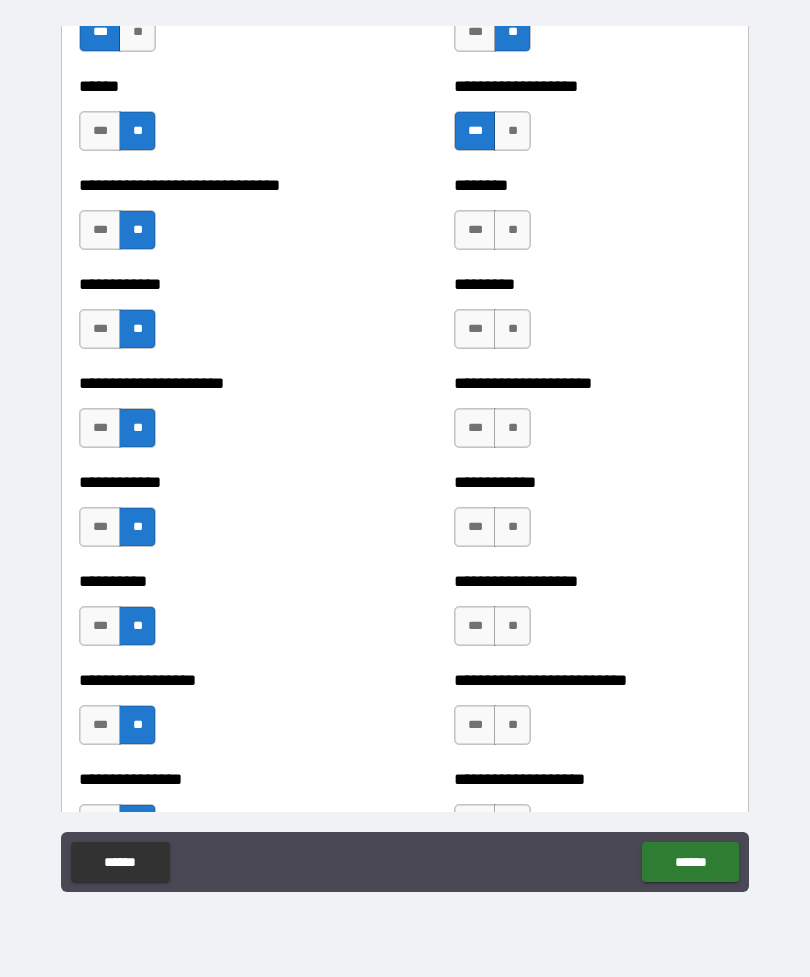click on "**" at bounding box center [512, 230] 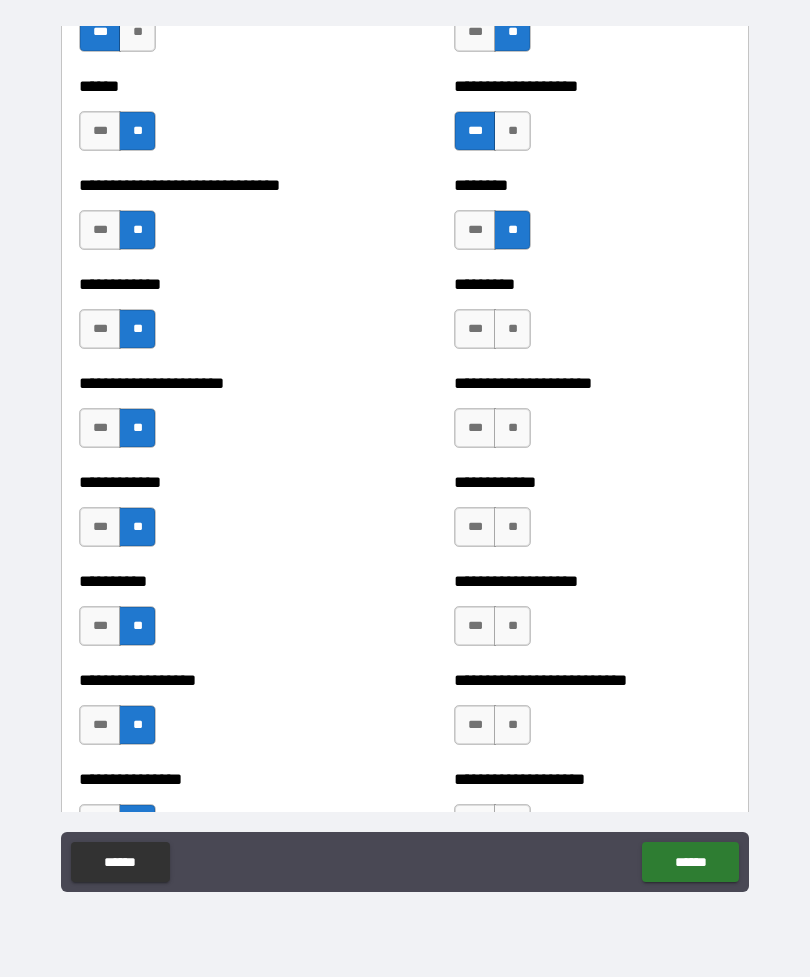 click on "**" at bounding box center [512, 329] 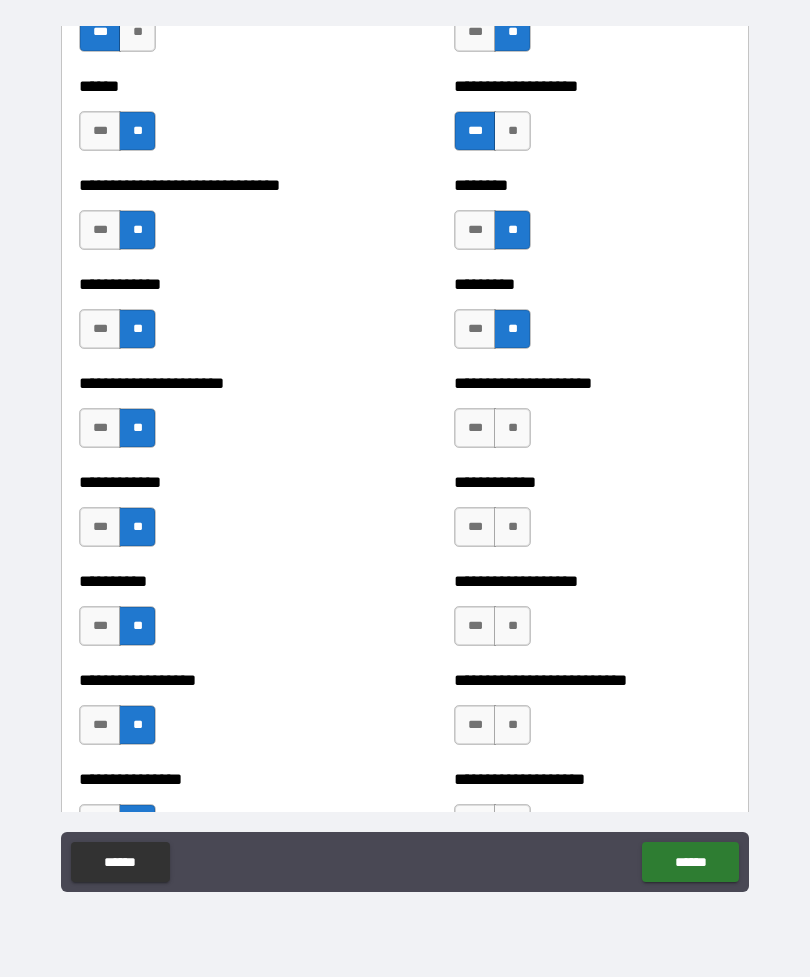 click on "**" at bounding box center [512, 428] 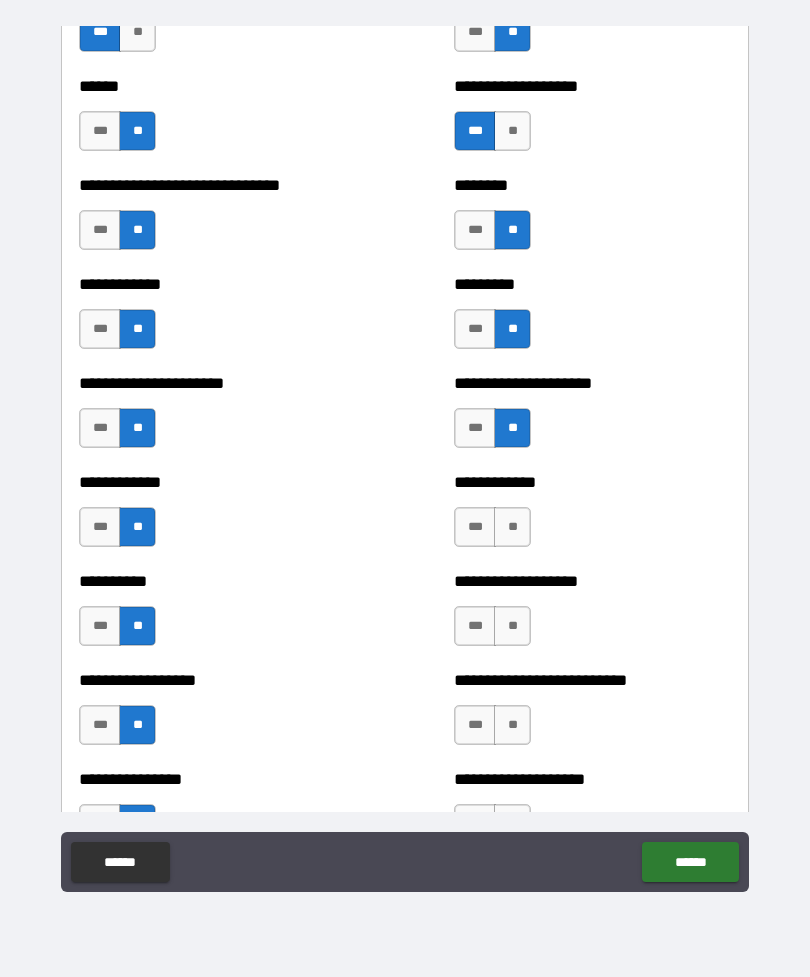 click on "**" at bounding box center (512, 527) 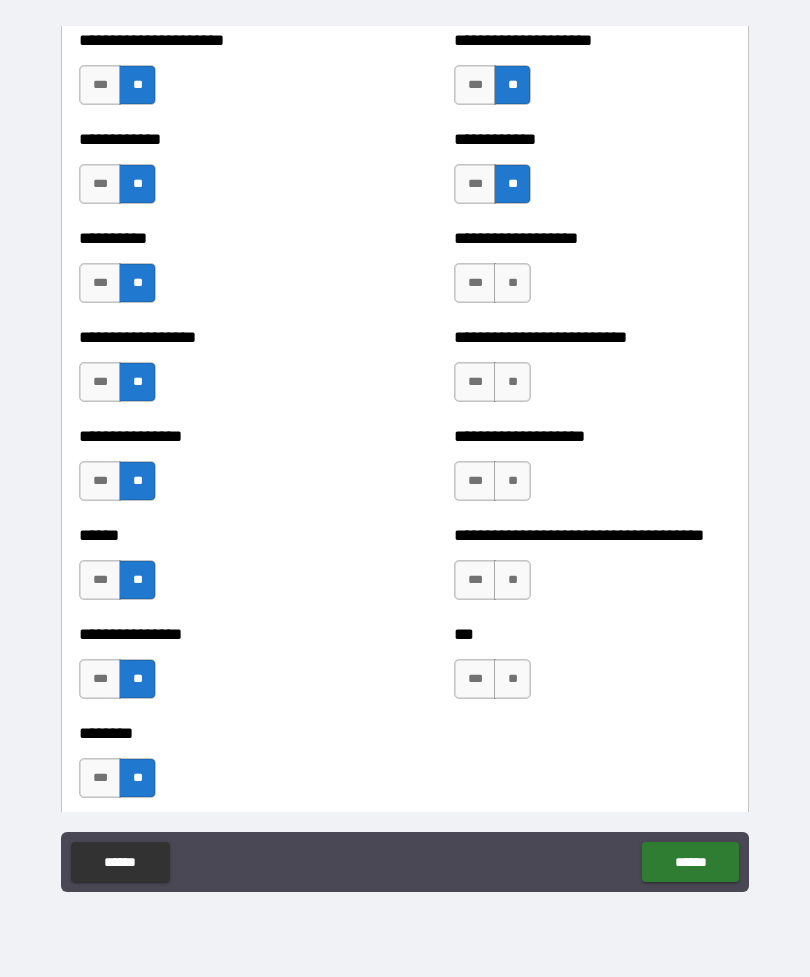 scroll, scrollTop: 4908, scrollLeft: 0, axis: vertical 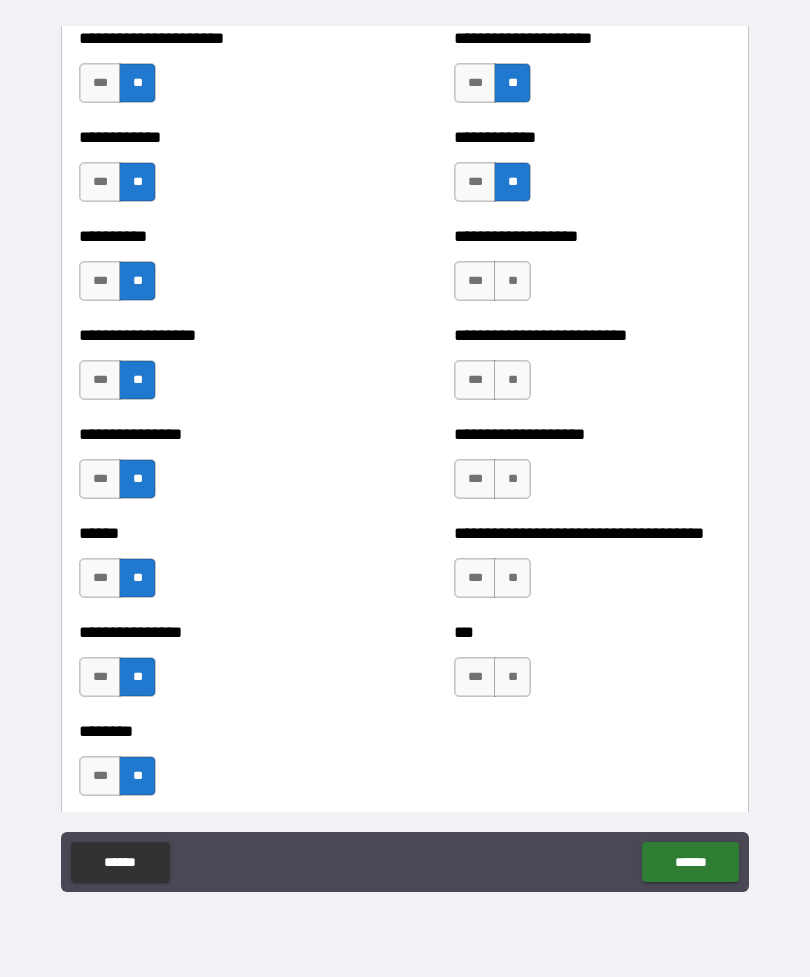 click on "**" at bounding box center (512, 281) 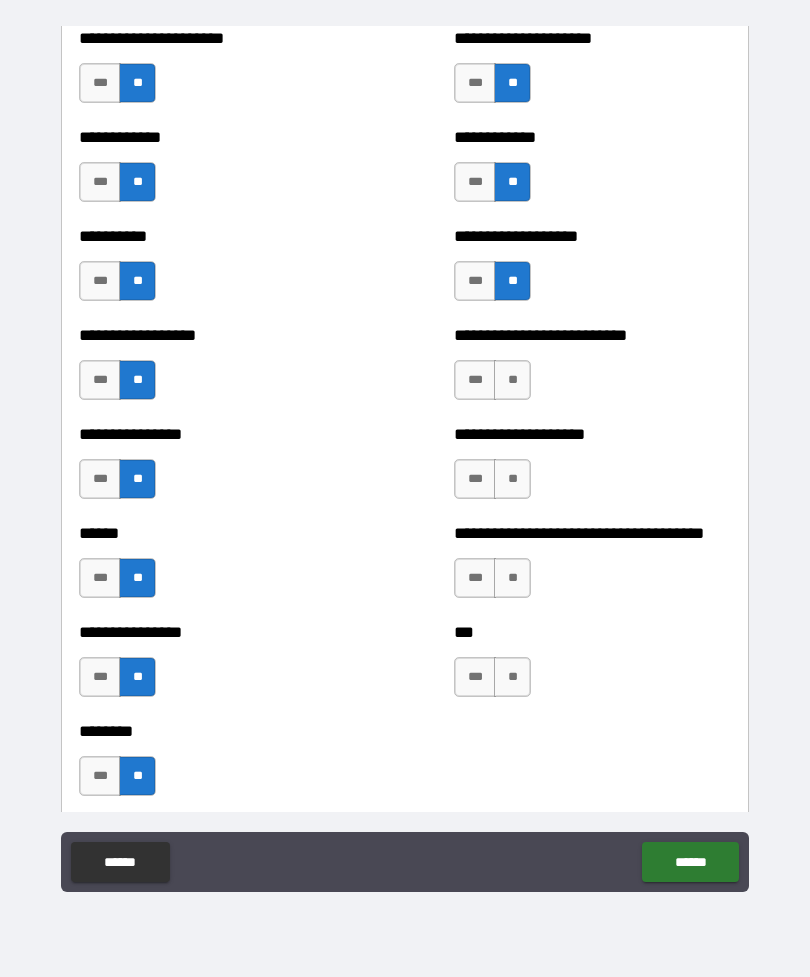 click on "**" at bounding box center [512, 380] 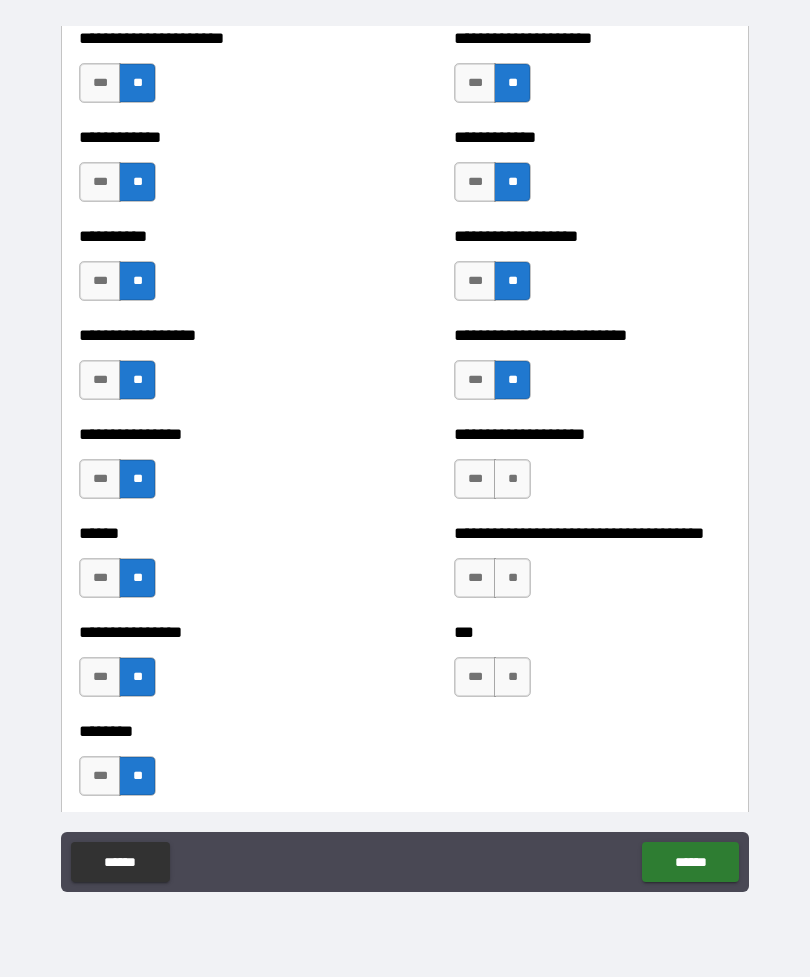 click on "**" at bounding box center (512, 479) 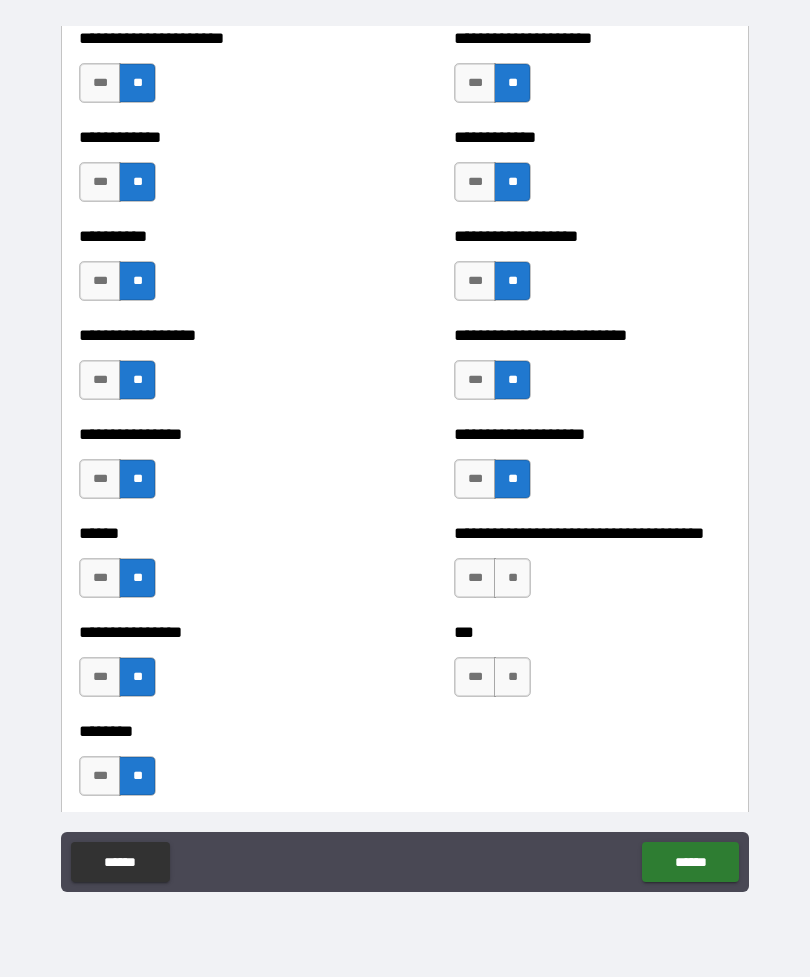 click on "**" at bounding box center [512, 578] 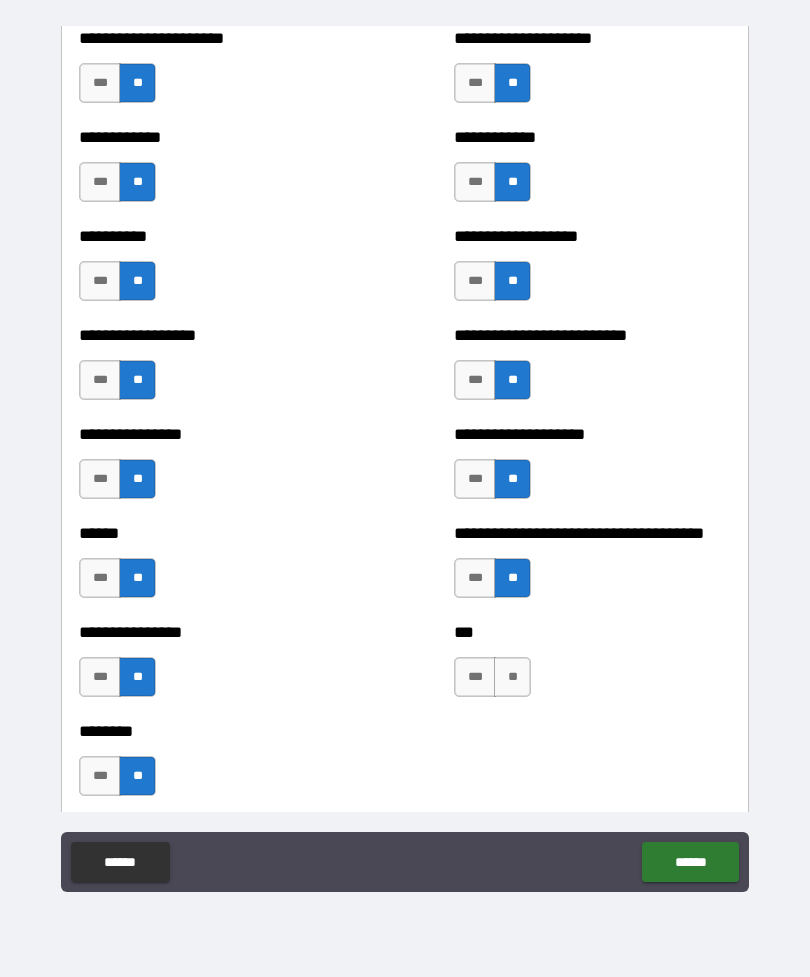 click on "**" at bounding box center (512, 677) 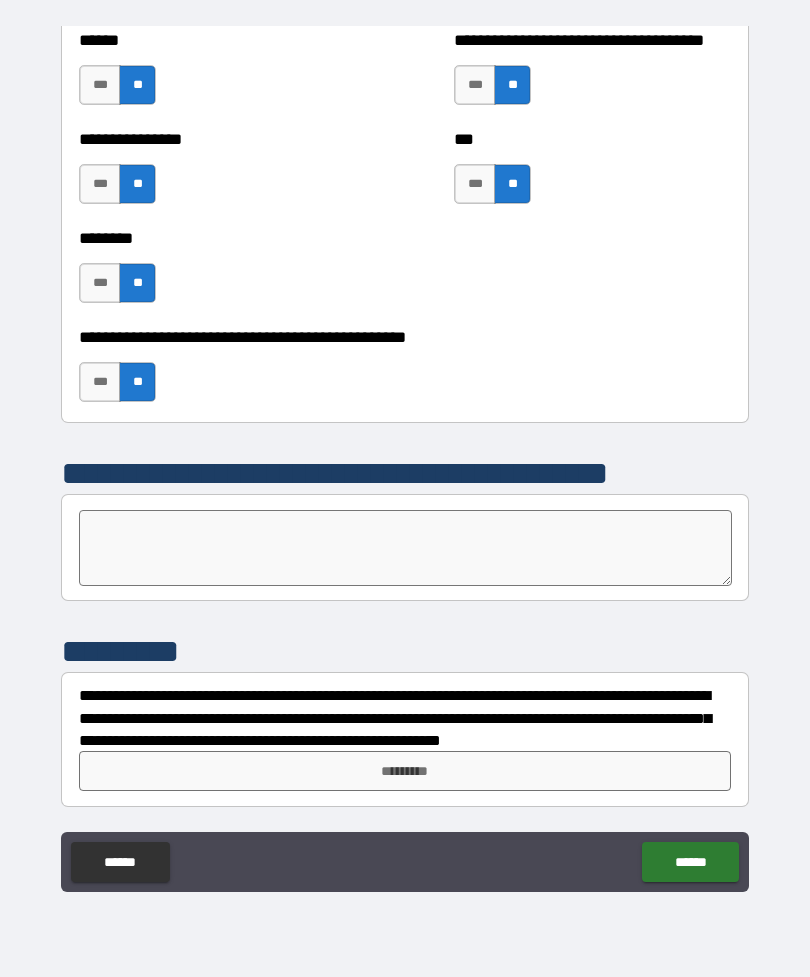 scroll, scrollTop: 5401, scrollLeft: 0, axis: vertical 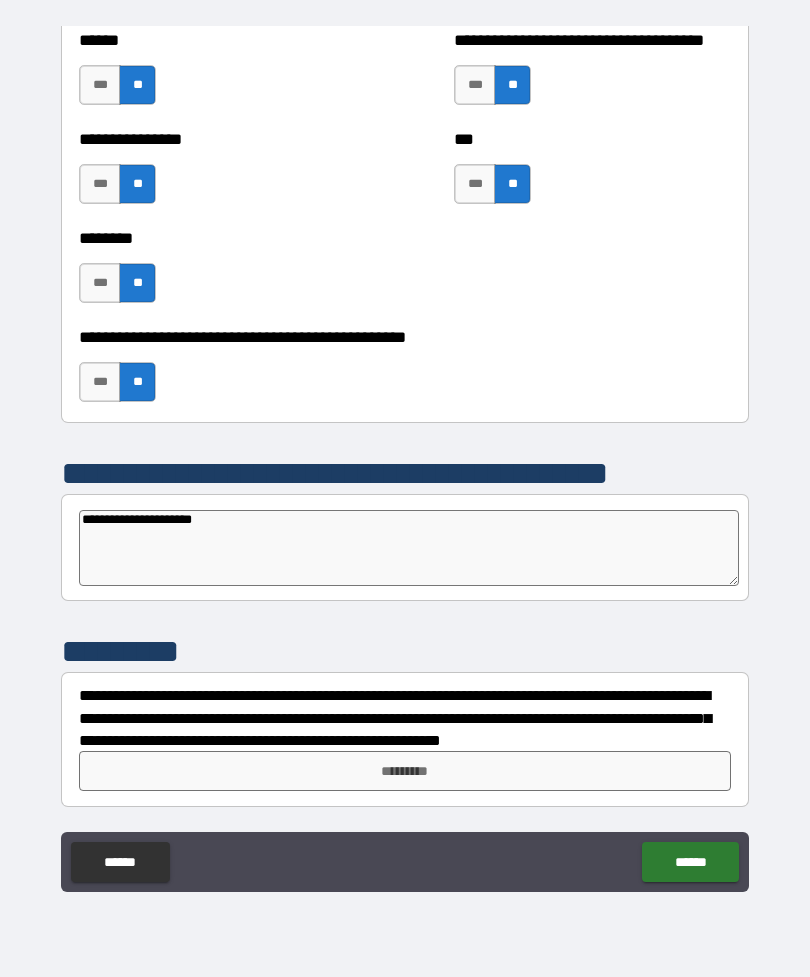 click on "**********" at bounding box center [409, 548] 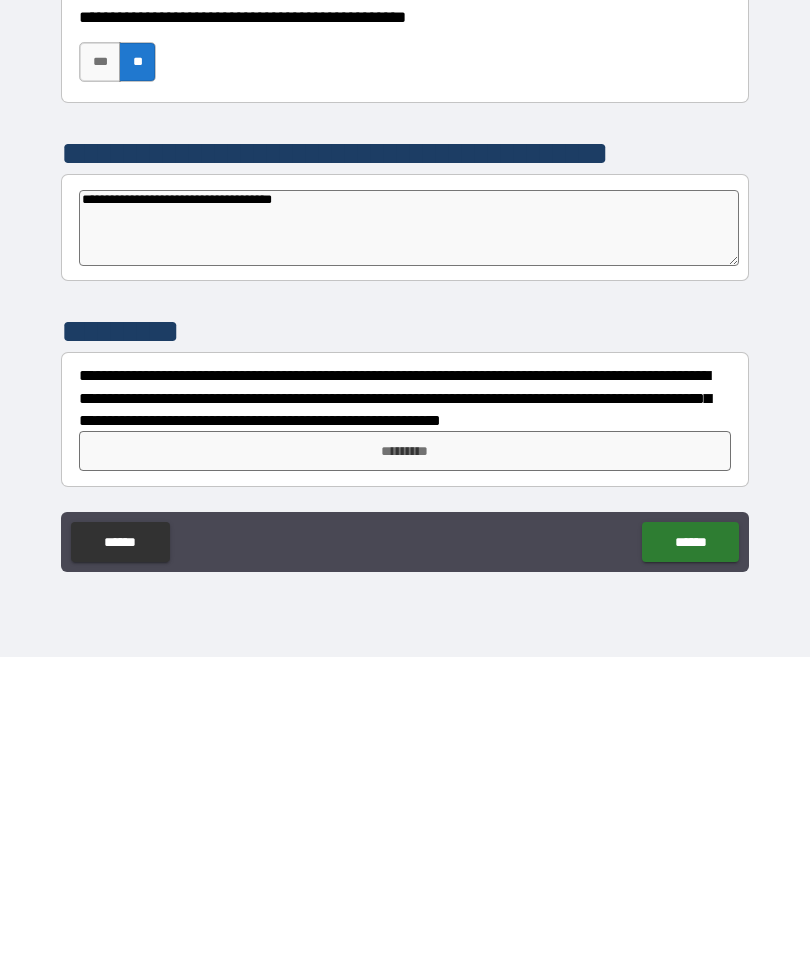 click on "**********" at bounding box center [409, 548] 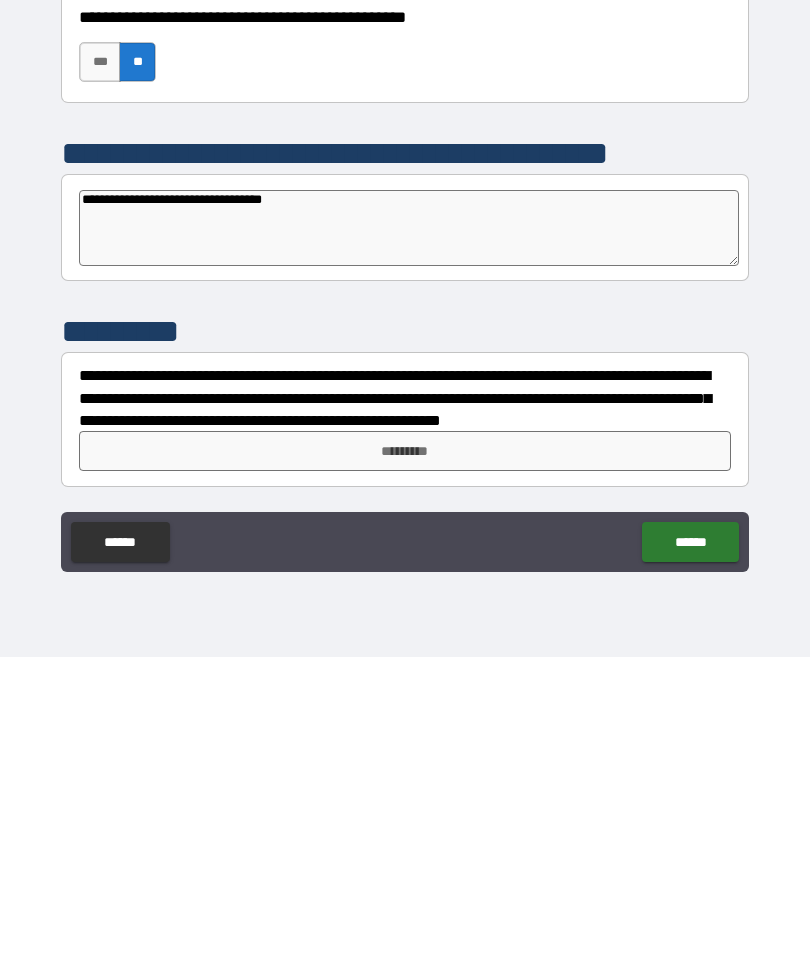 click on "*********" at bounding box center (405, 771) 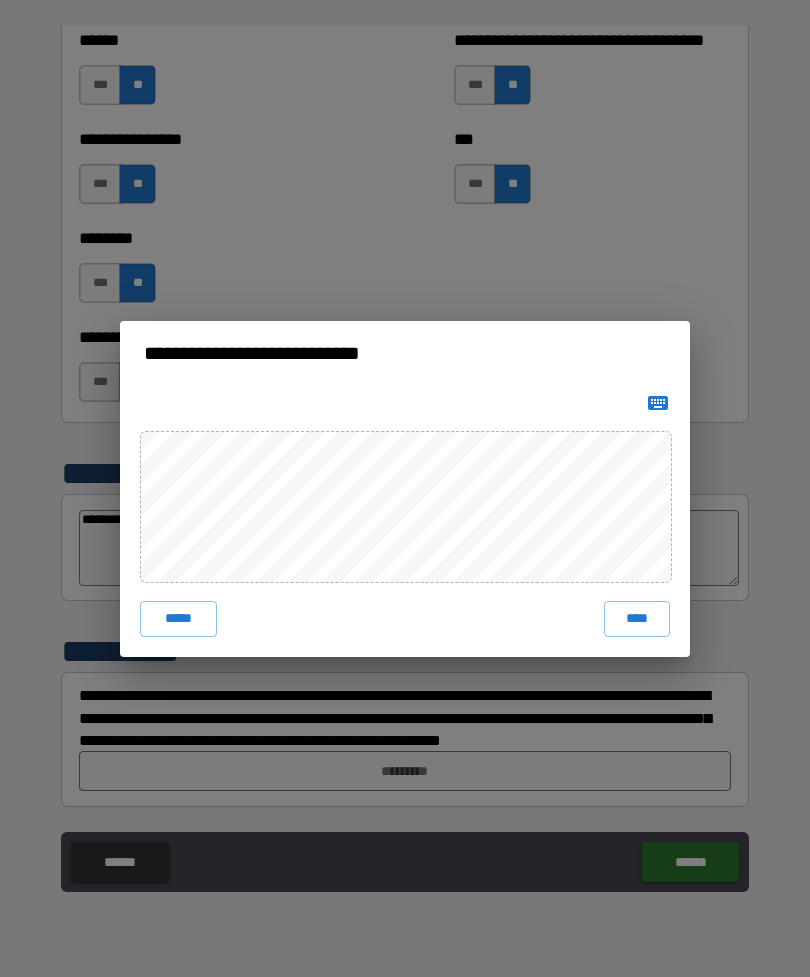 click on "****" at bounding box center [637, 619] 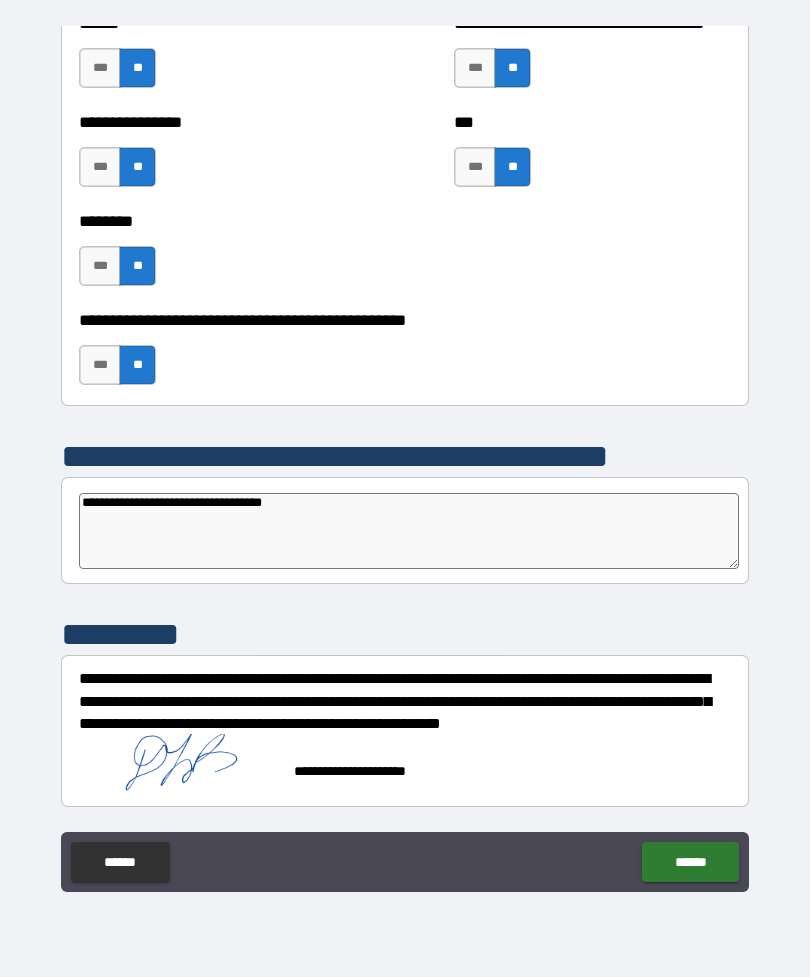 scroll, scrollTop: 5418, scrollLeft: 0, axis: vertical 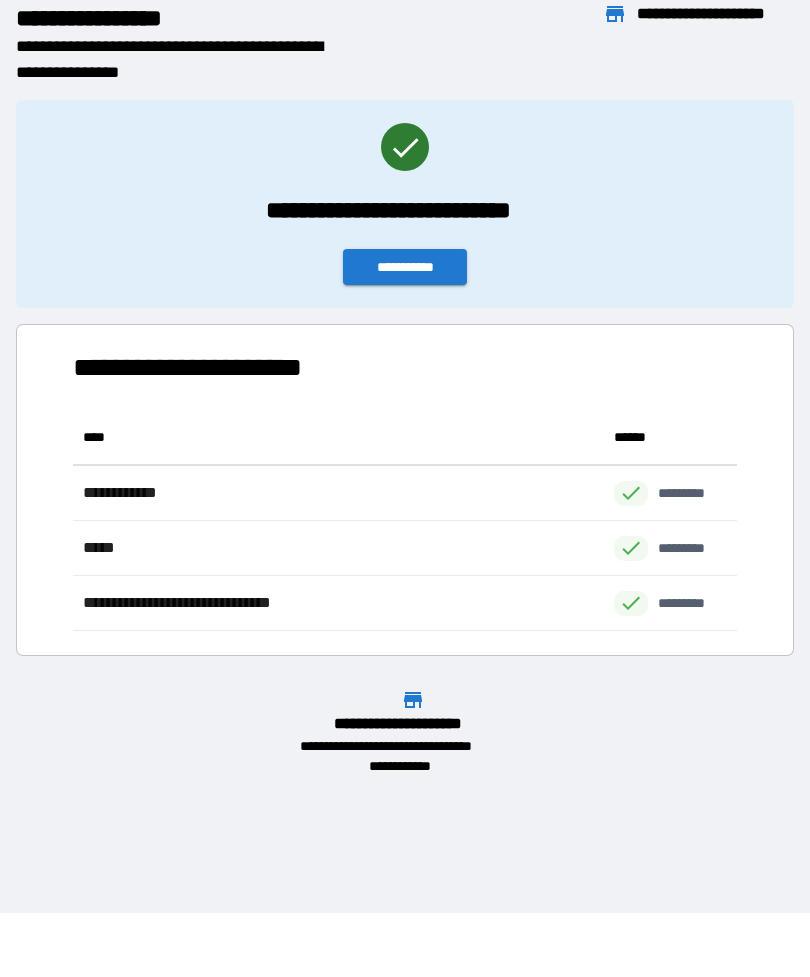 click on "**********" at bounding box center (405, 267) 